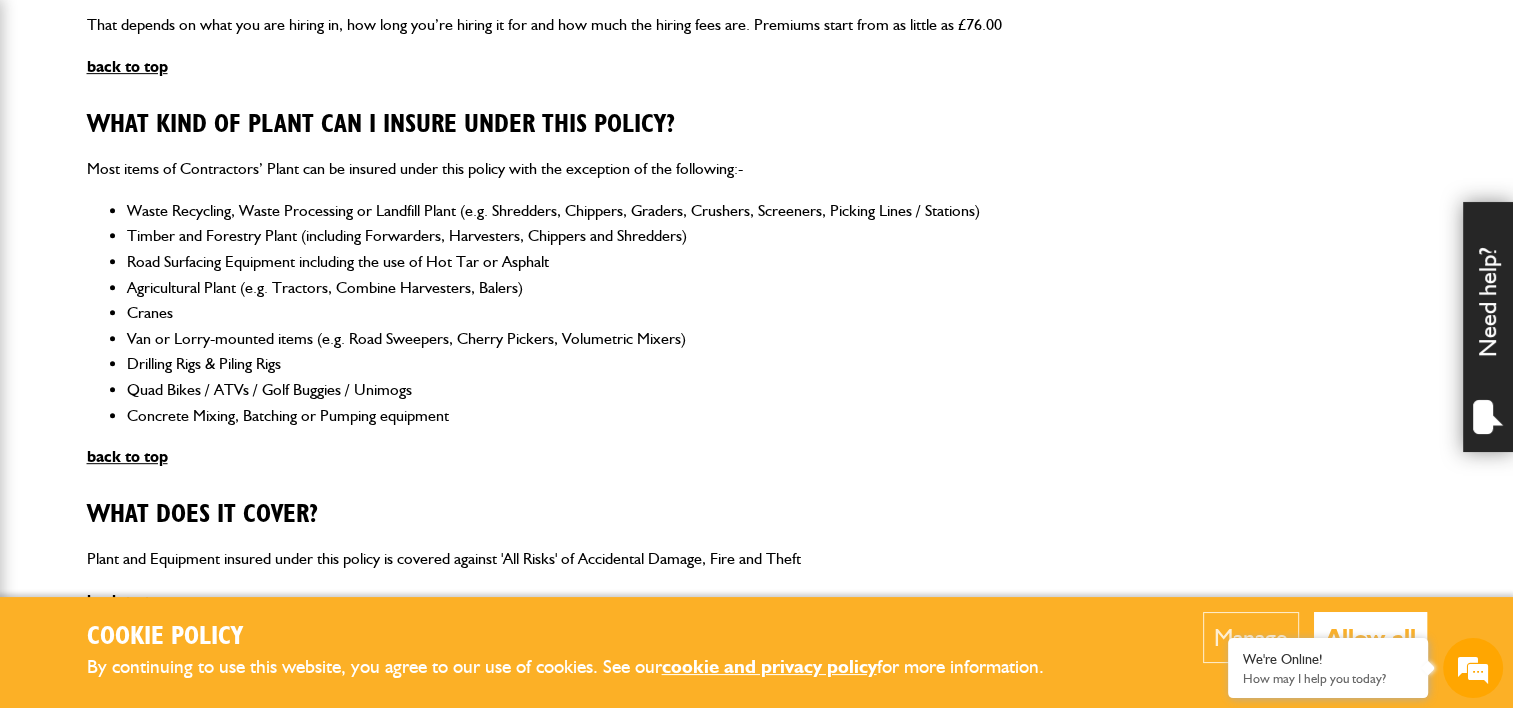 scroll, scrollTop: 1040, scrollLeft: 0, axis: vertical 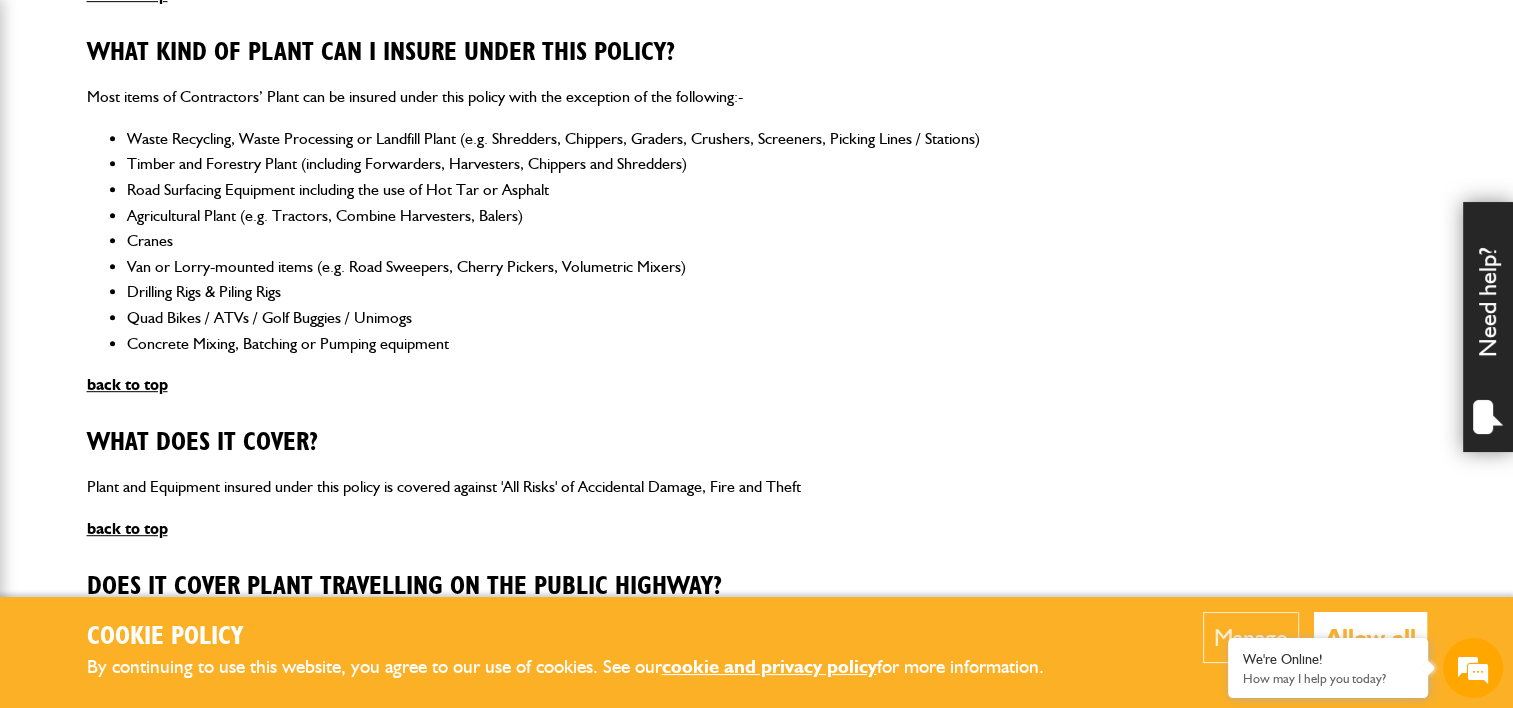 click on "Allow all" at bounding box center [1370, 637] 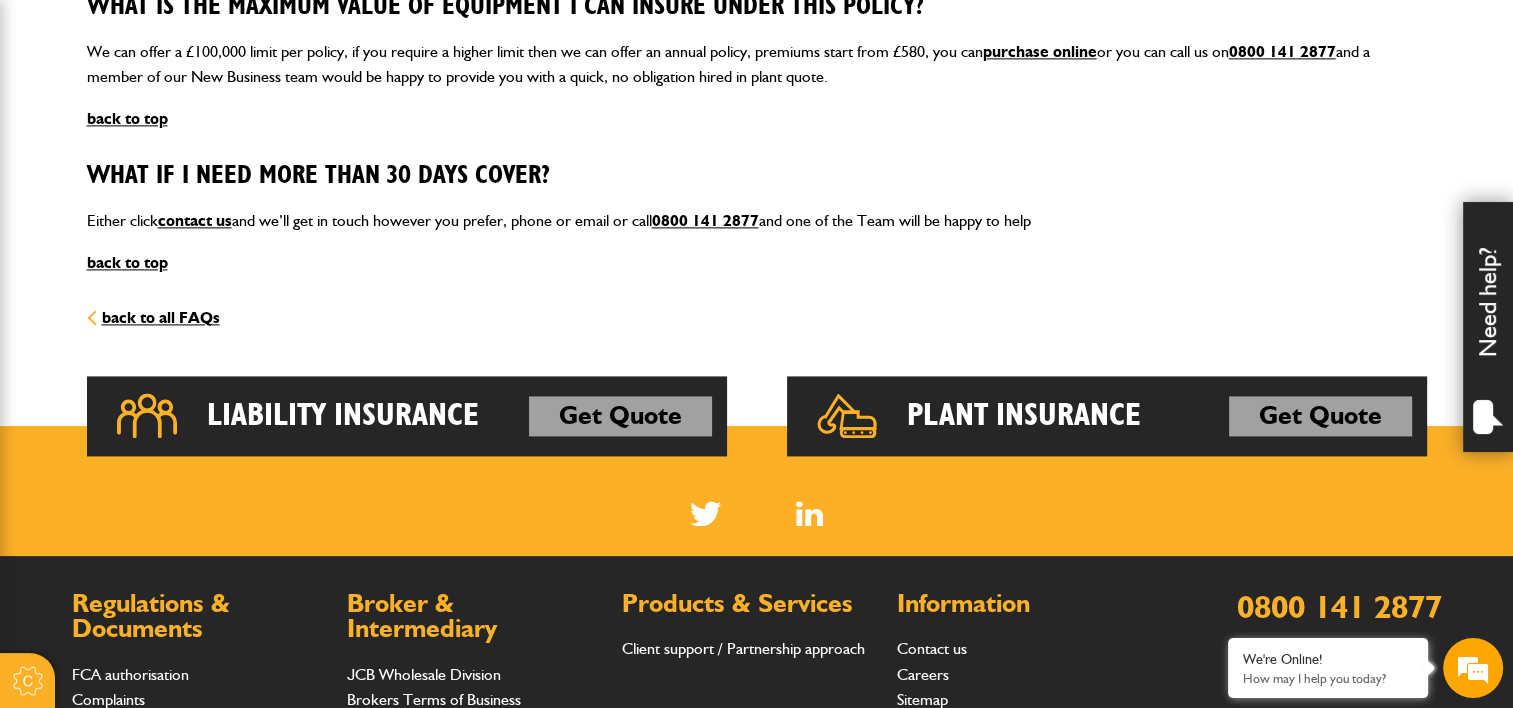 scroll, scrollTop: 2920, scrollLeft: 0, axis: vertical 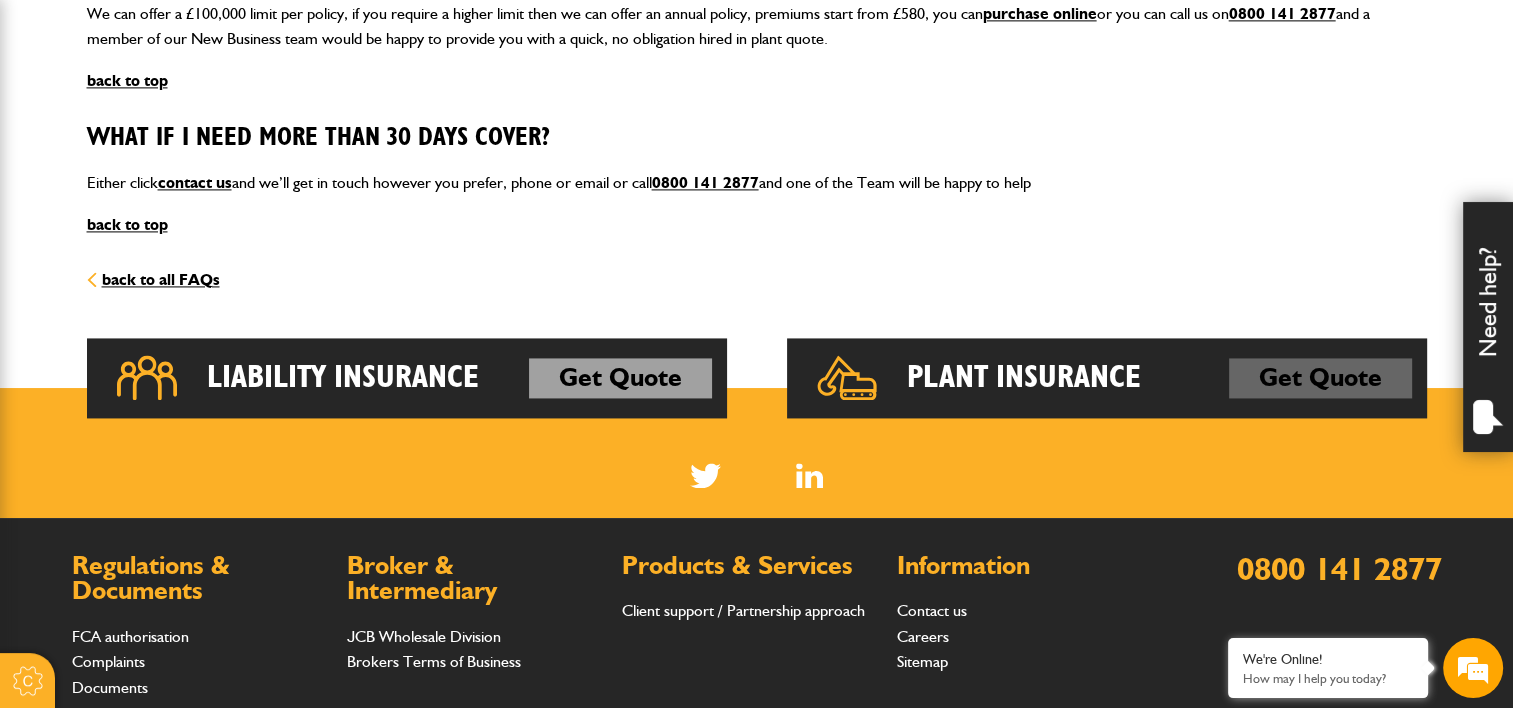 click on "Get Quote" at bounding box center (1320, 378) 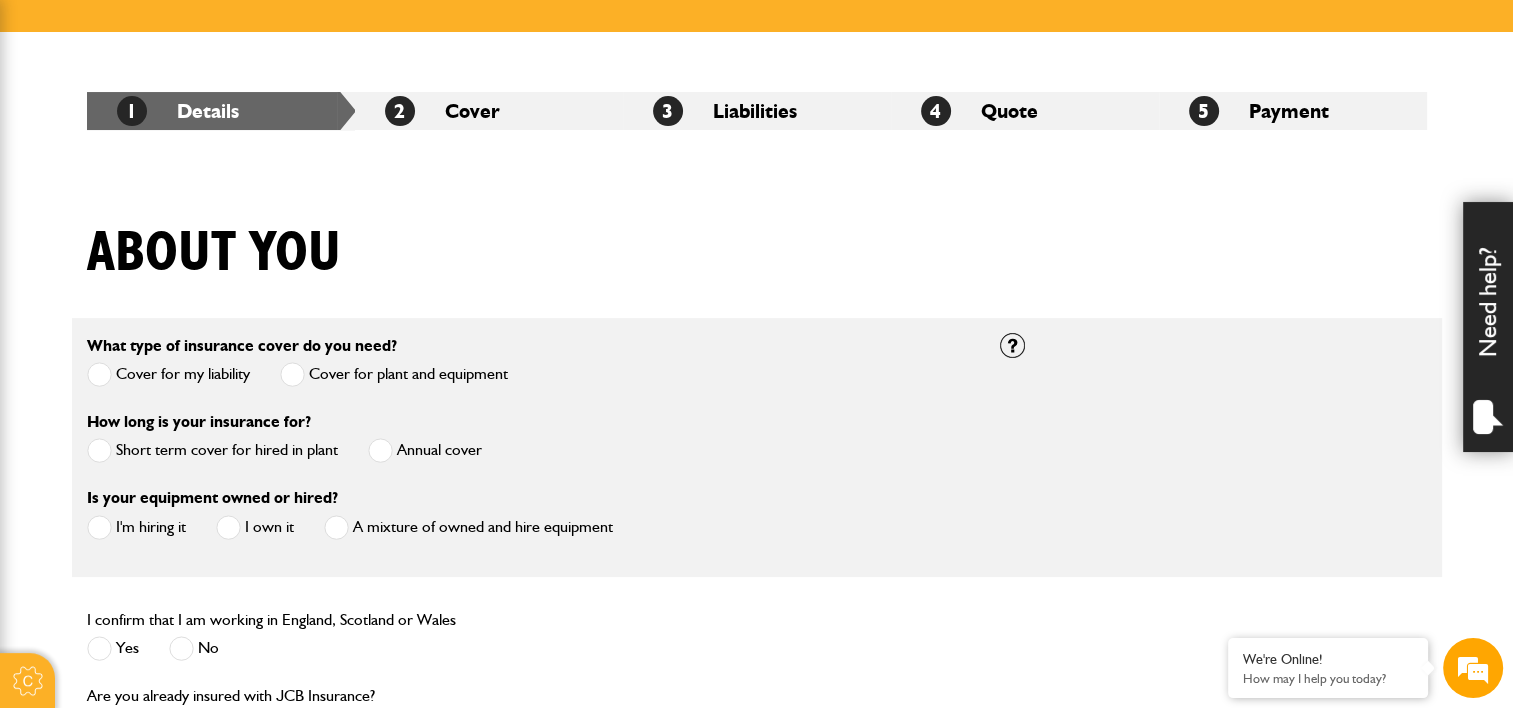scroll, scrollTop: 350, scrollLeft: 0, axis: vertical 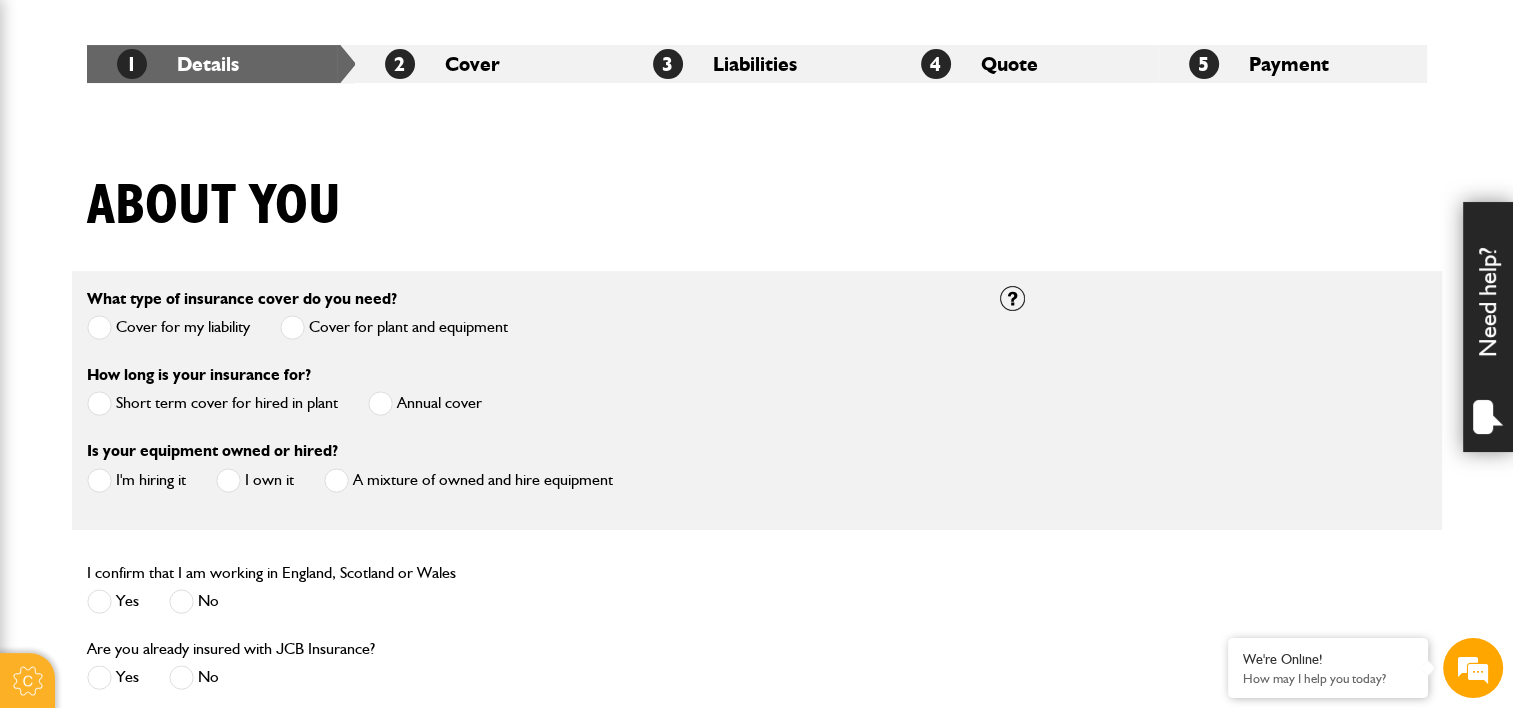 click at bounding box center (99, 403) 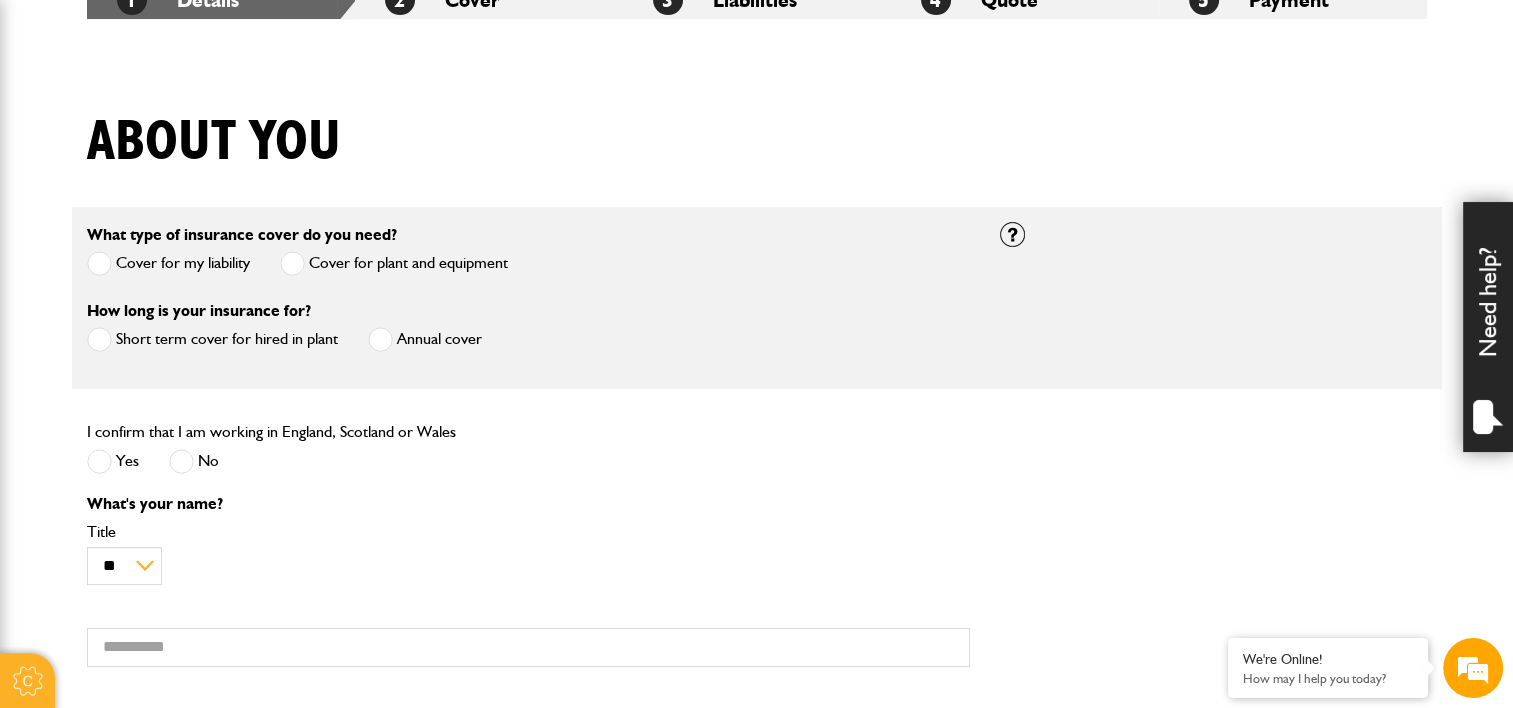 scroll, scrollTop: 415, scrollLeft: 0, axis: vertical 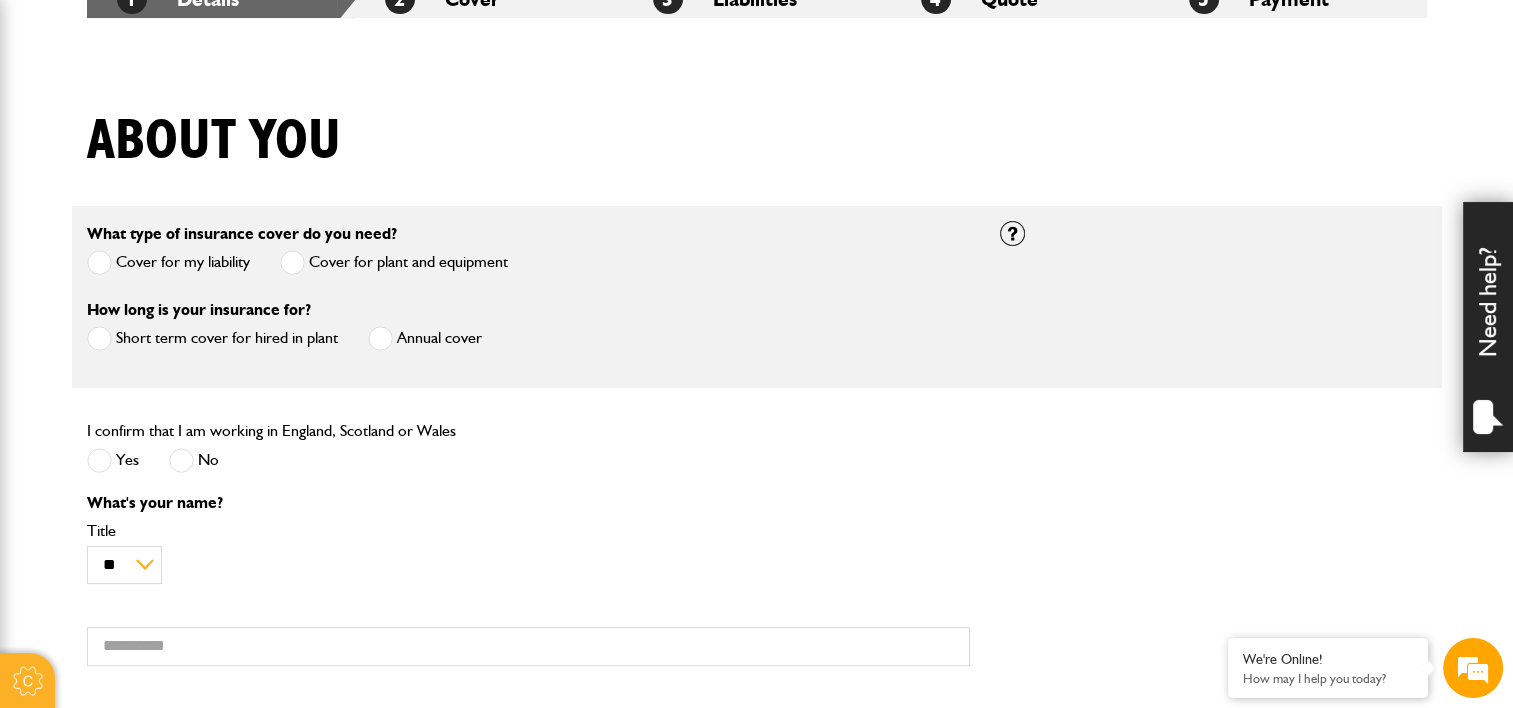 click at bounding box center [99, 460] 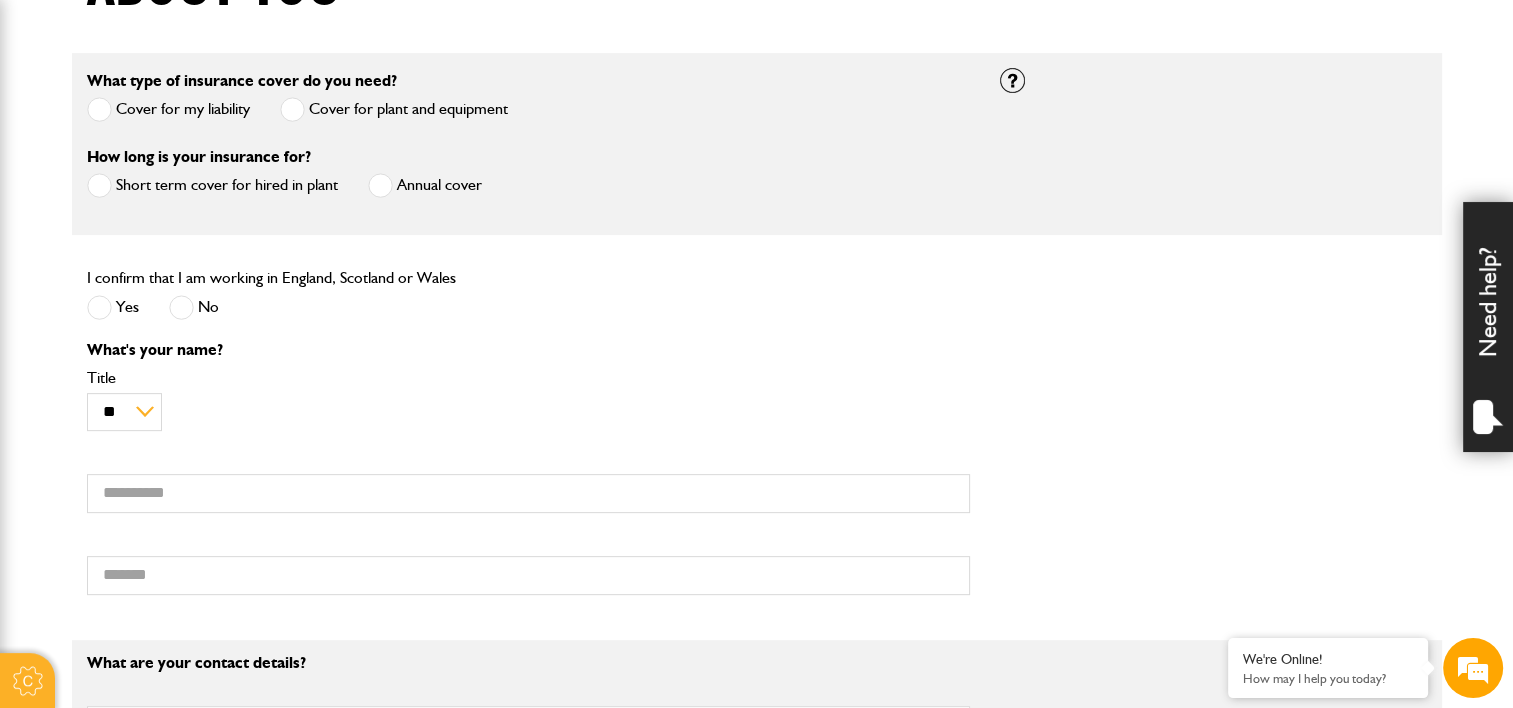 scroll, scrollTop: 572, scrollLeft: 0, axis: vertical 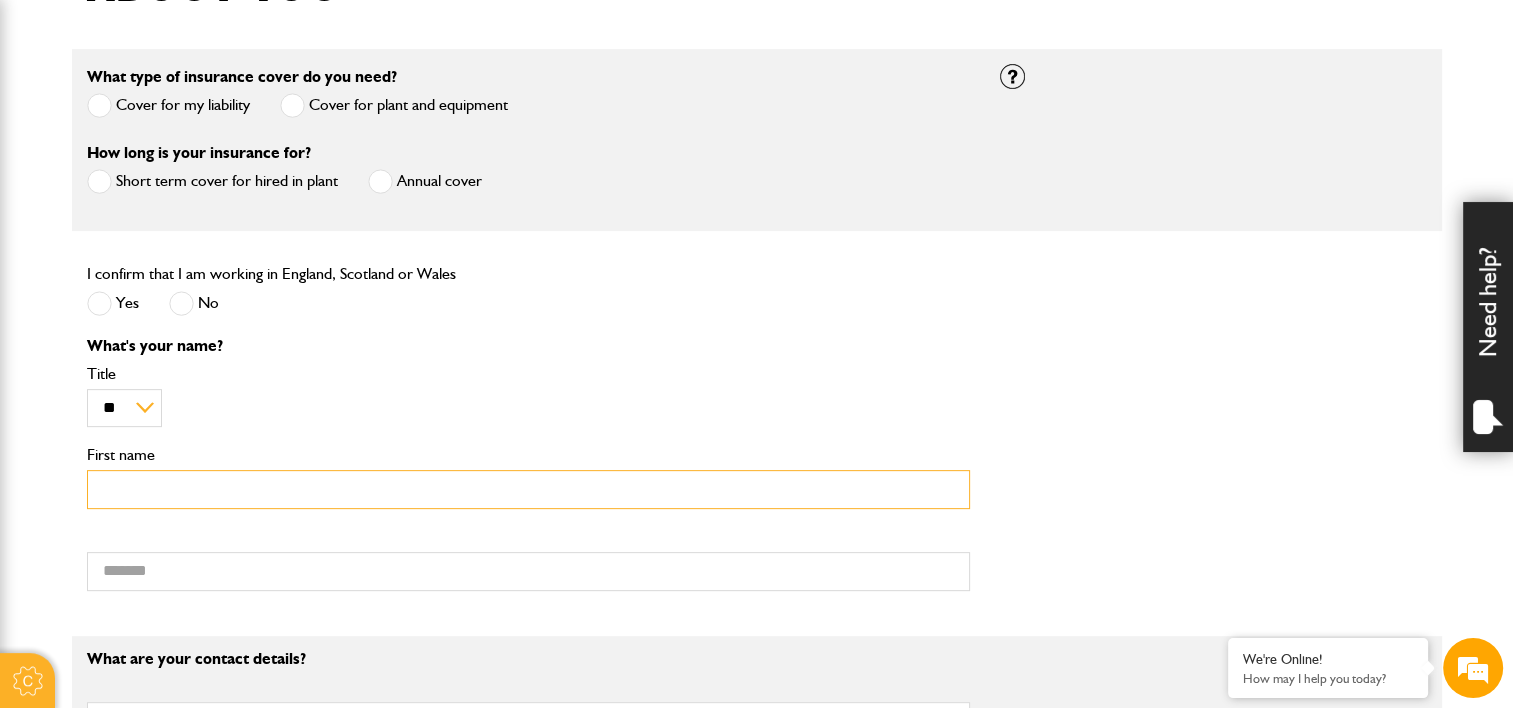 click on "First name" at bounding box center (528, 489) 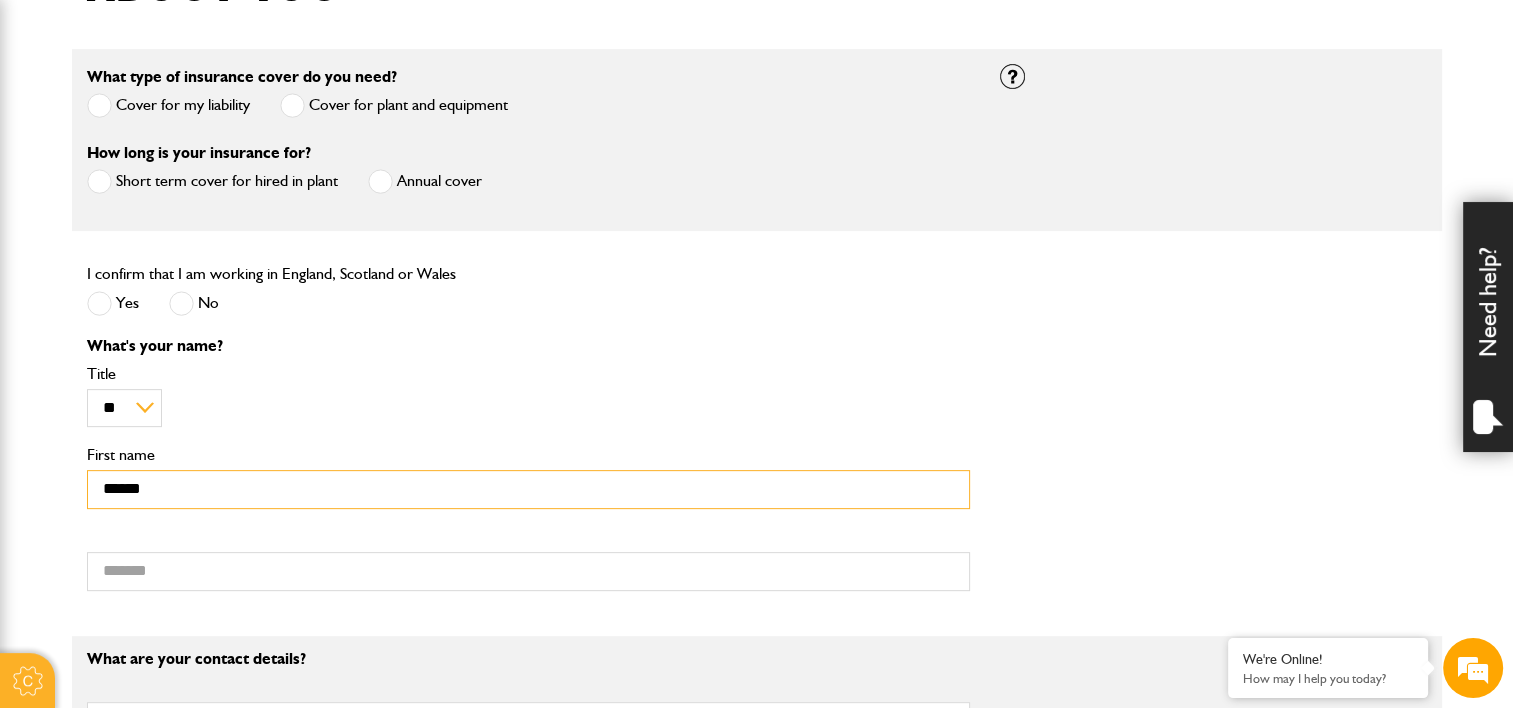 type on "******" 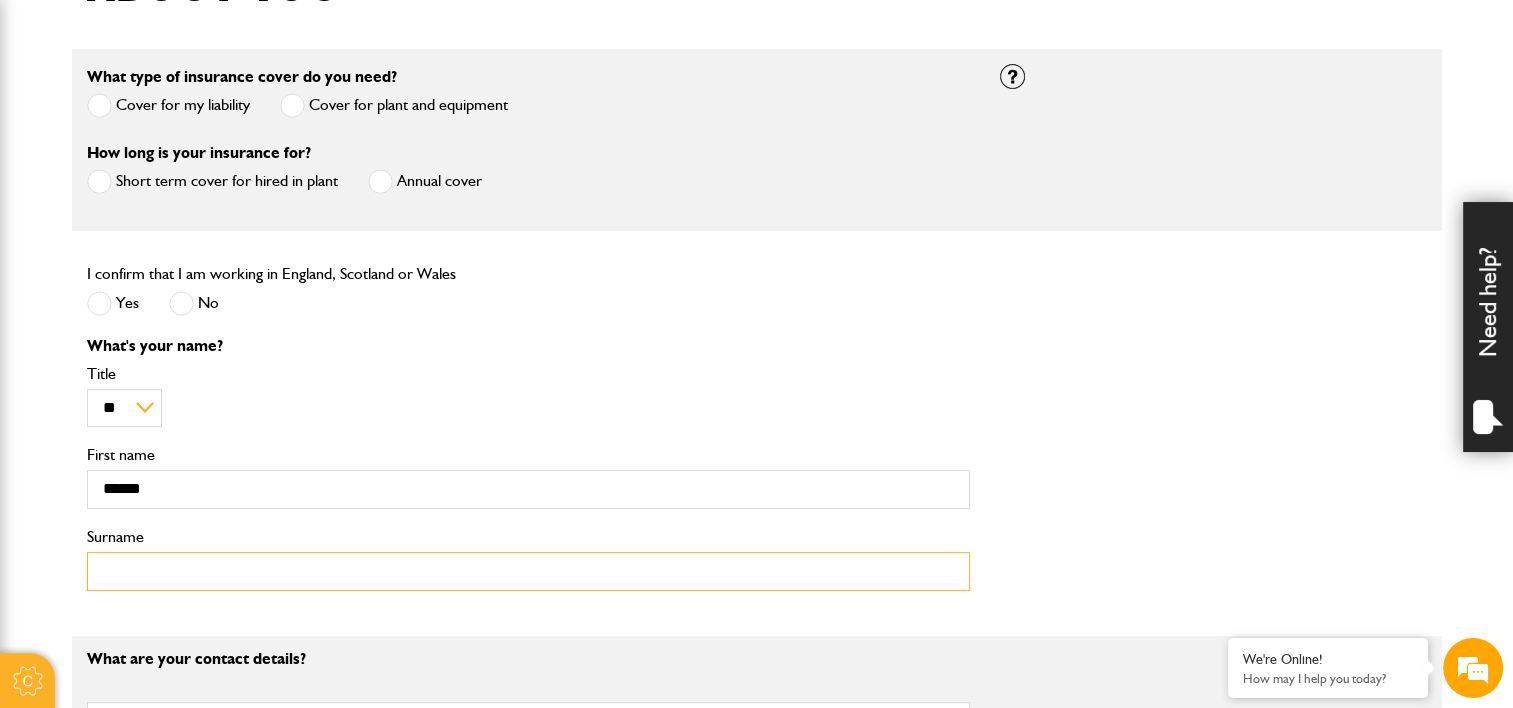 click on "Surname" at bounding box center (528, 571) 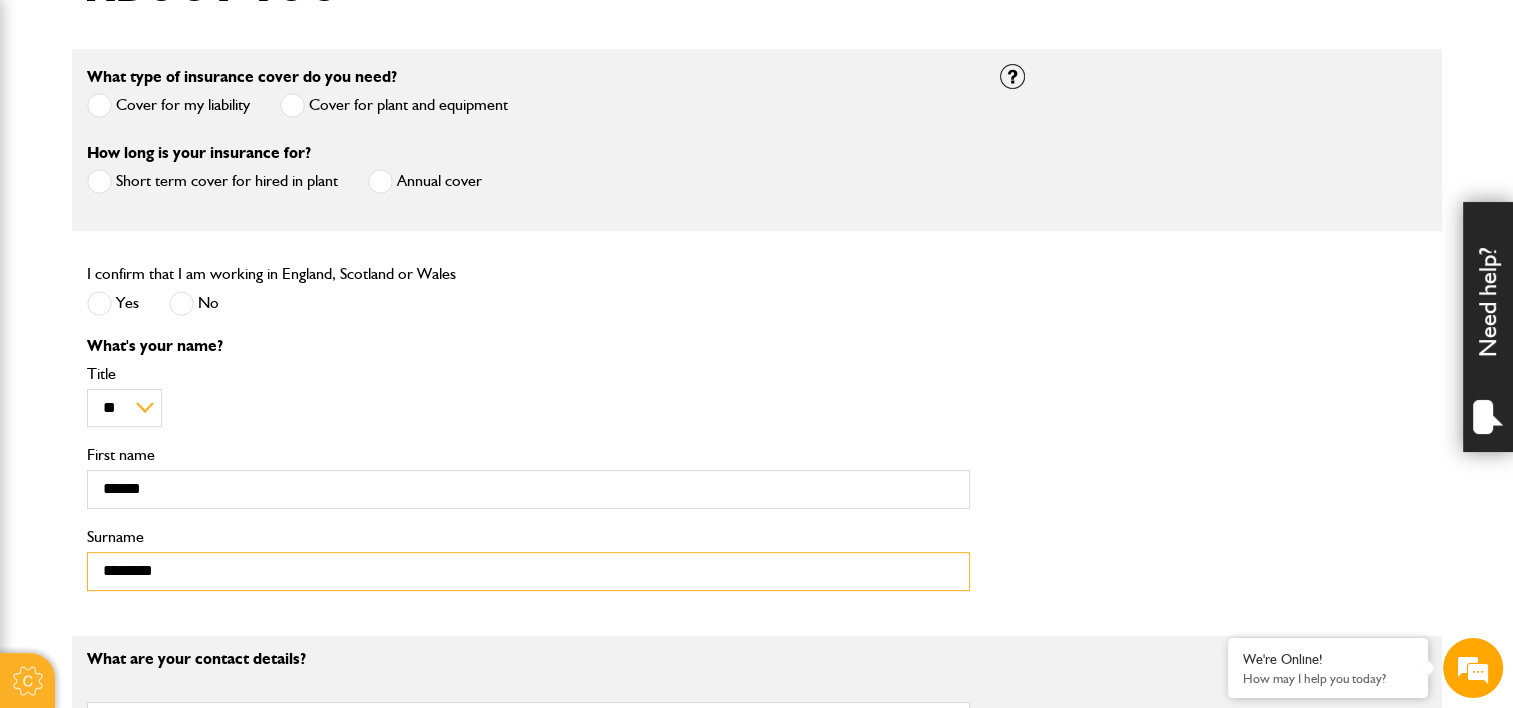 type on "********" 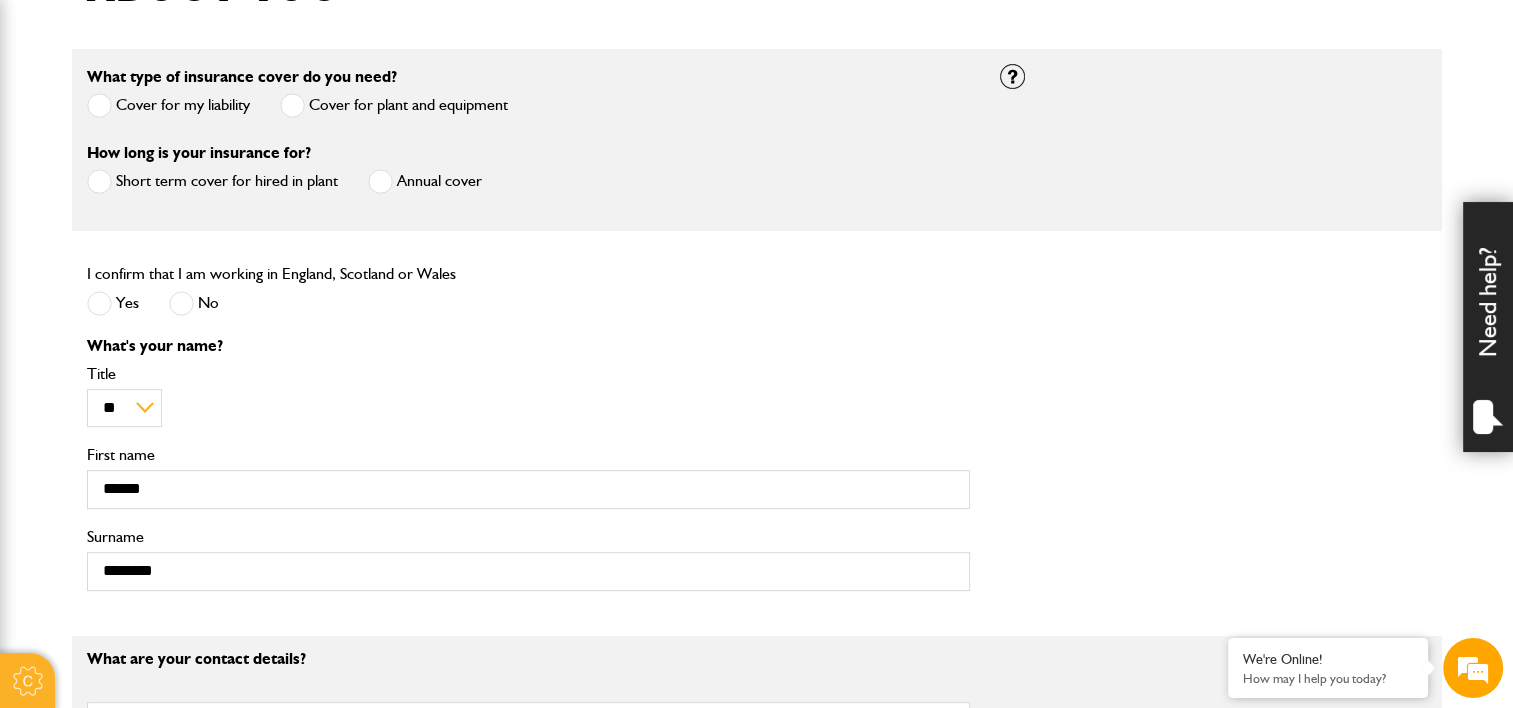 click on "First name" at bounding box center [528, 455] 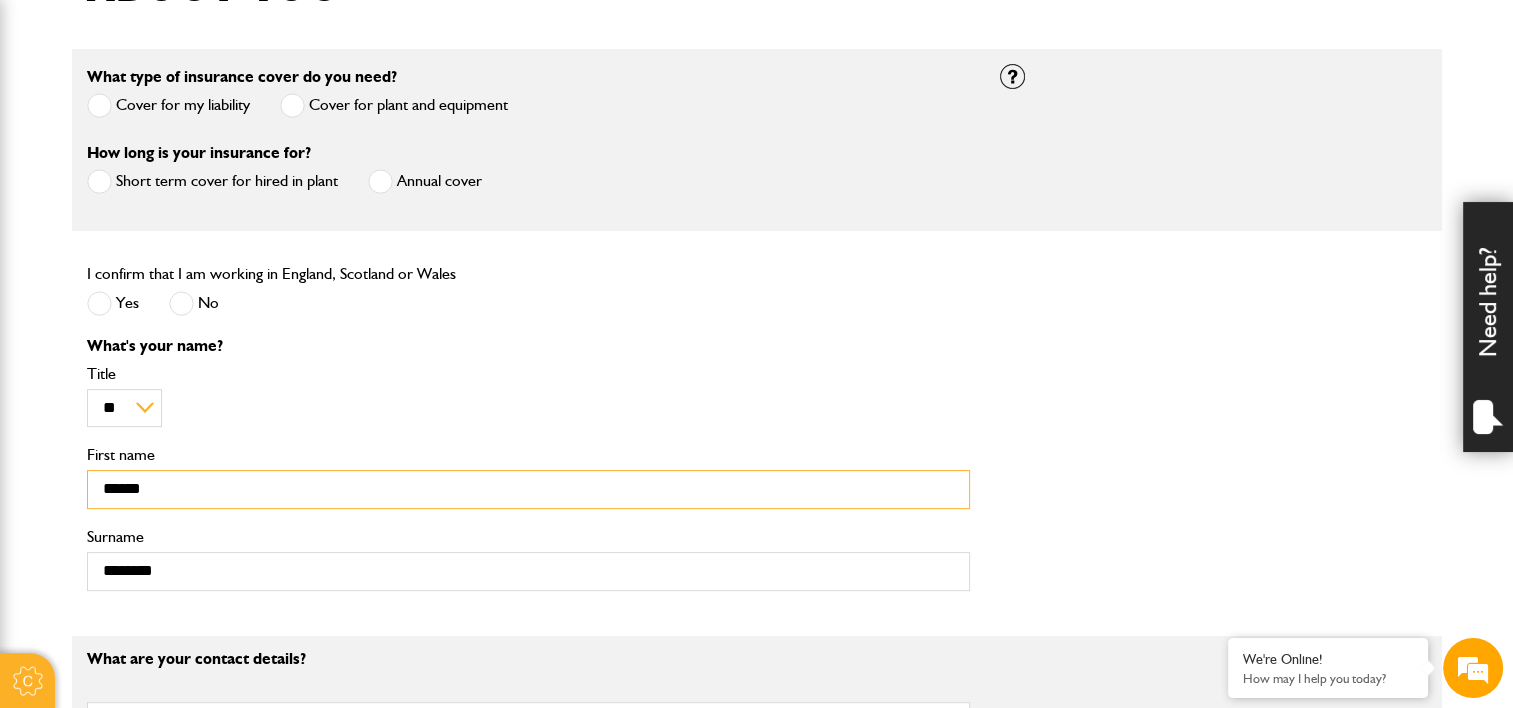 click on "******" at bounding box center (528, 489) 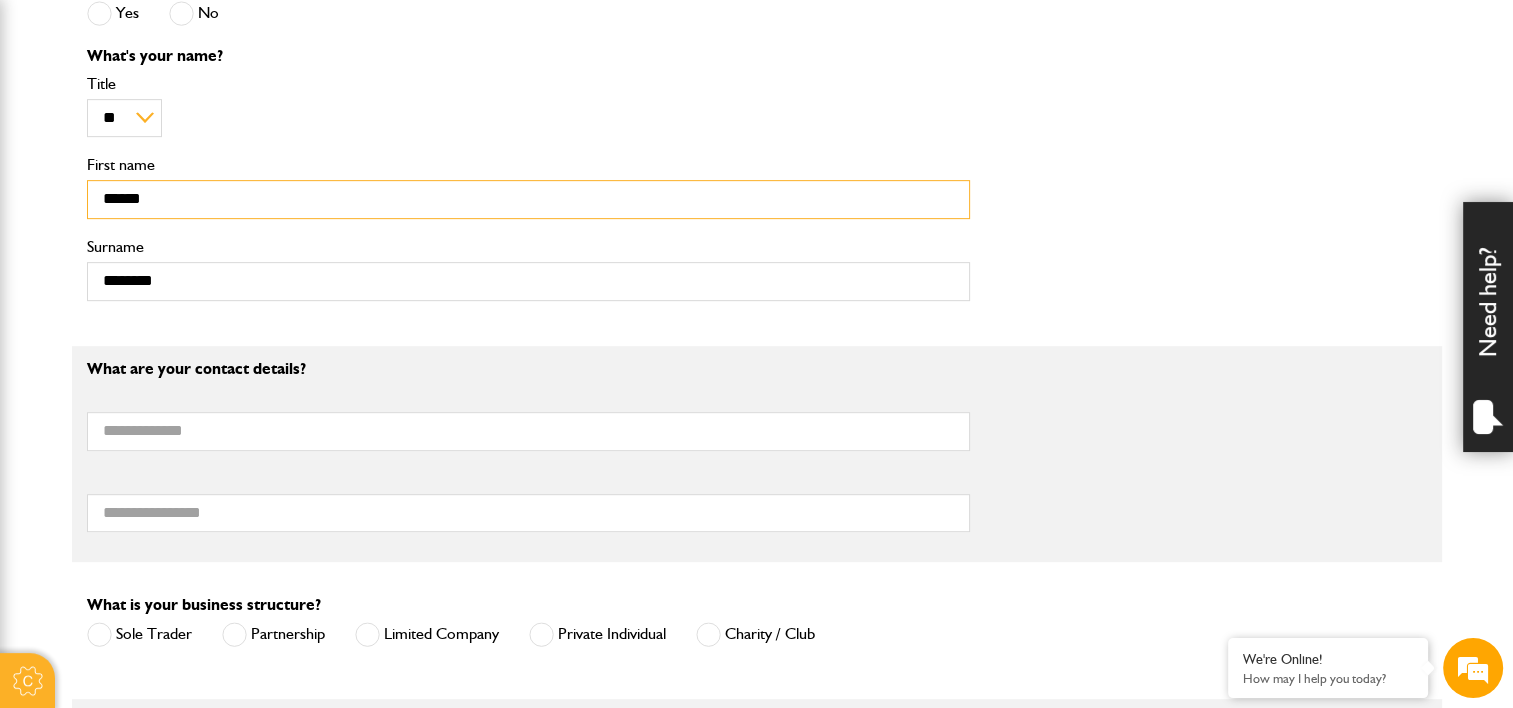 scroll, scrollTop: 860, scrollLeft: 0, axis: vertical 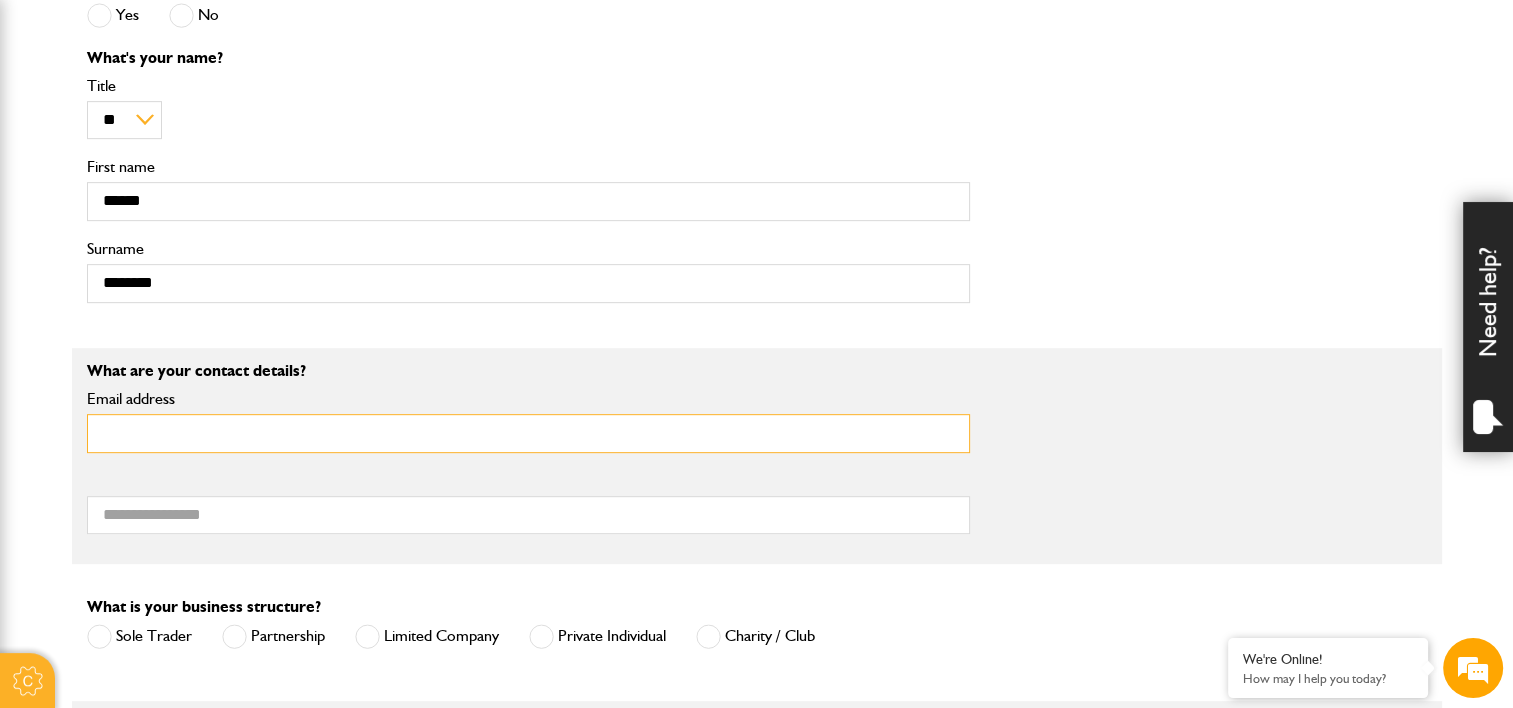 click on "Email address" at bounding box center (528, 433) 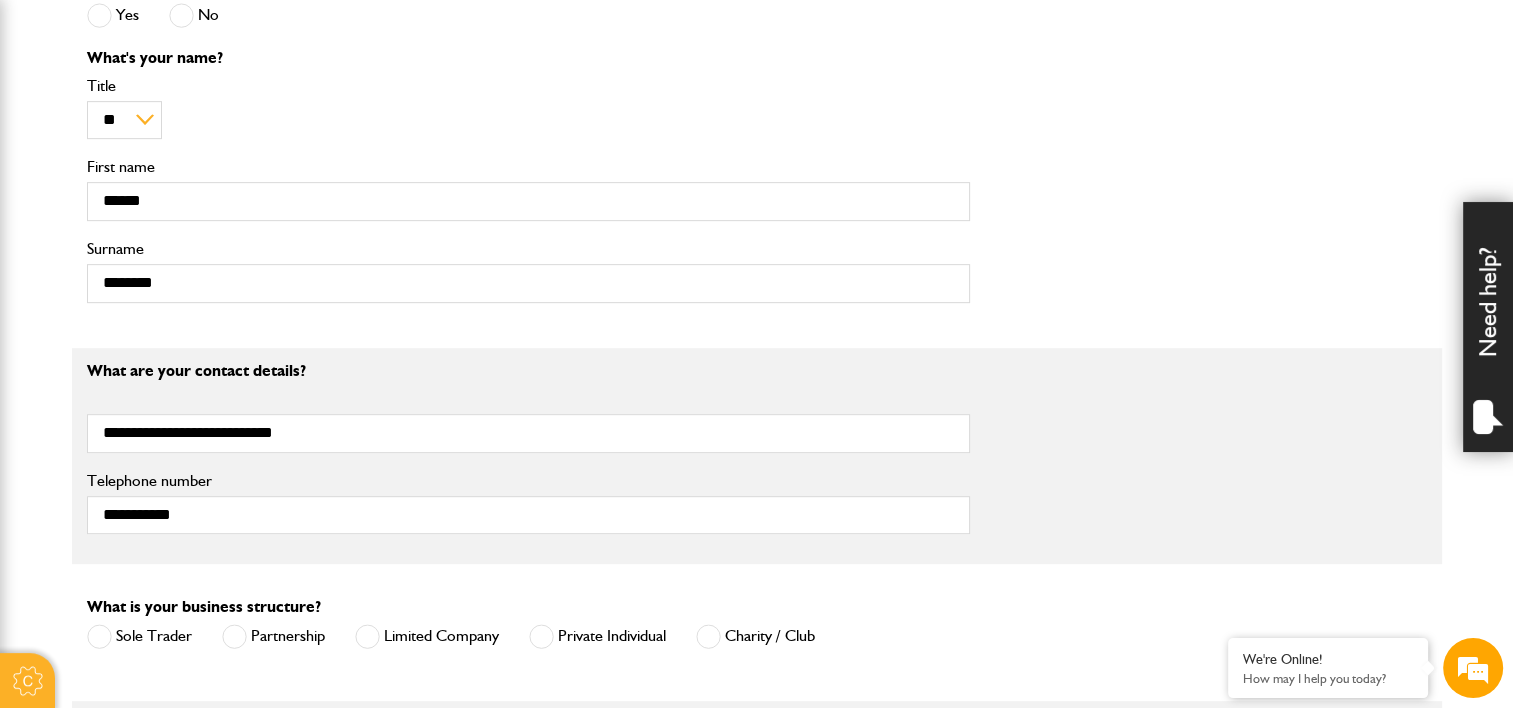type on "**********" 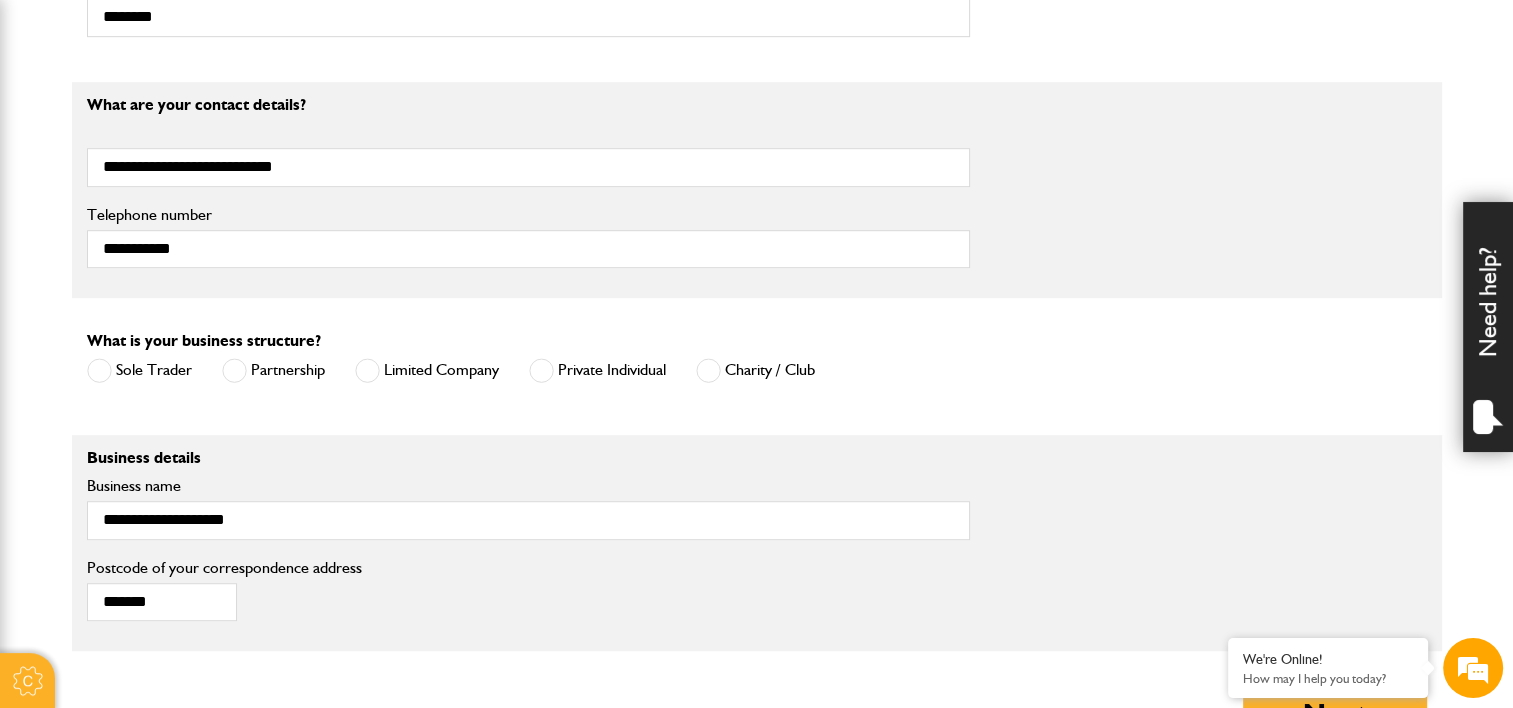 scroll, scrollTop: 1120, scrollLeft: 0, axis: vertical 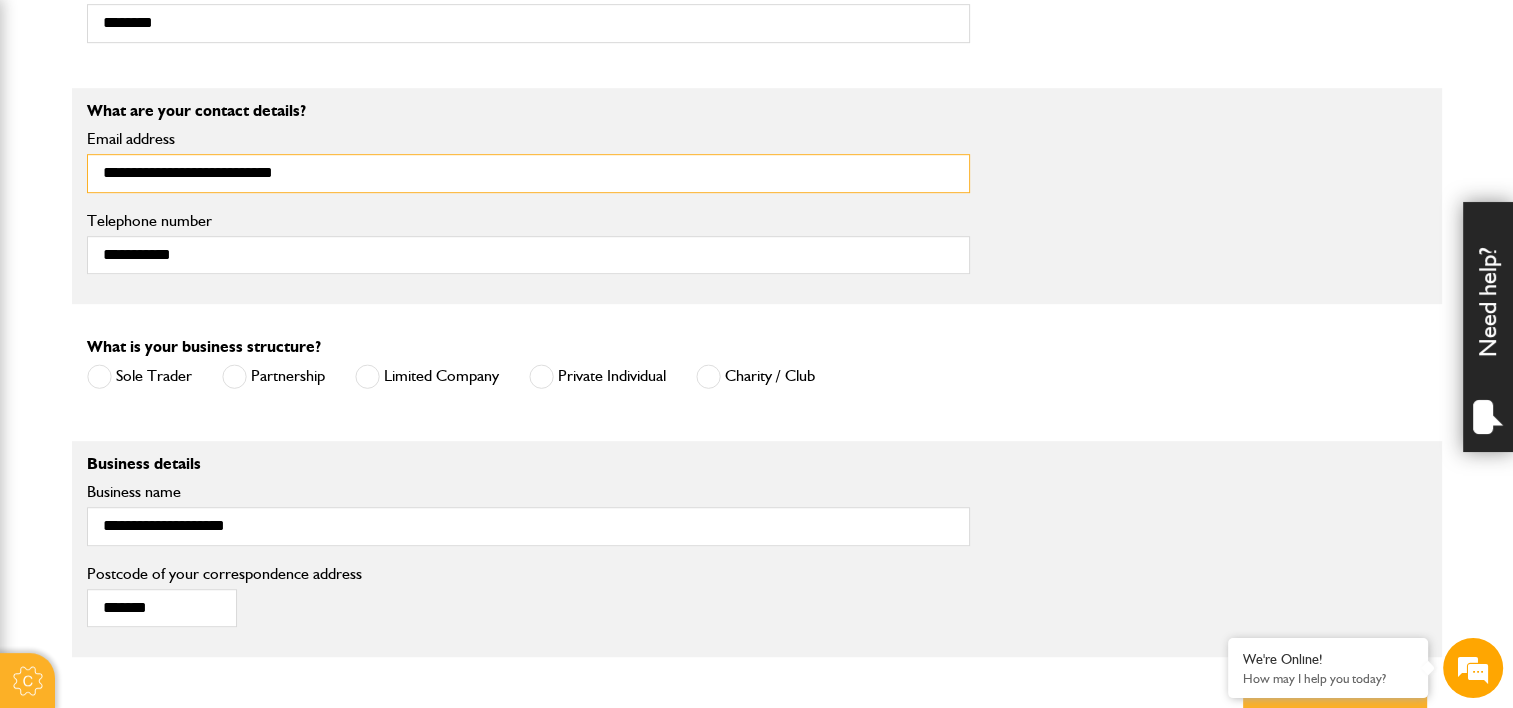 click on "**********" at bounding box center [528, 173] 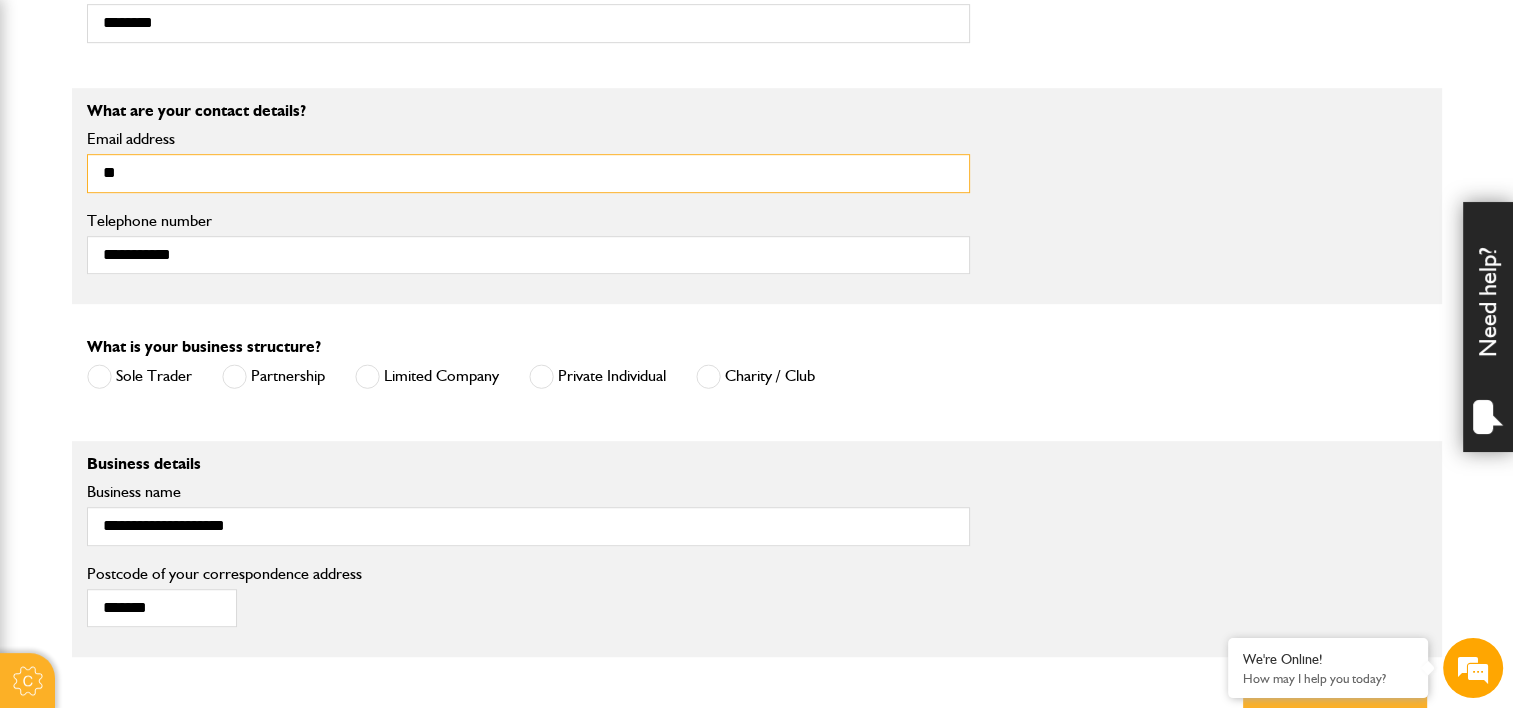 type on "**********" 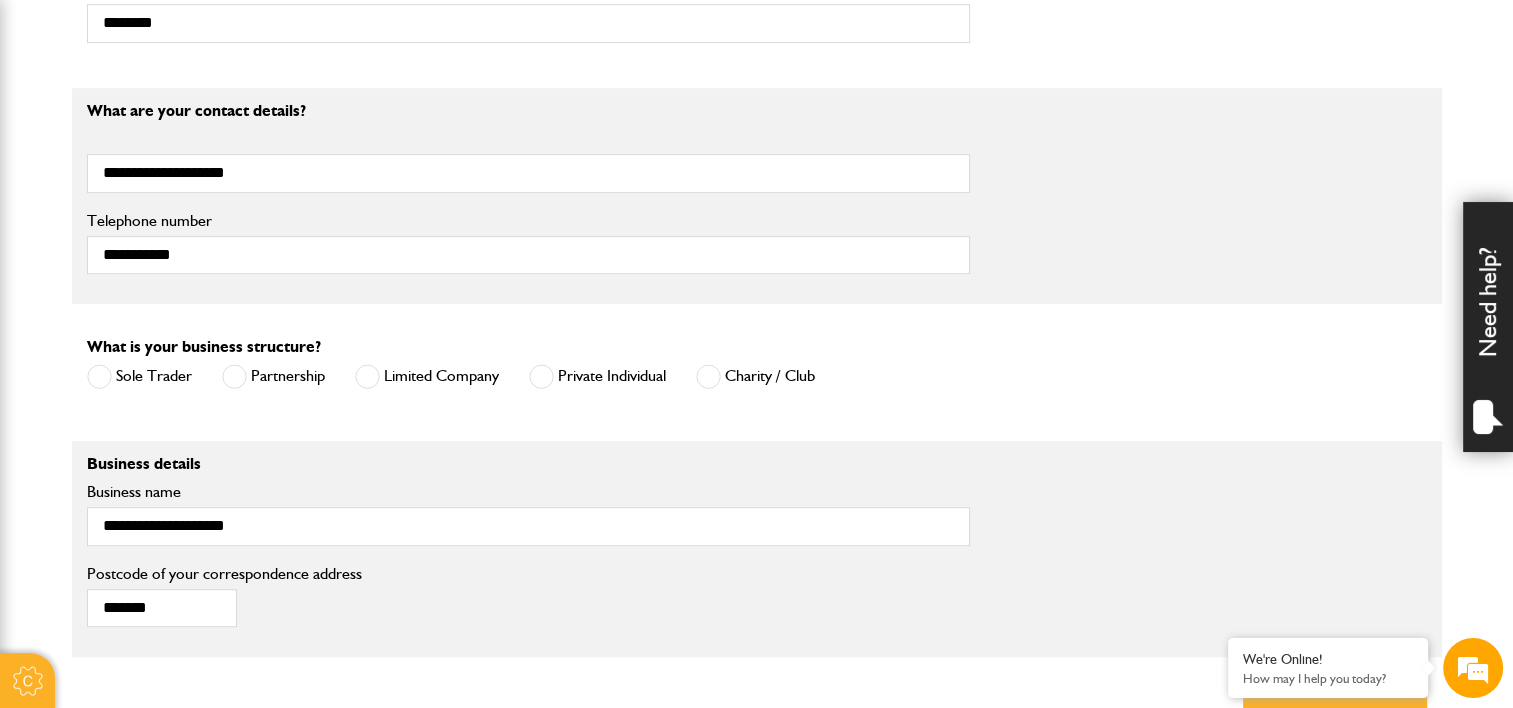 click on "Sole Trader" at bounding box center (139, 376) 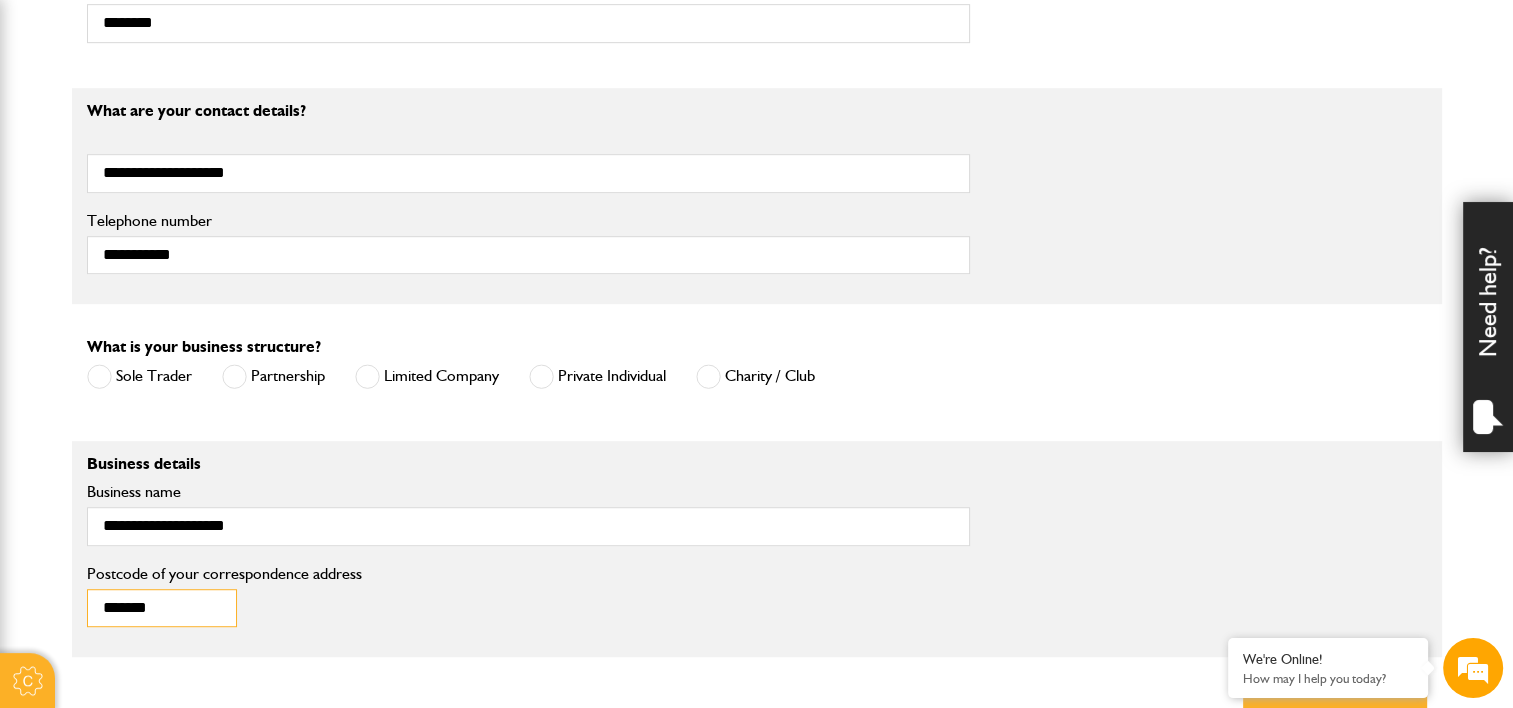 click on "*******" at bounding box center [162, 608] 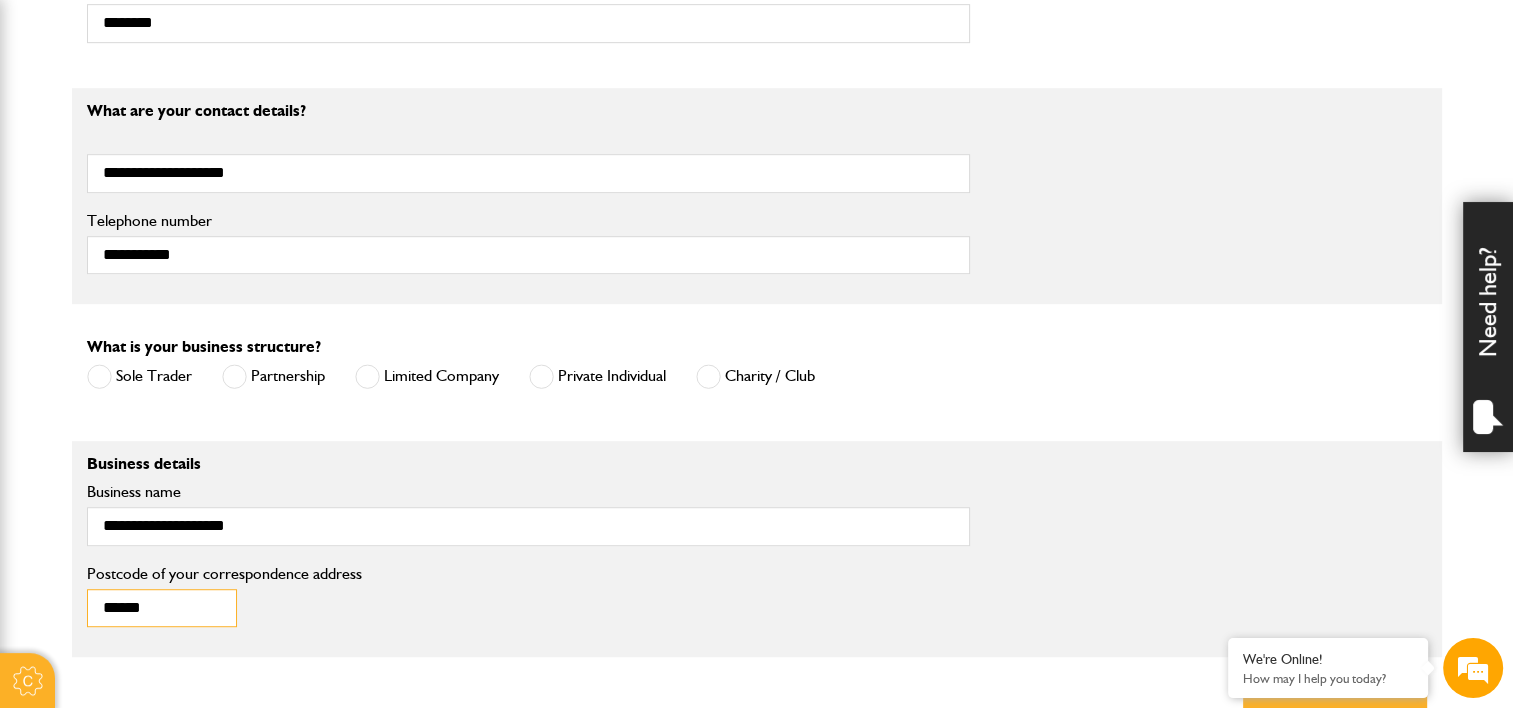 type on "*******" 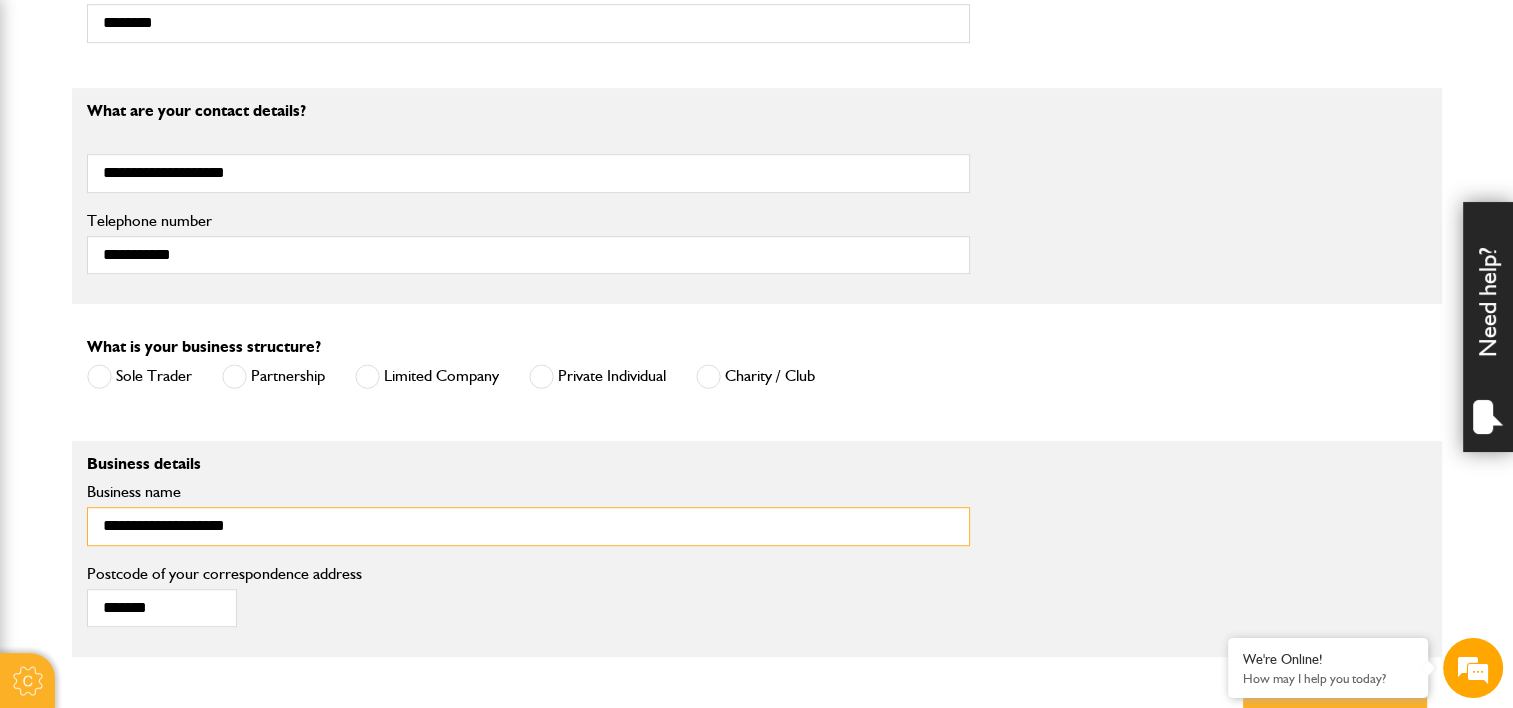 click on "**********" at bounding box center [528, 526] 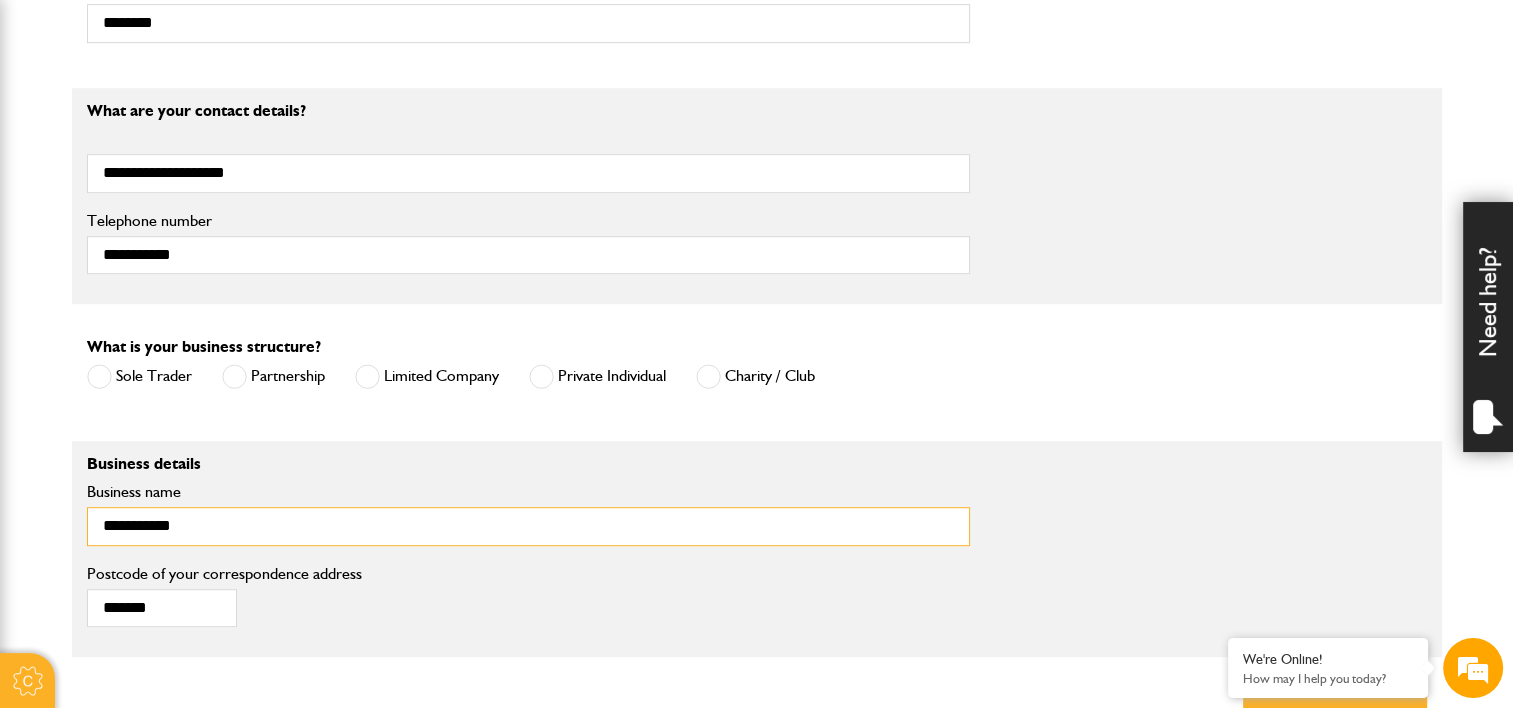 type on "**********" 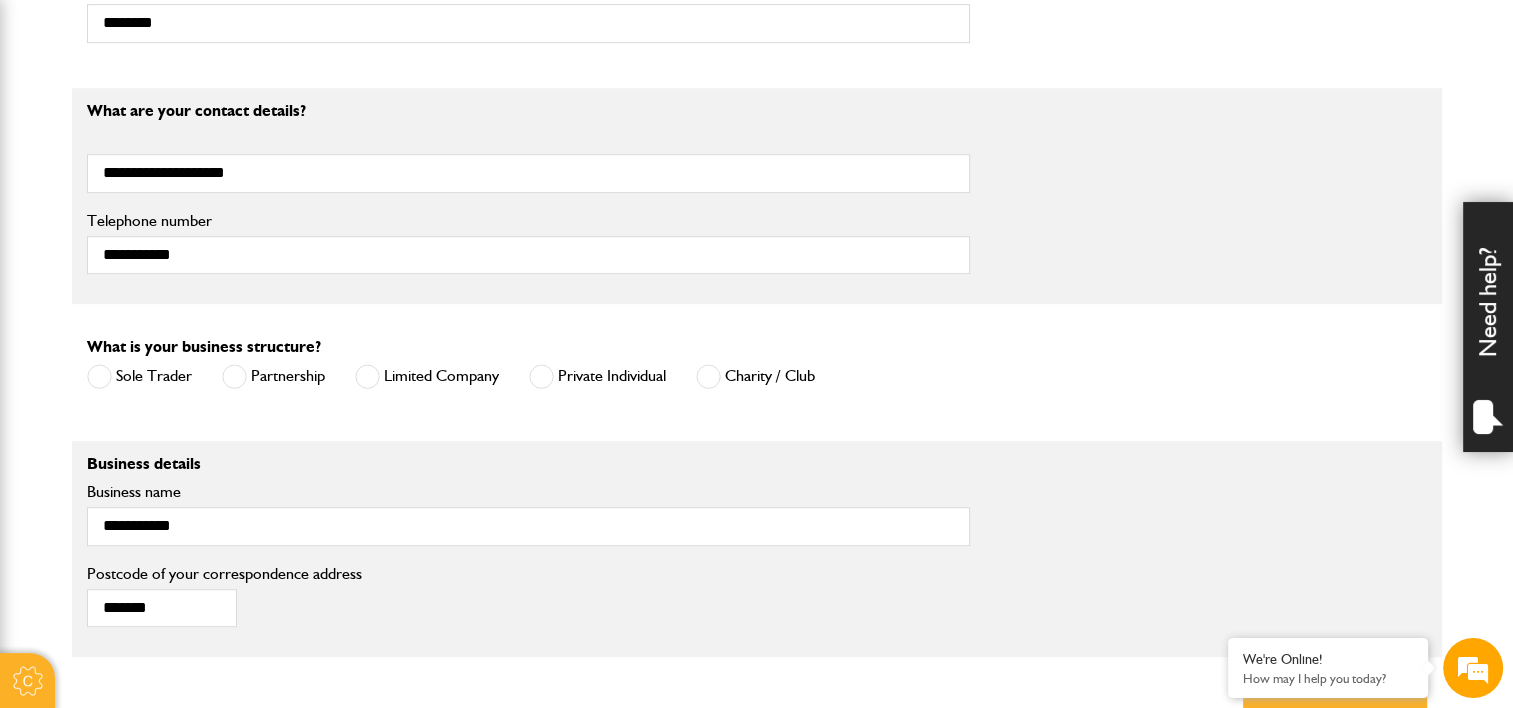 click on "**********" at bounding box center (757, 549) 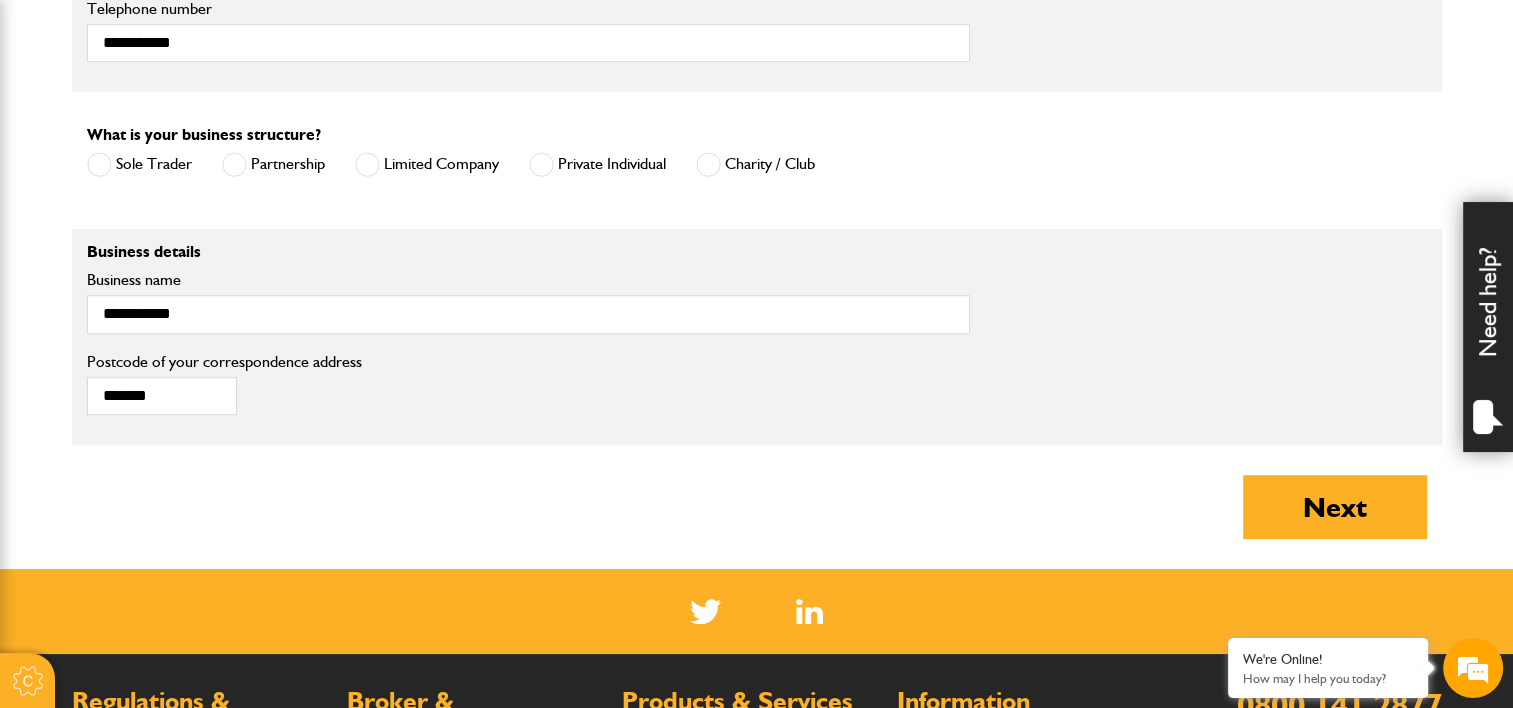 scroll, scrollTop: 1423, scrollLeft: 0, axis: vertical 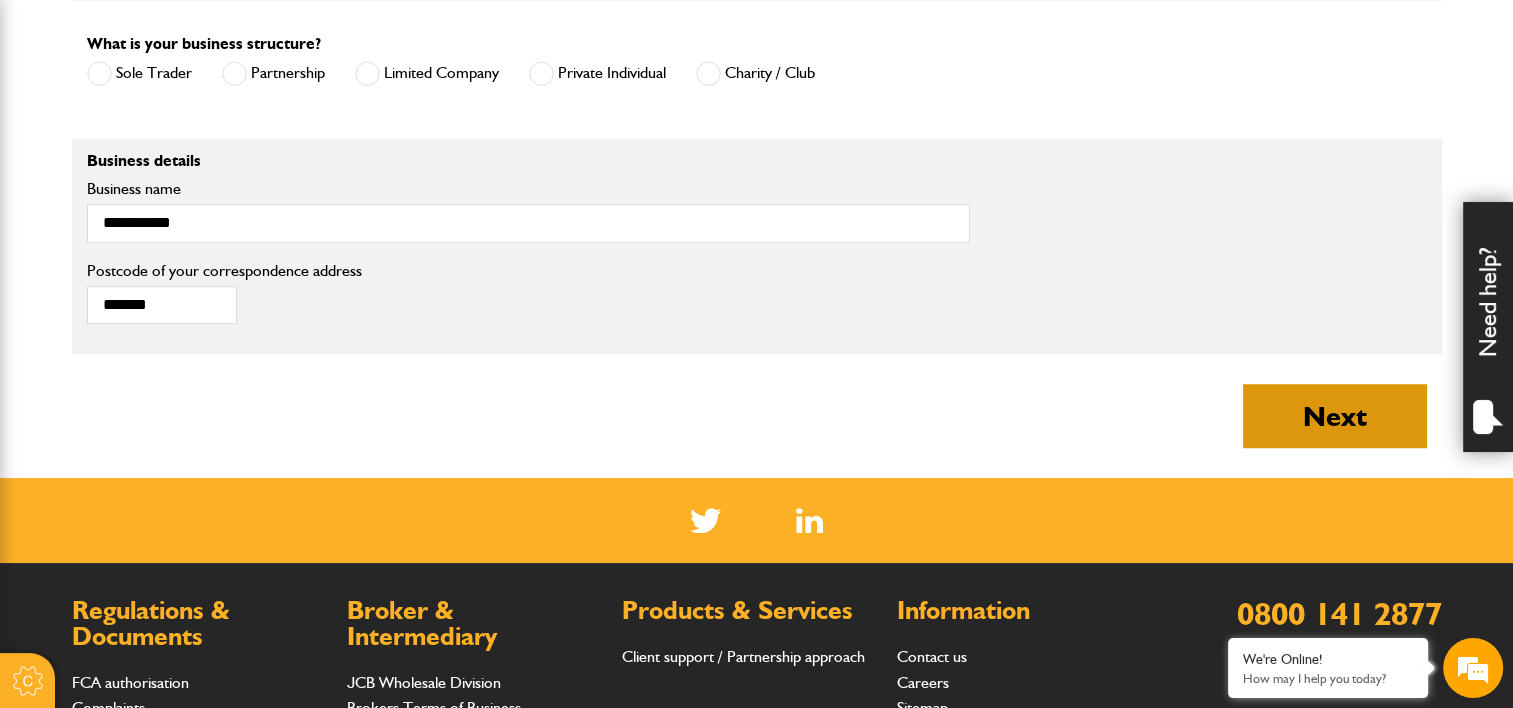 click on "Next" at bounding box center [1335, 416] 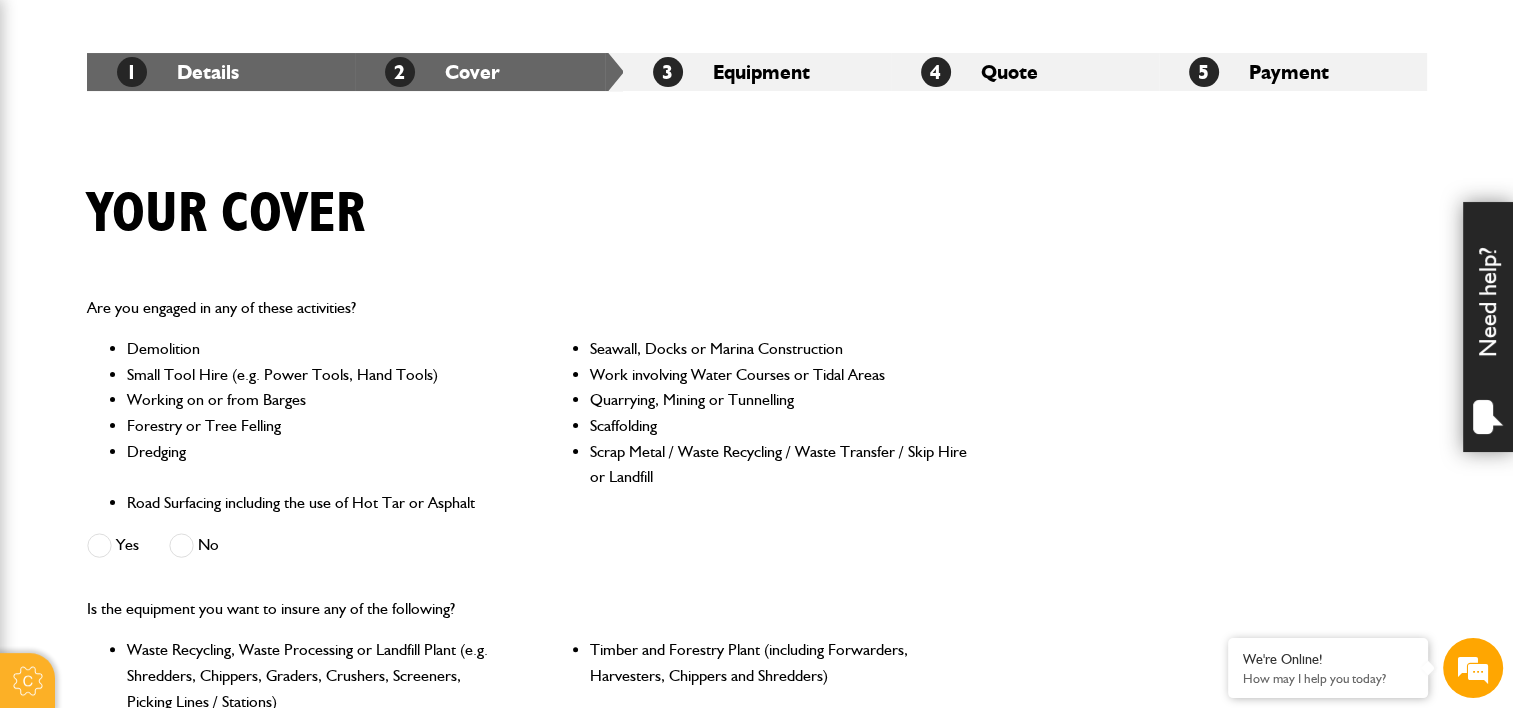 scroll, scrollTop: 348, scrollLeft: 0, axis: vertical 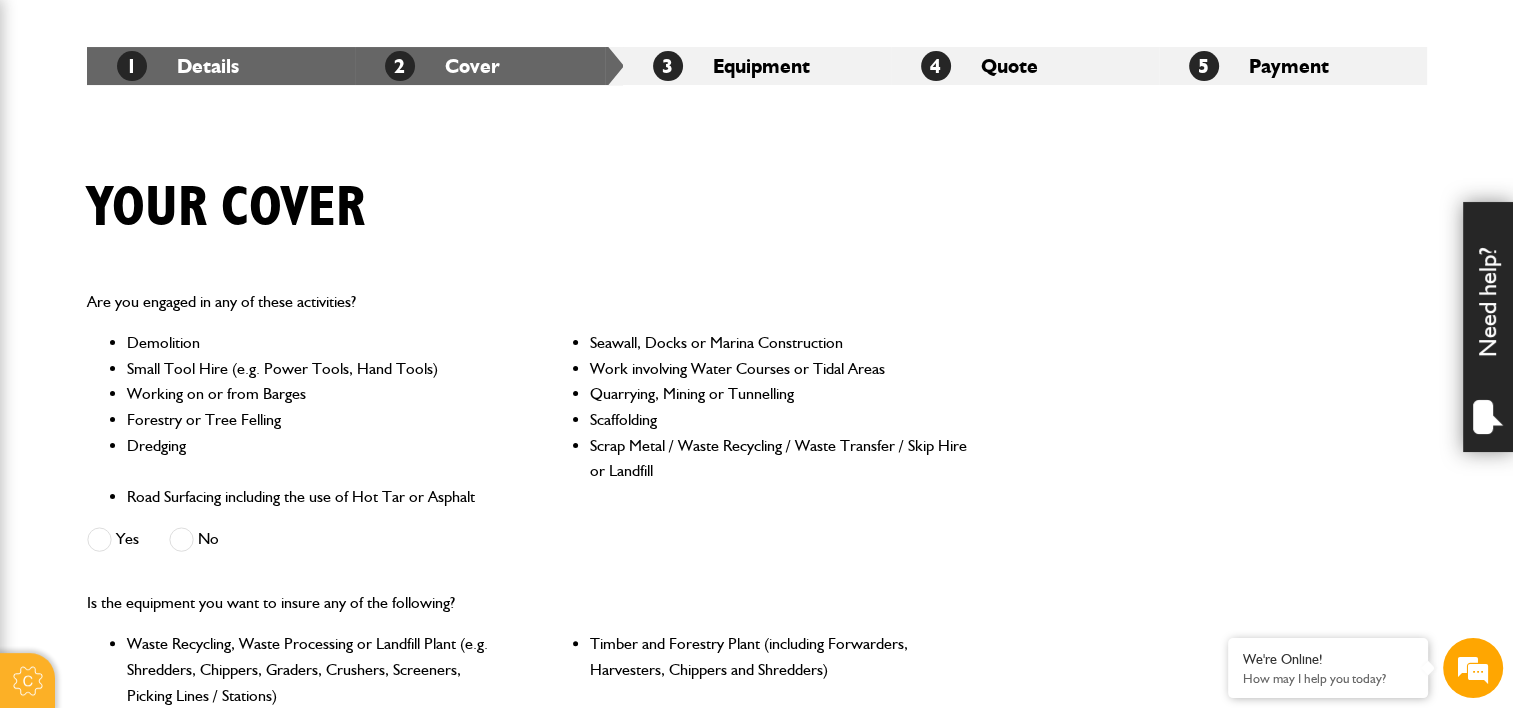 click at bounding box center [181, 539] 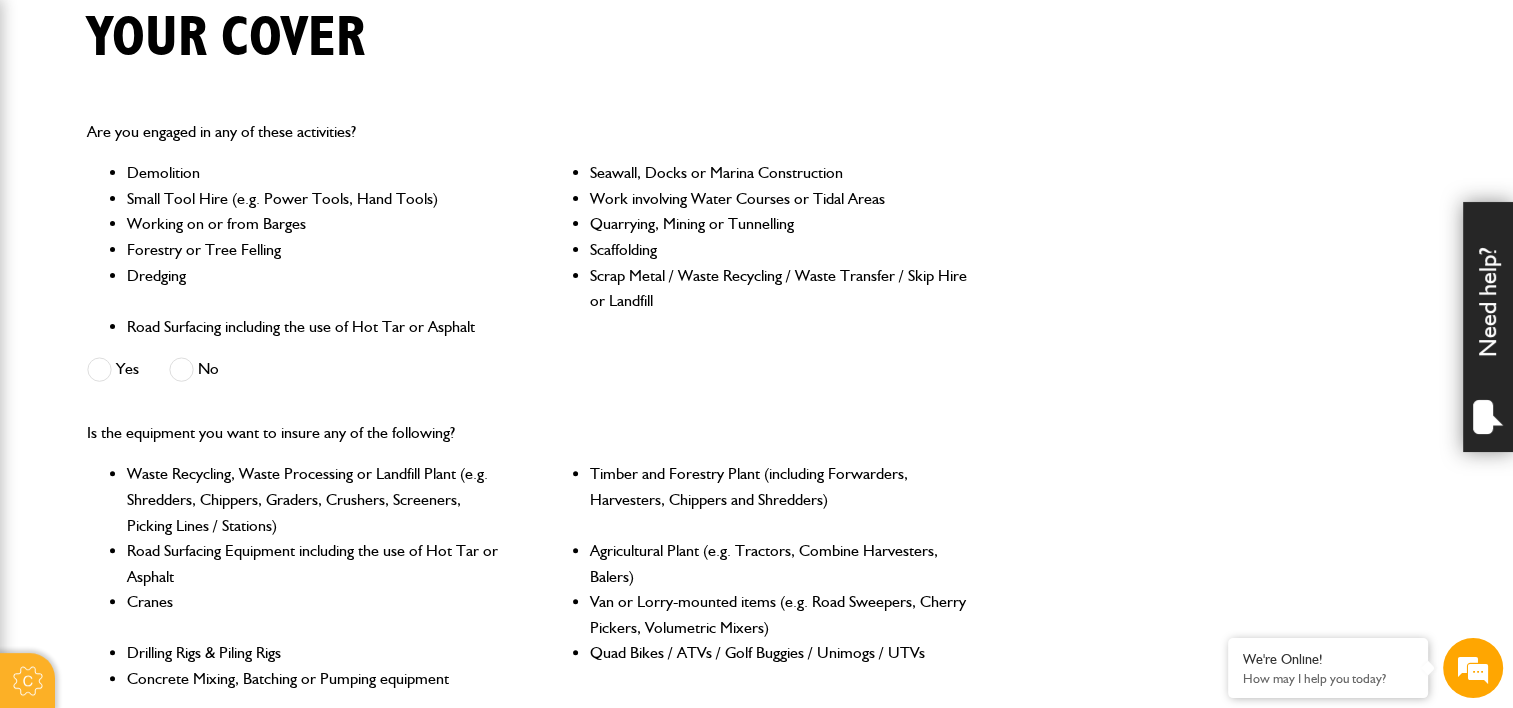 scroll, scrollTop: 523, scrollLeft: 0, axis: vertical 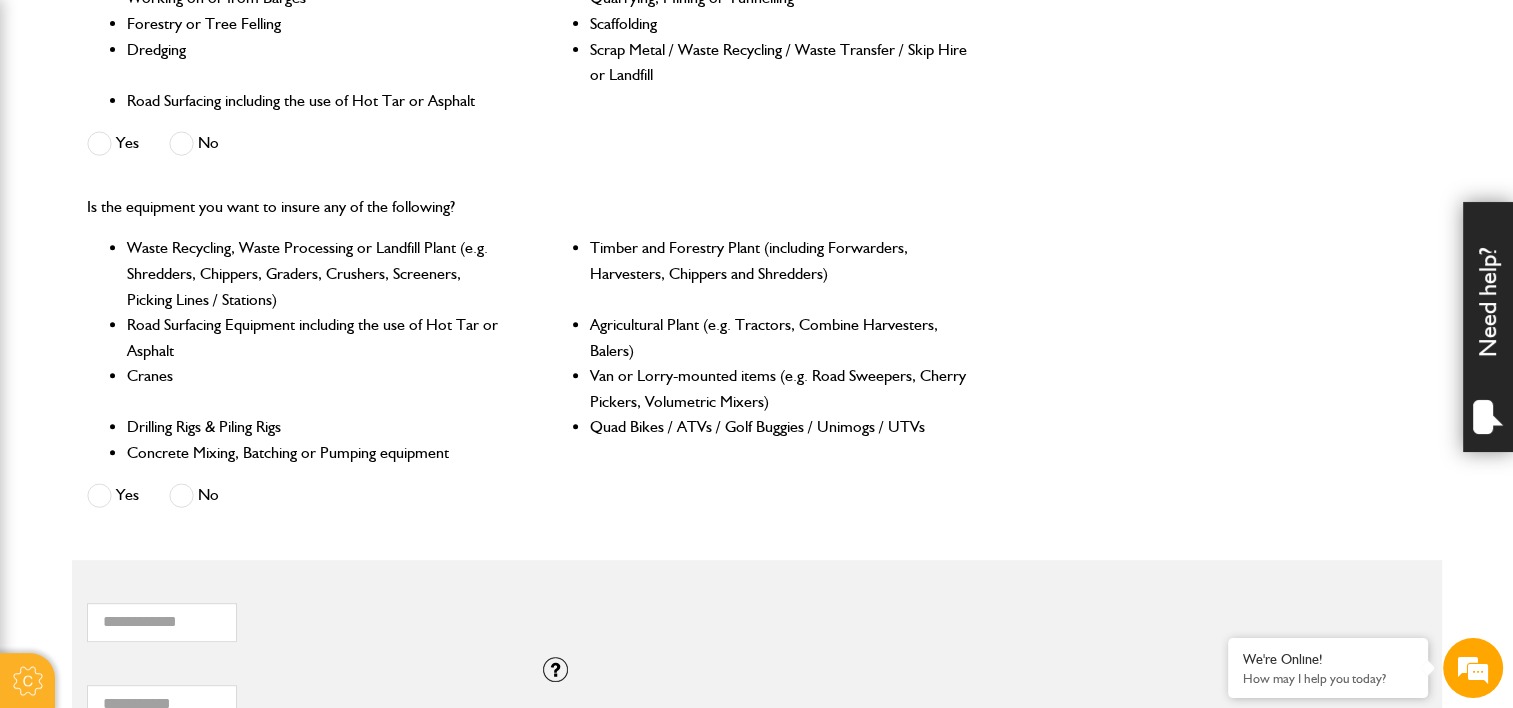 click at bounding box center [181, 495] 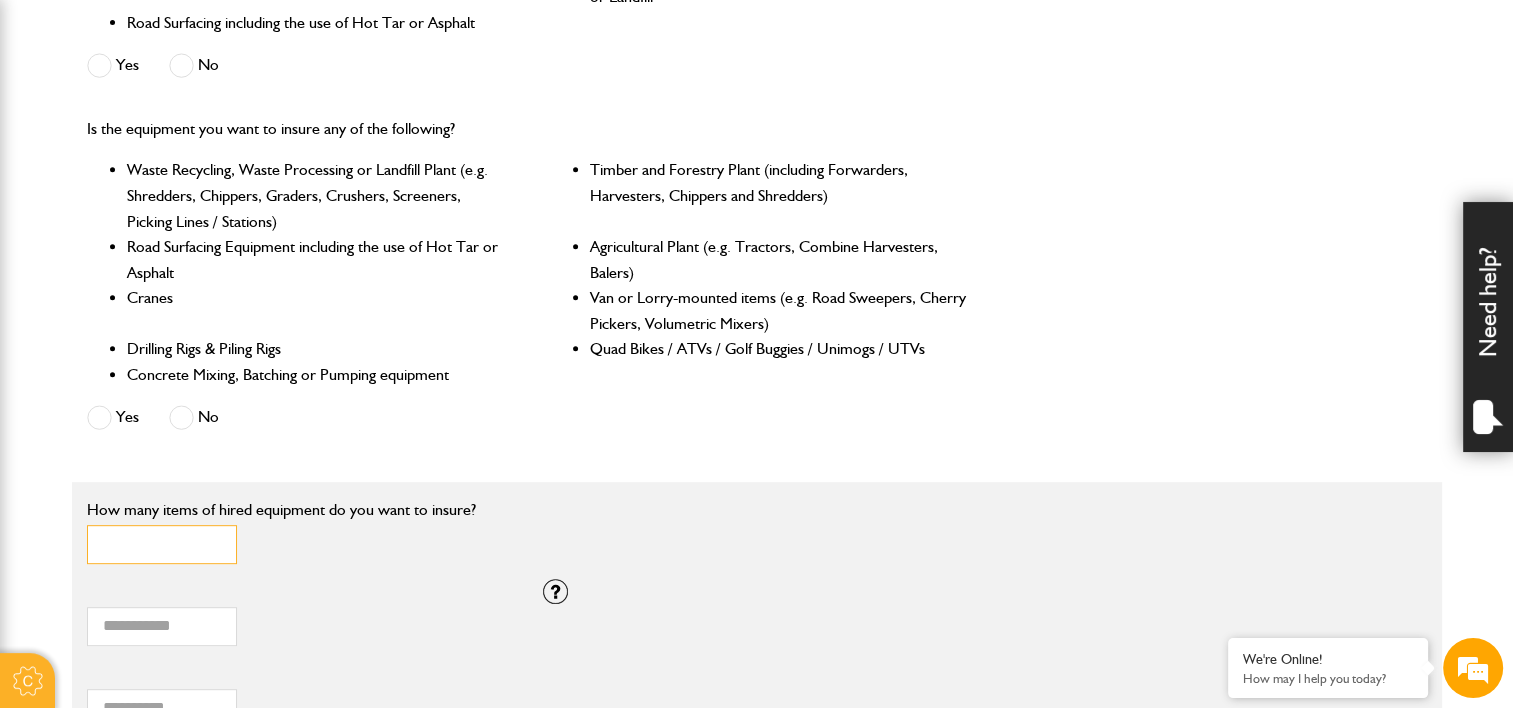 click on "*" at bounding box center [162, 544] 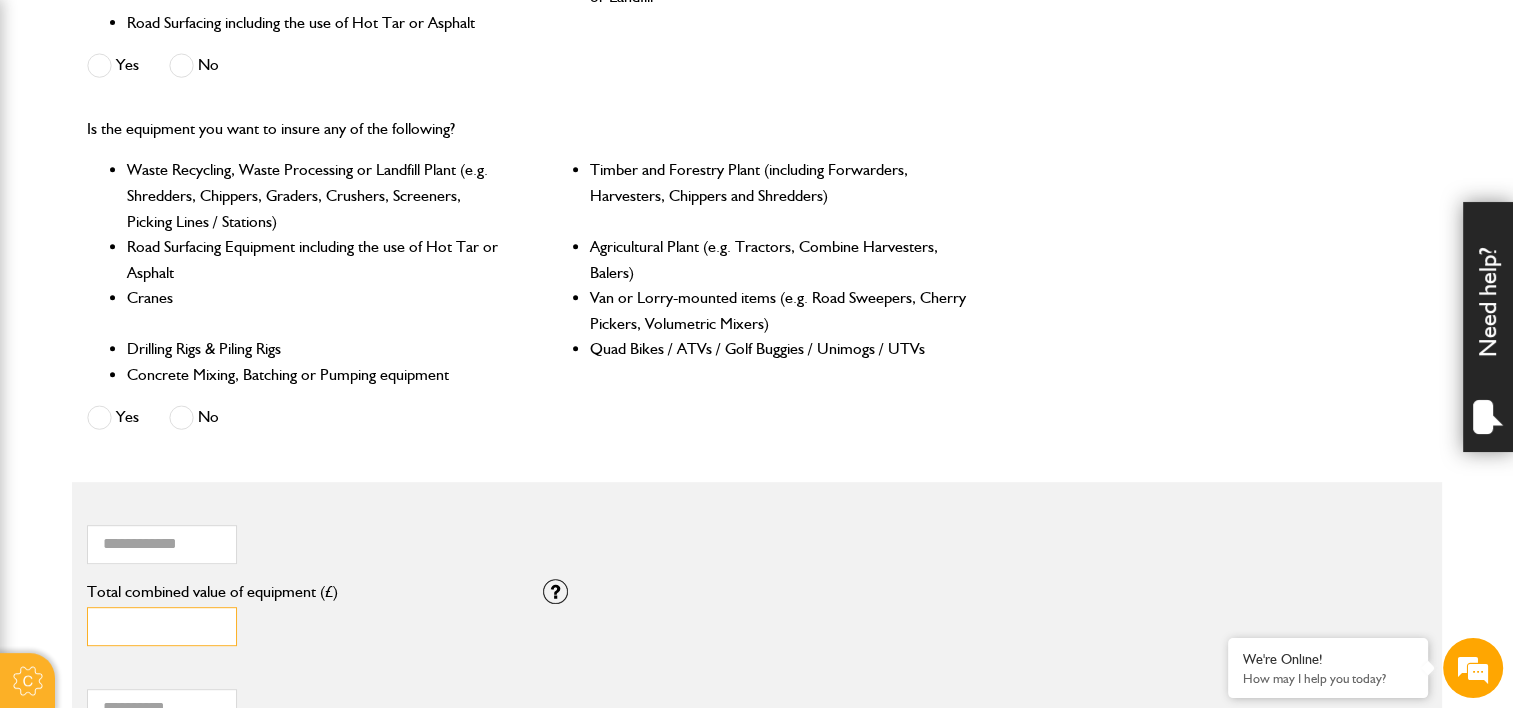 click on "*" at bounding box center (162, 626) 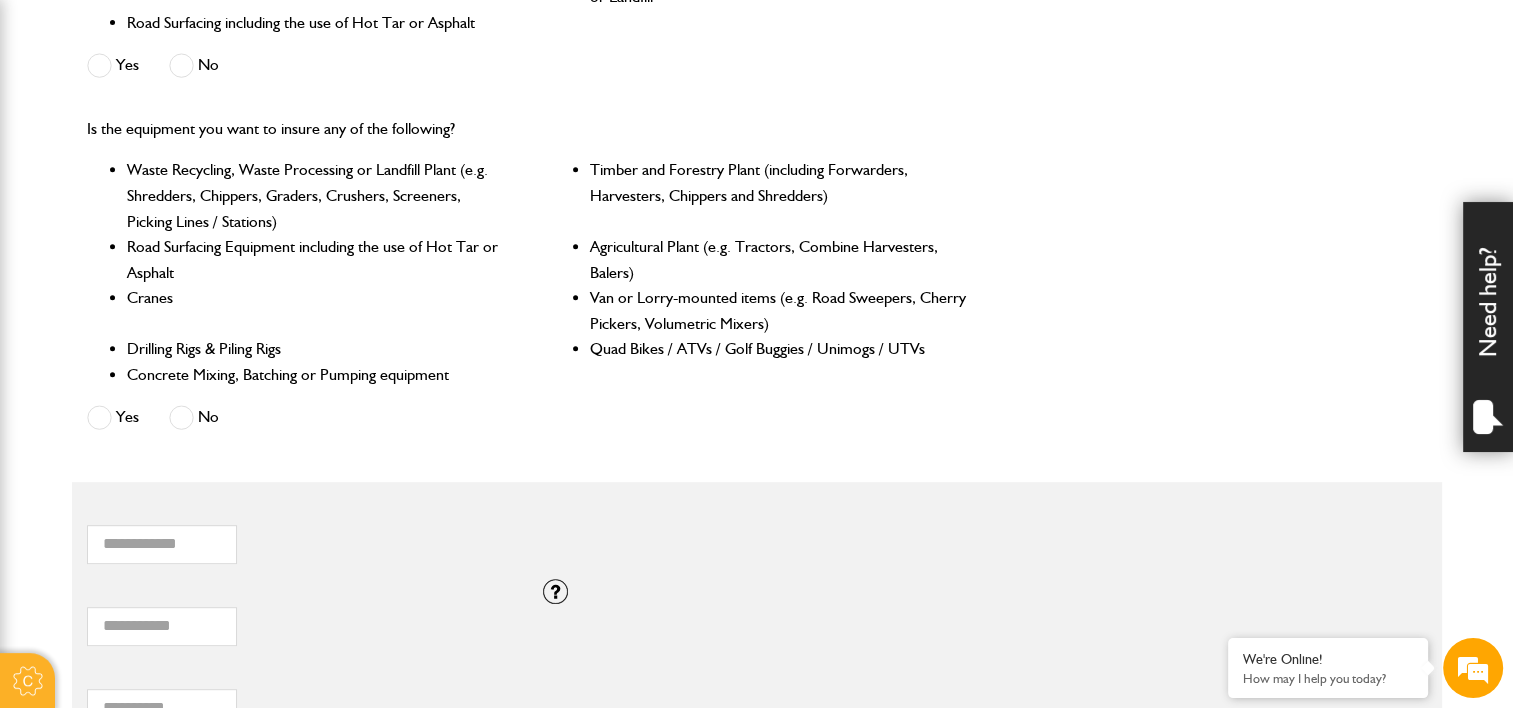 click on "Do you need more than £5,000,000 of liability cover?
Yes
No
Which of these activities are you involved with?
Plant hire only
Groundworks only
Plant hire and groundworks
Please indicate the proportion of time typically spent on ground works and plant hire:
Ground works
100%
0%   Plant hire
Are you engaged in any of these activities?
Demolition
Seawall, Docks or Marina Construction
Small Tool Hire (e.g. Power Tools, Hand Tools)
Work involving Water Courses or Tidal Areas
Working on or from Barges
Quarrying, Mining or Tunnelling
Forestry or Tree Felling
Scaffolding
Dredging
Scrap Metal / Waste Recycling / Waste Transfer / Skip Hire or Landfill
Road Surfacing including the use of Hot Tar or Asphalt
Yes
No
Is the equipment you want to insure any of the following?
Timber and Forestry Plant (including Forwarders, Harvesters, Chippers and Shredders)
Cranes" at bounding box center [757, 411] 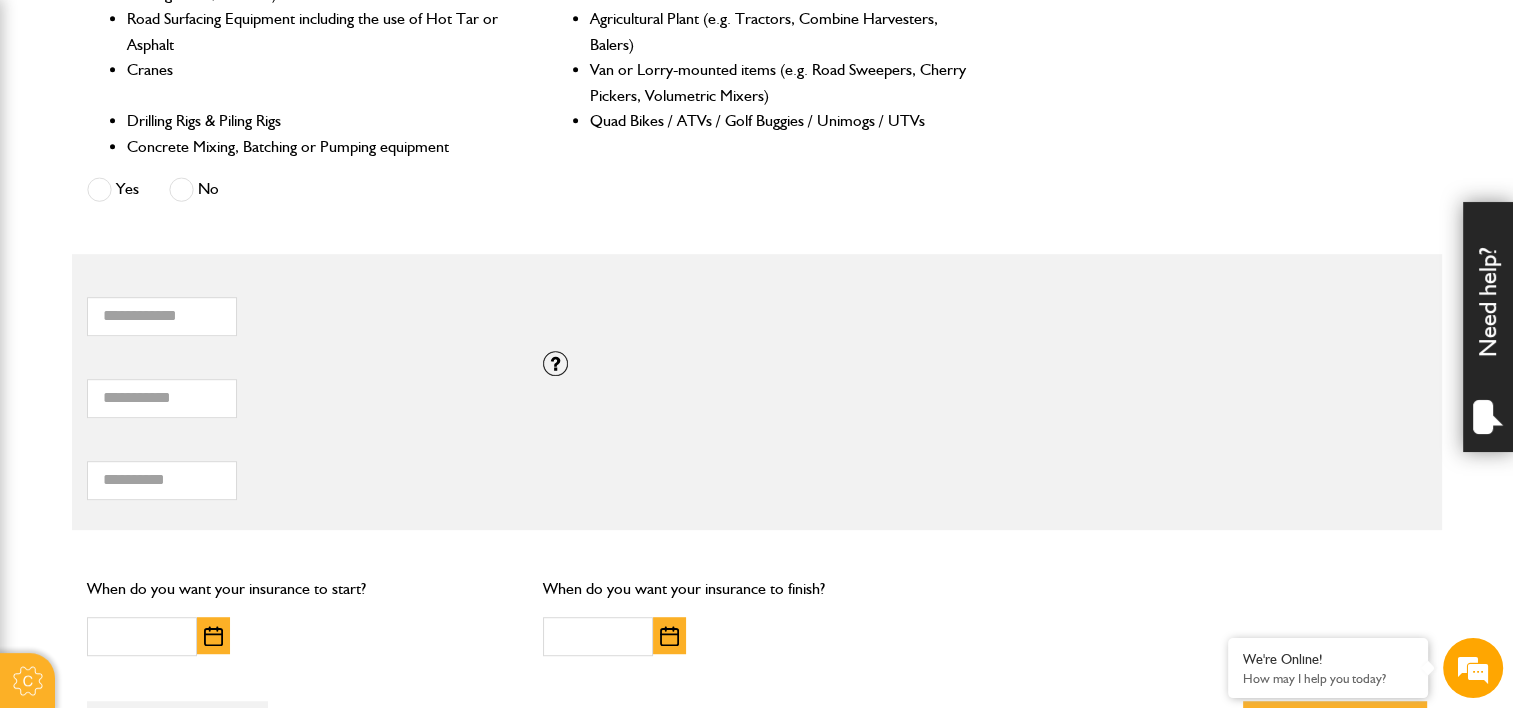 scroll, scrollTop: 1051, scrollLeft: 0, axis: vertical 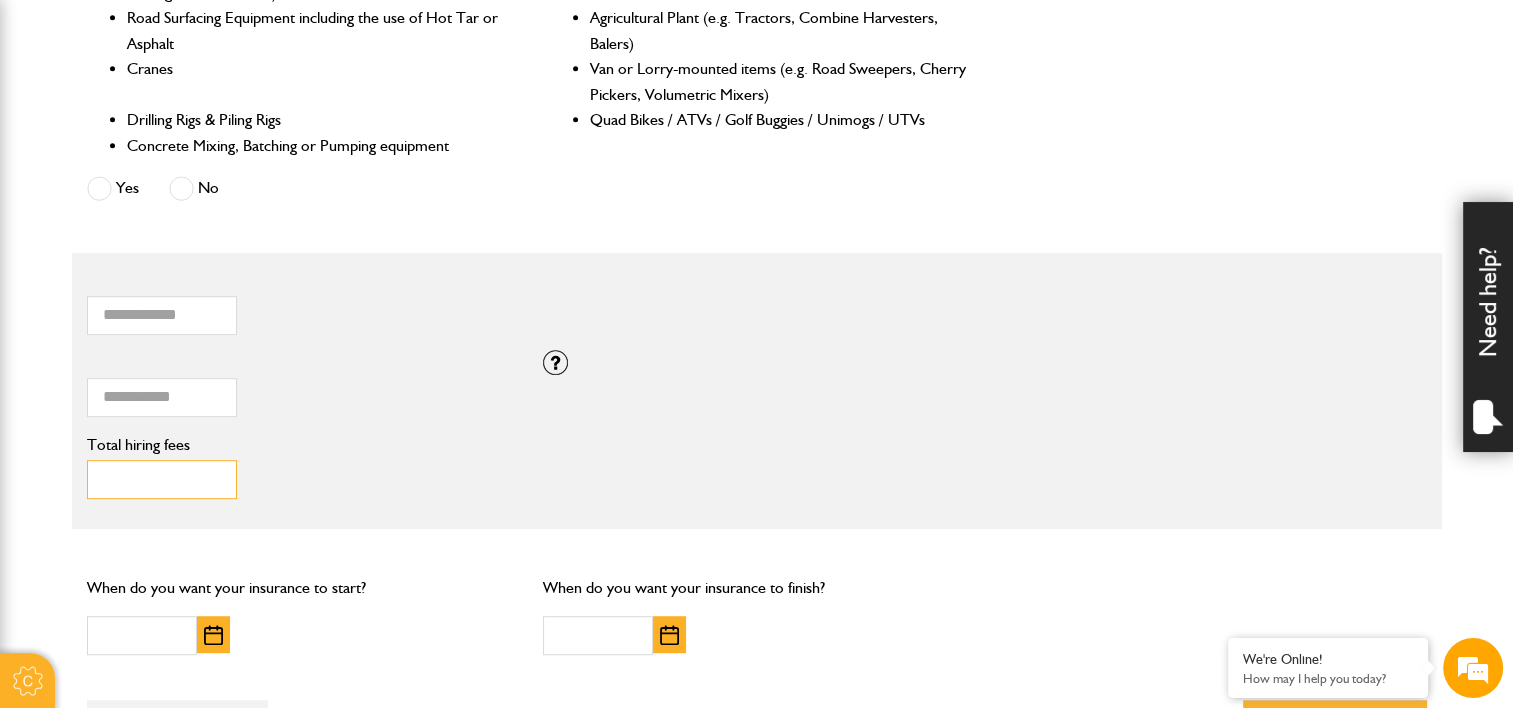 click on "Total hiring fees" at bounding box center [162, 479] 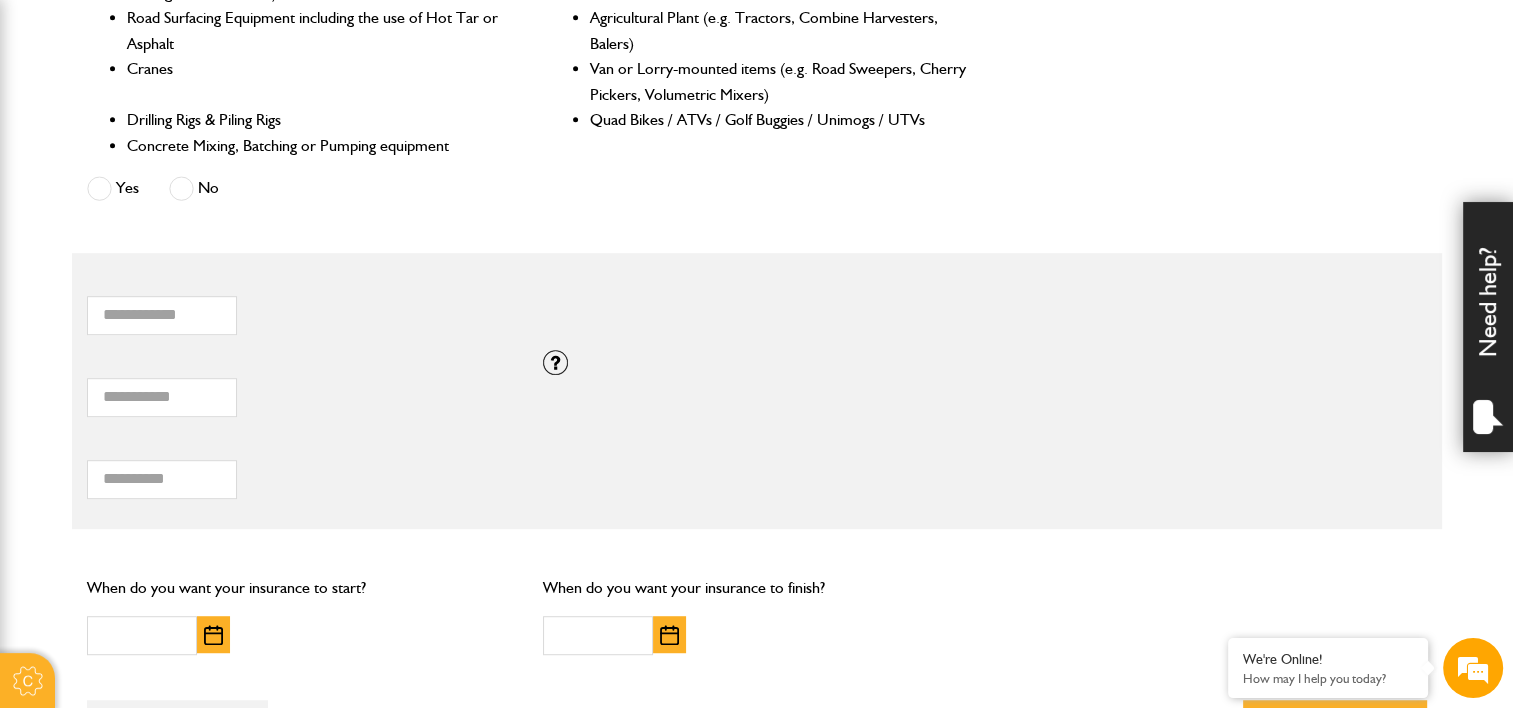 click on "*
How many items of hired equipment do you want to insure?" at bounding box center [528, 304] 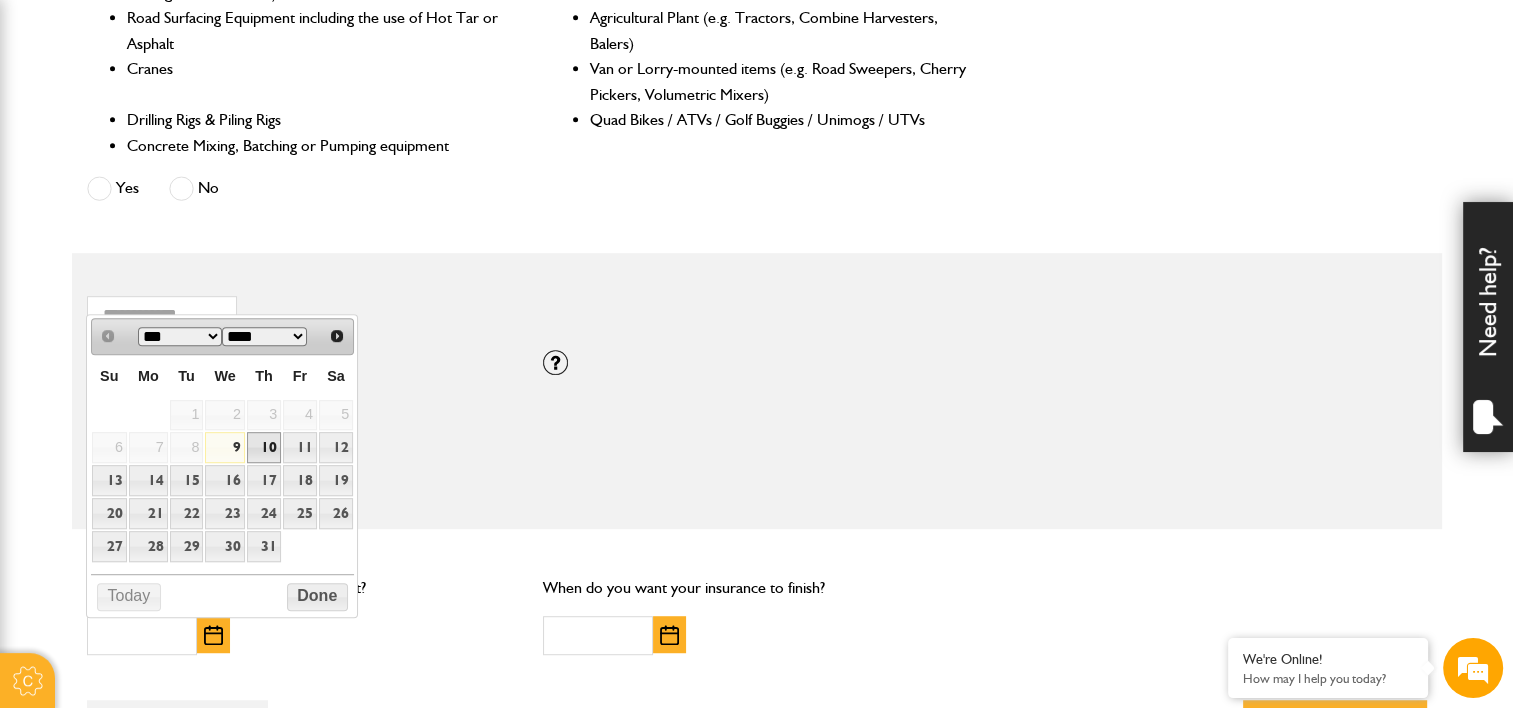 click on "10" at bounding box center (264, 447) 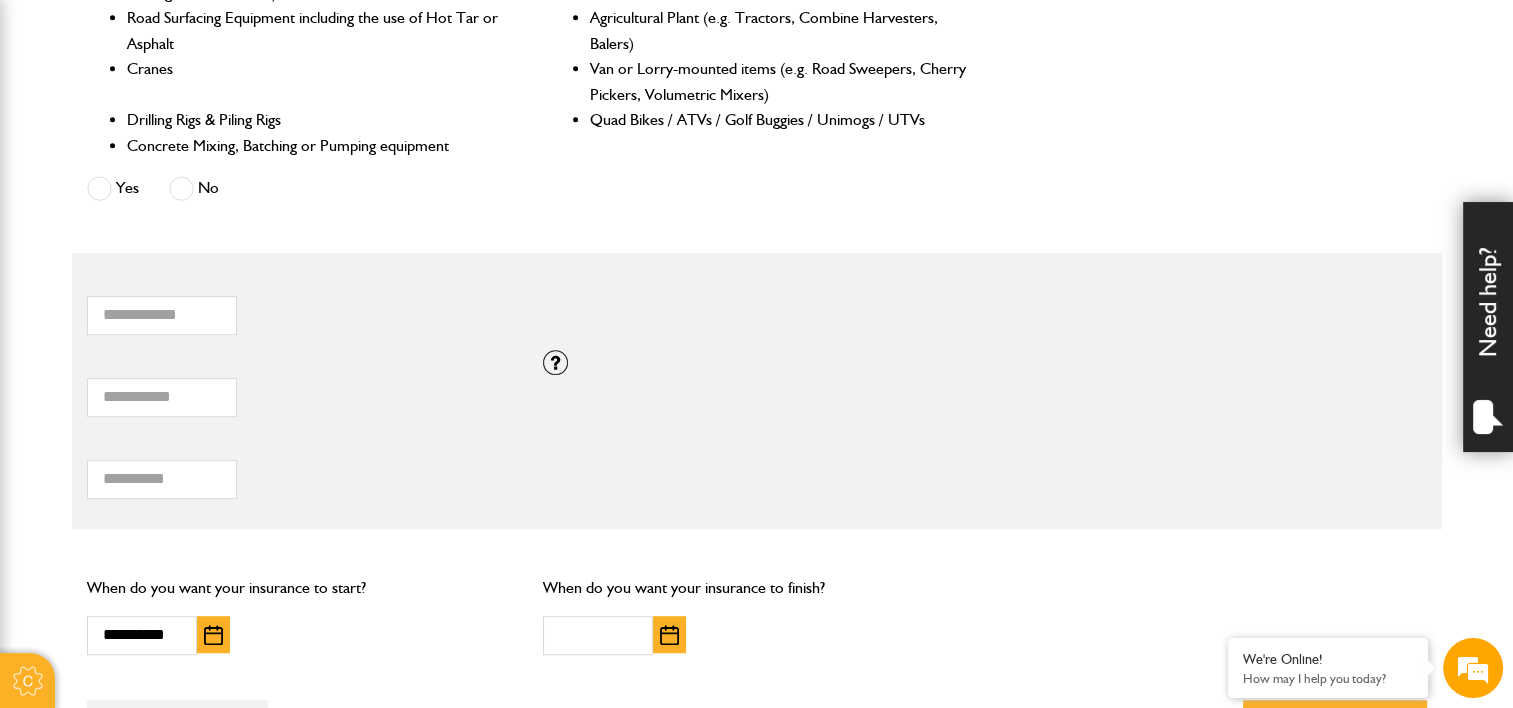 click at bounding box center [669, 635] 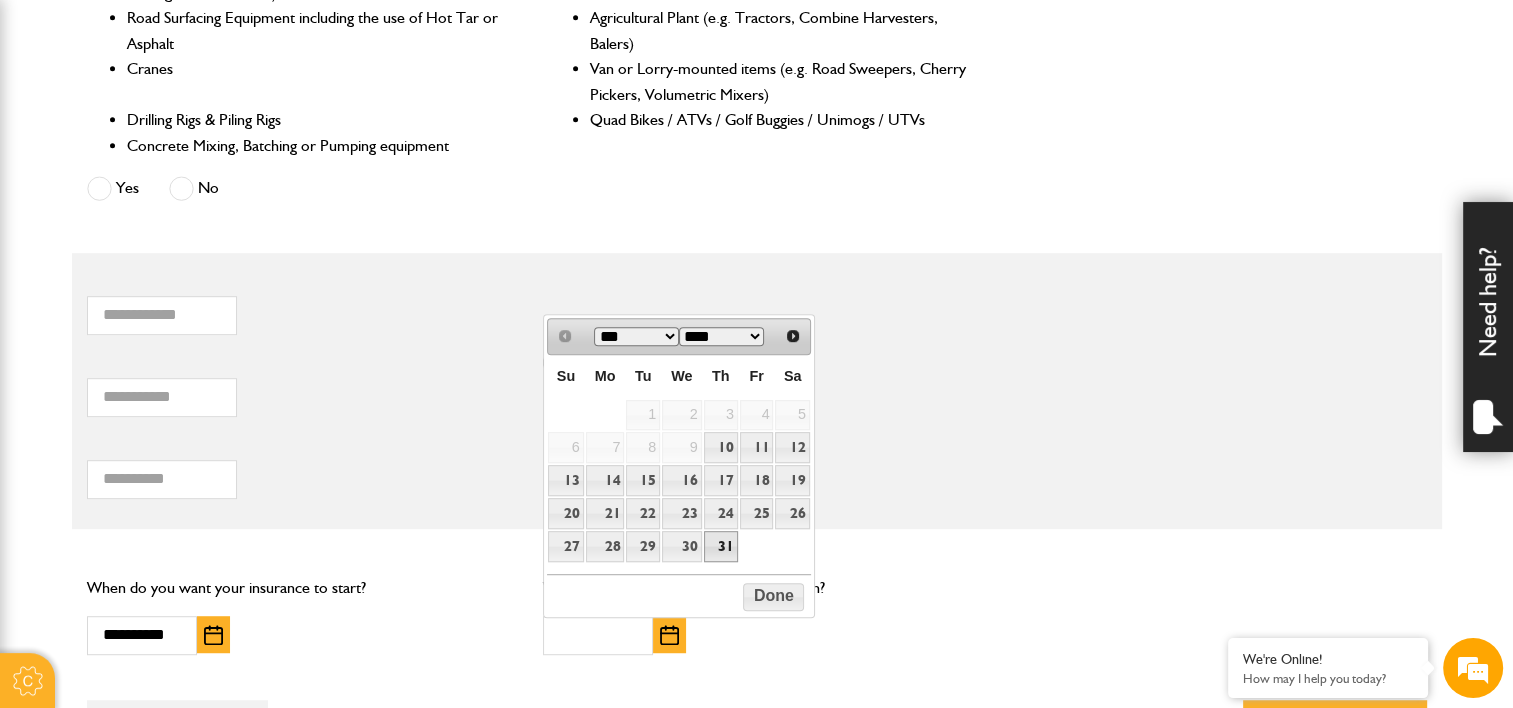 click on "31" at bounding box center [721, 546] 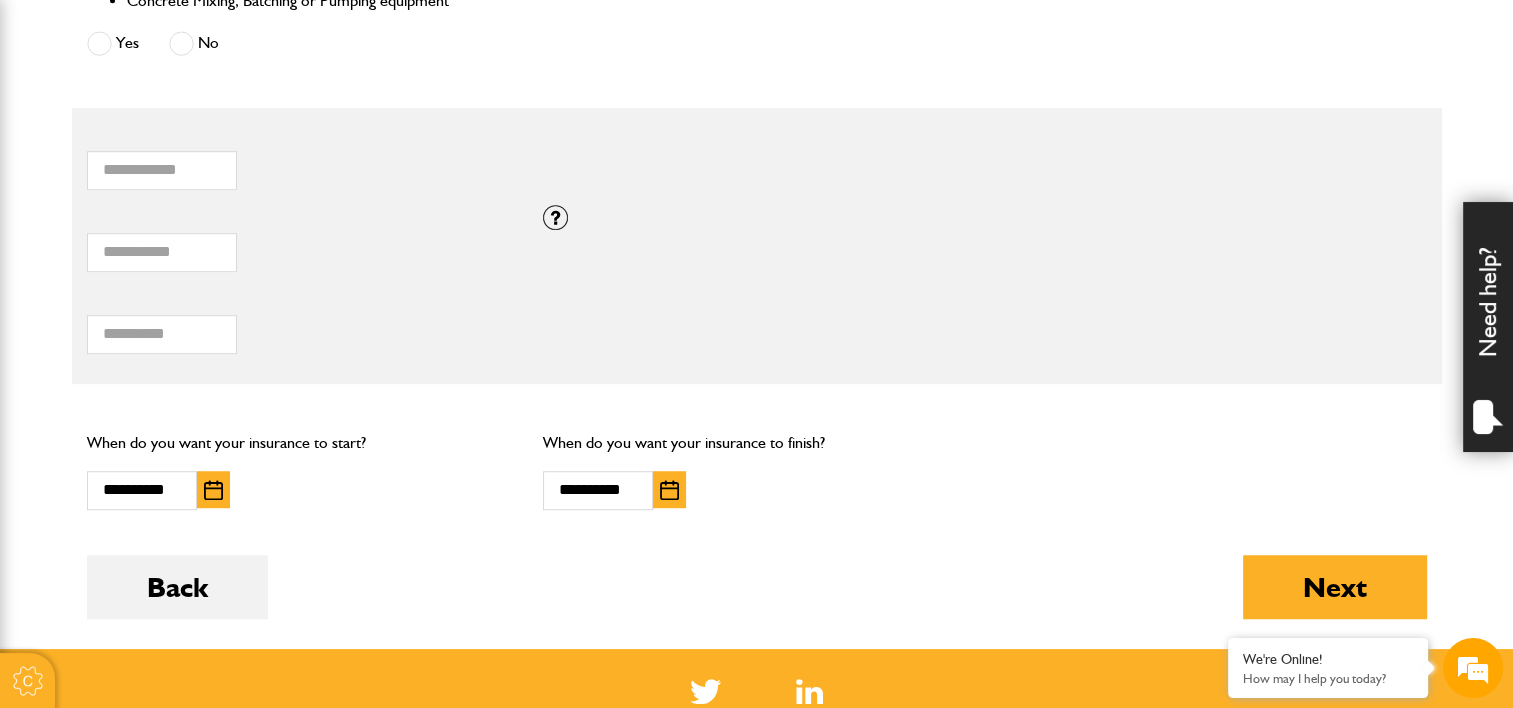 scroll, scrollTop: 1199, scrollLeft: 0, axis: vertical 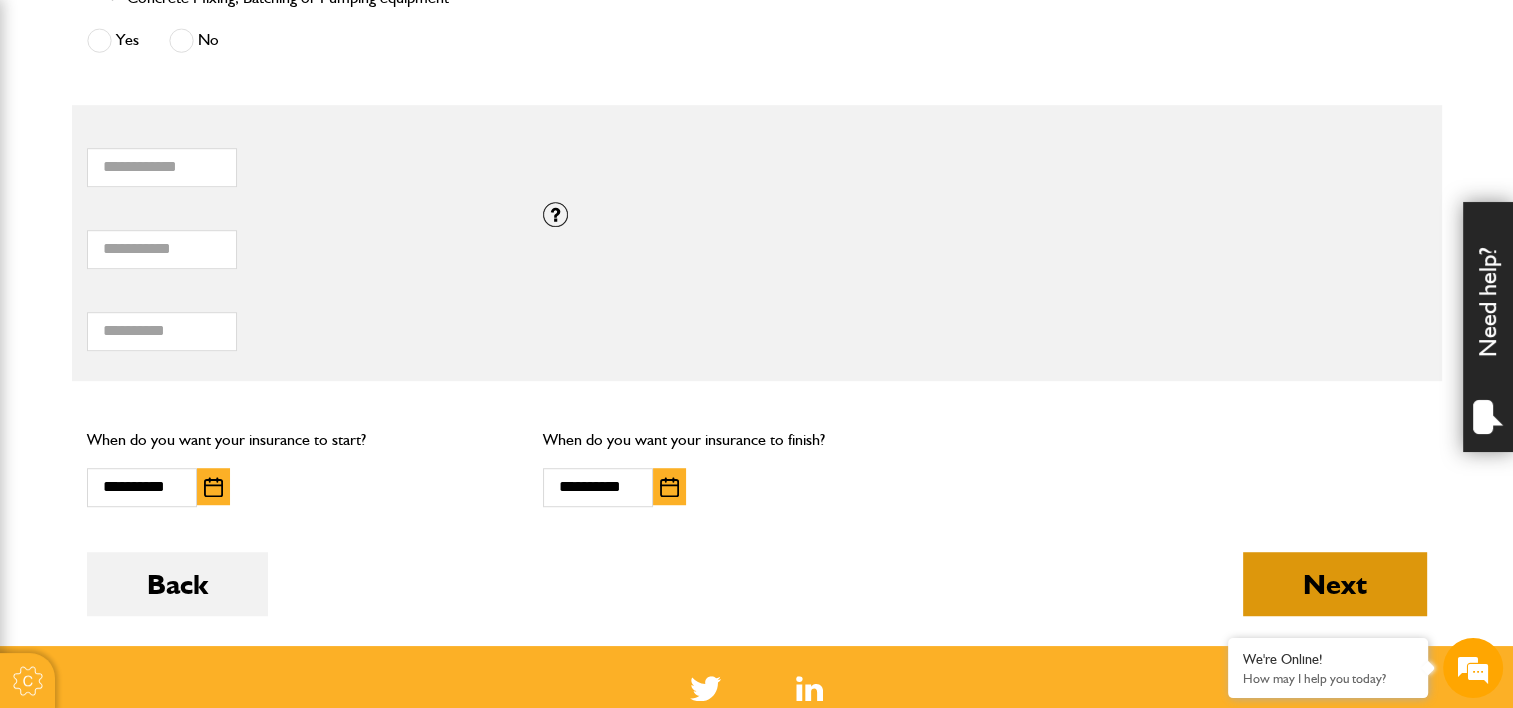 click on "Next" at bounding box center (1335, 584) 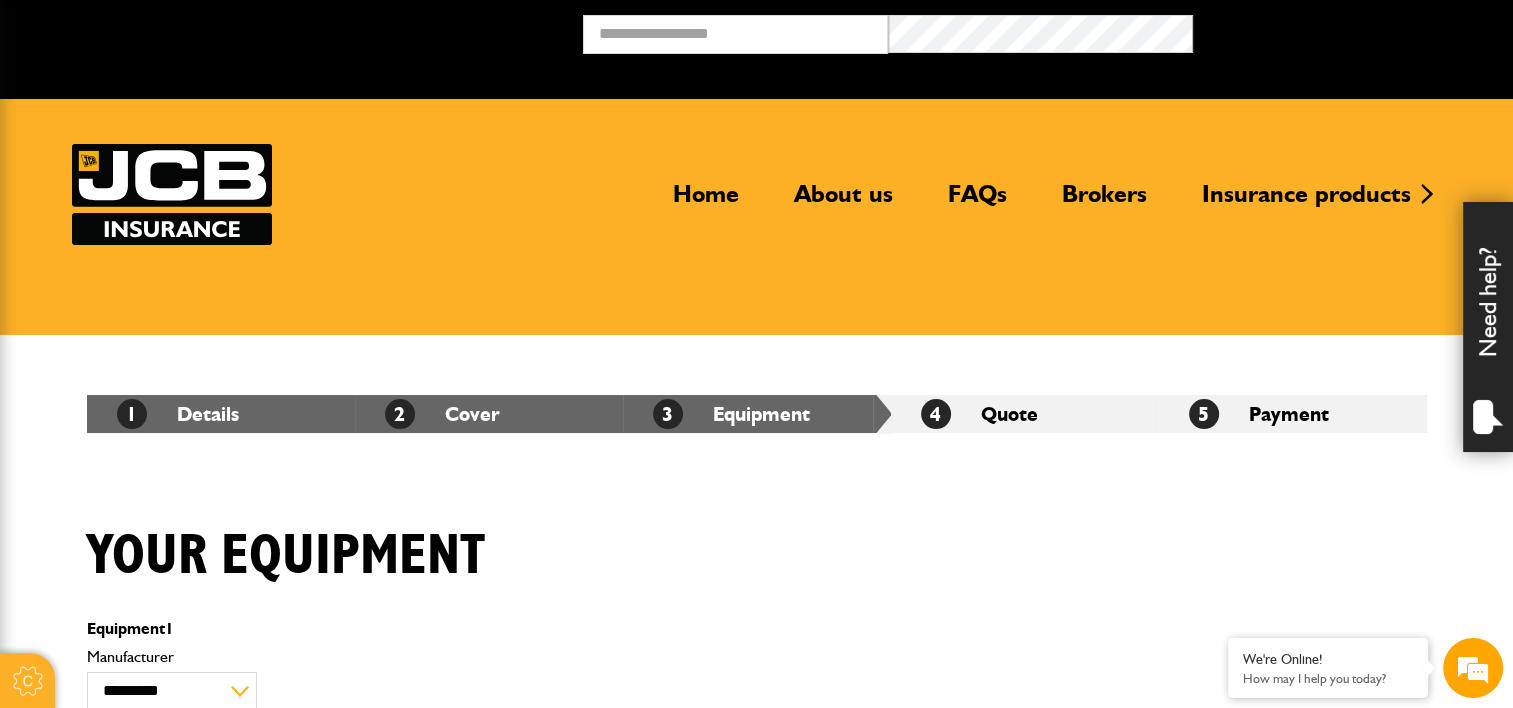 scroll, scrollTop: 88, scrollLeft: 0, axis: vertical 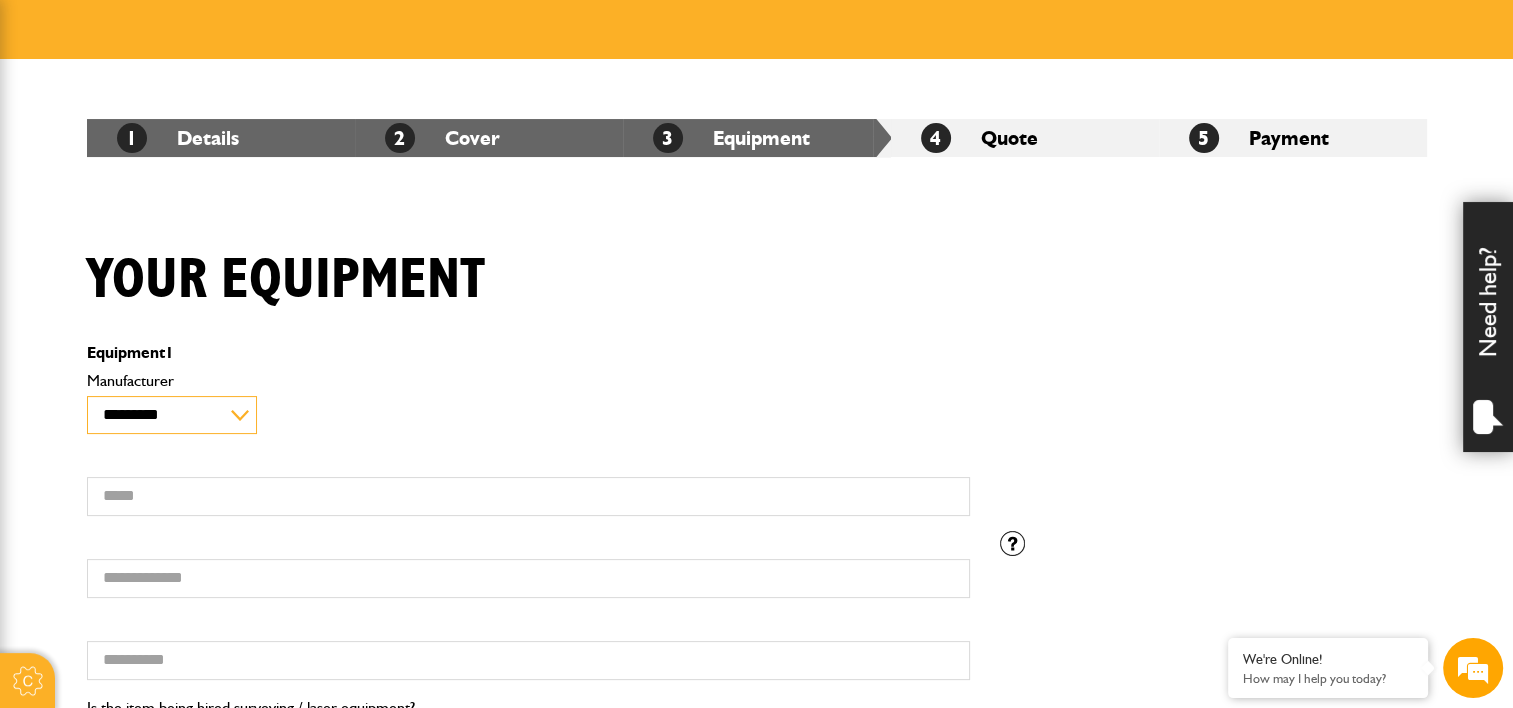 click on "**********" at bounding box center [172, 415] 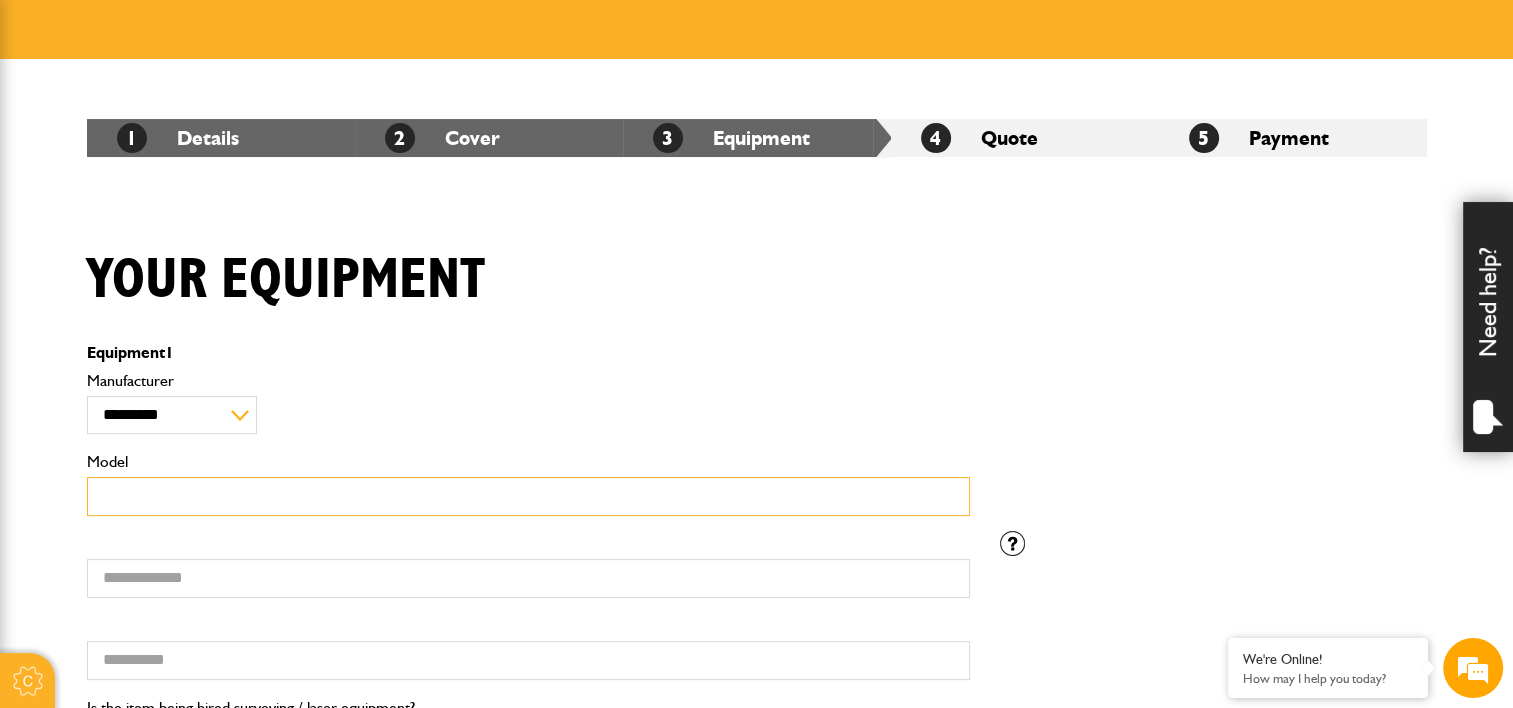 drag, startPoint x: 703, startPoint y: 368, endPoint x: 291, endPoint y: 490, distance: 429.6836 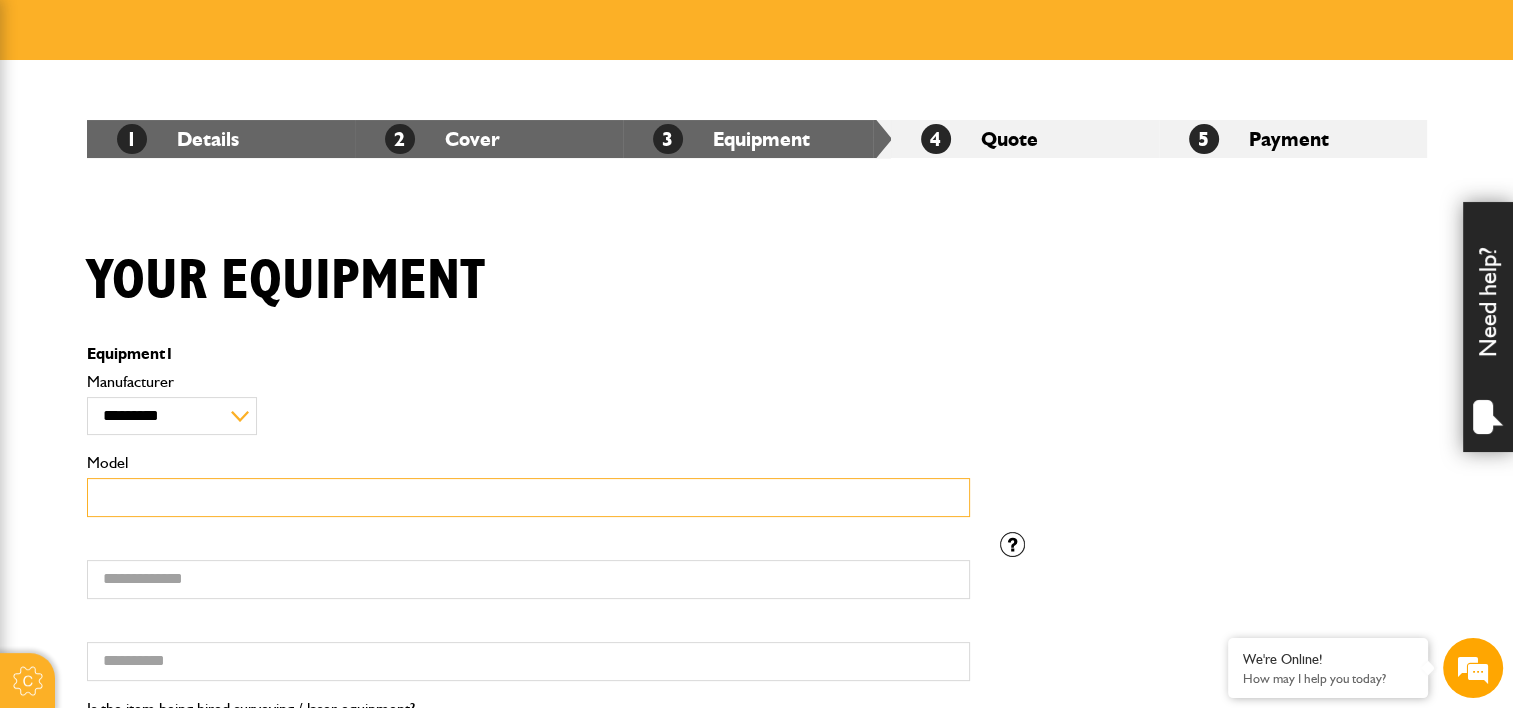 scroll, scrollTop: 251, scrollLeft: 0, axis: vertical 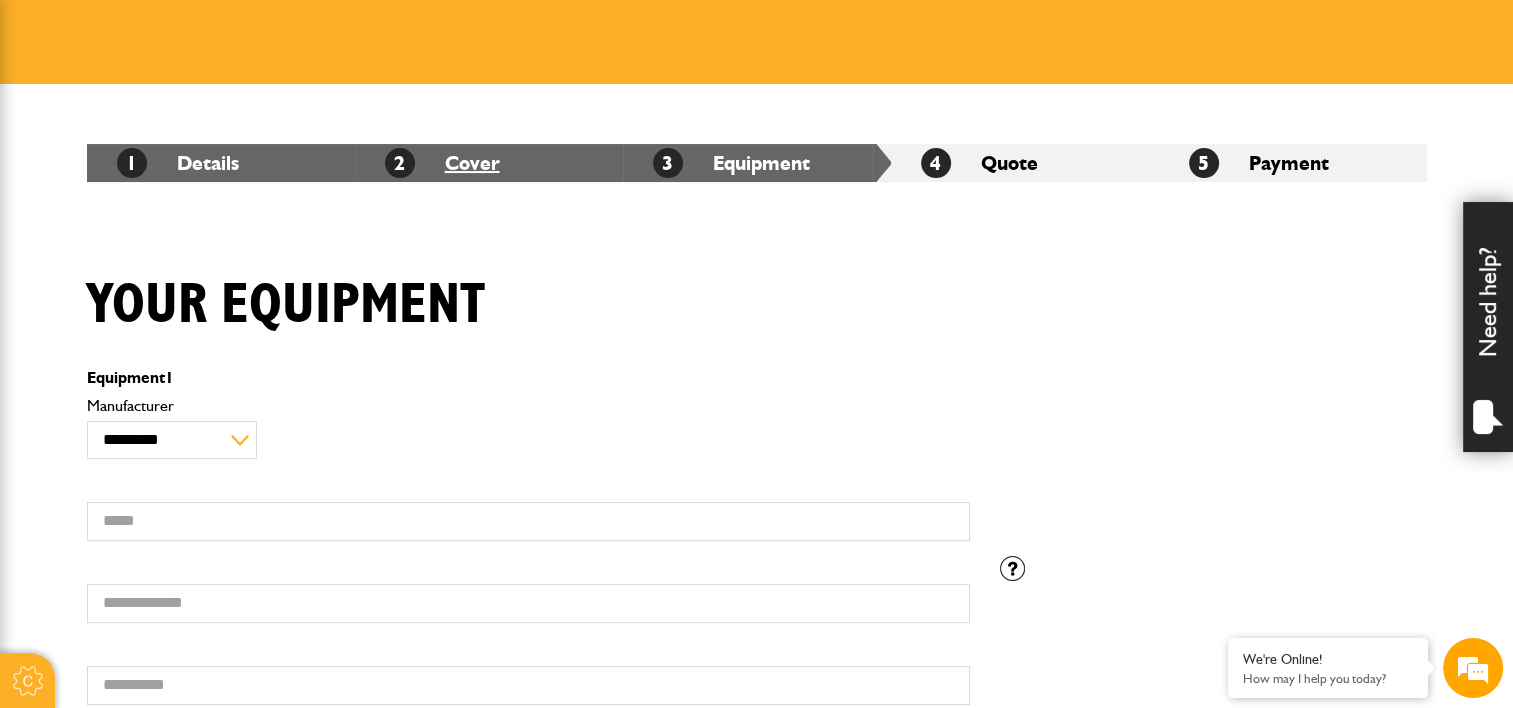 click on "2 Cover" at bounding box center (442, 163) 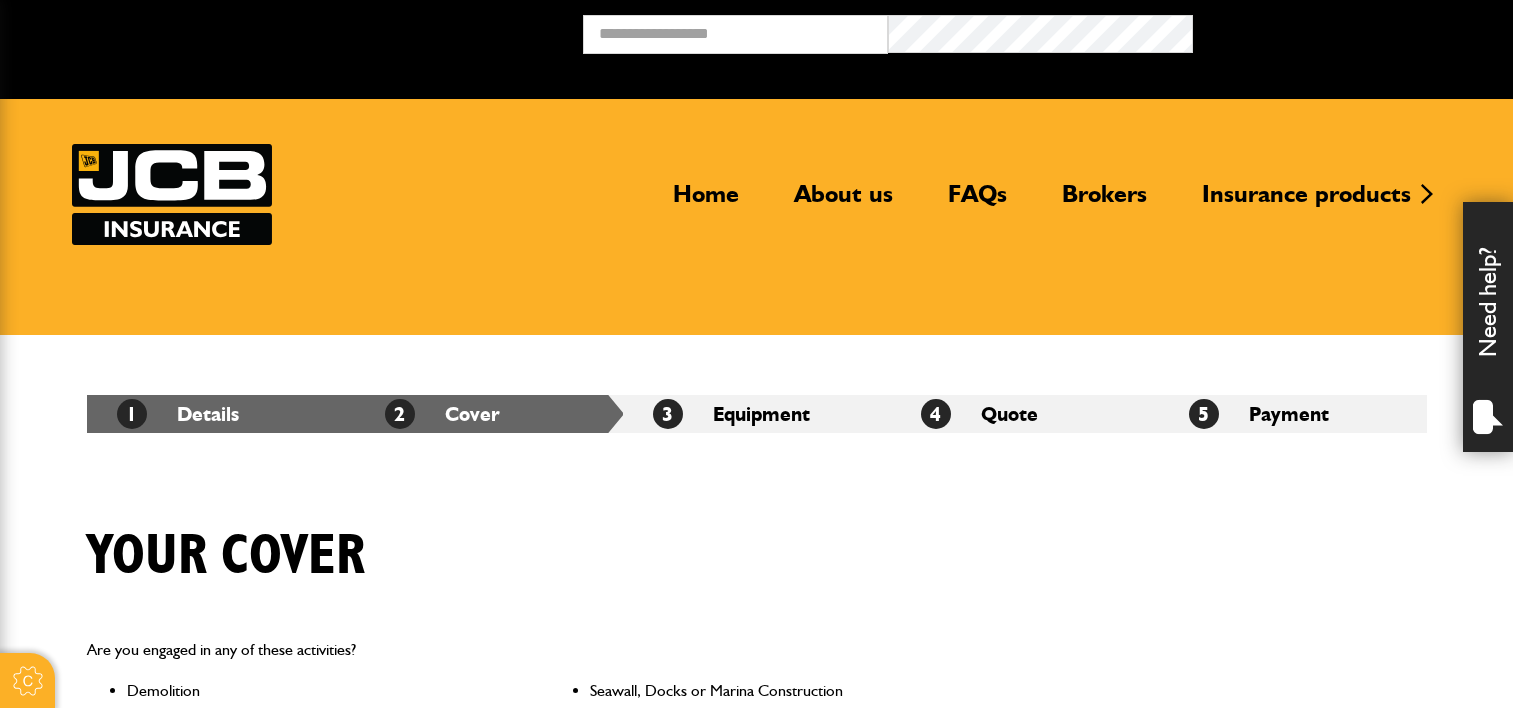 scroll, scrollTop: 0, scrollLeft: 0, axis: both 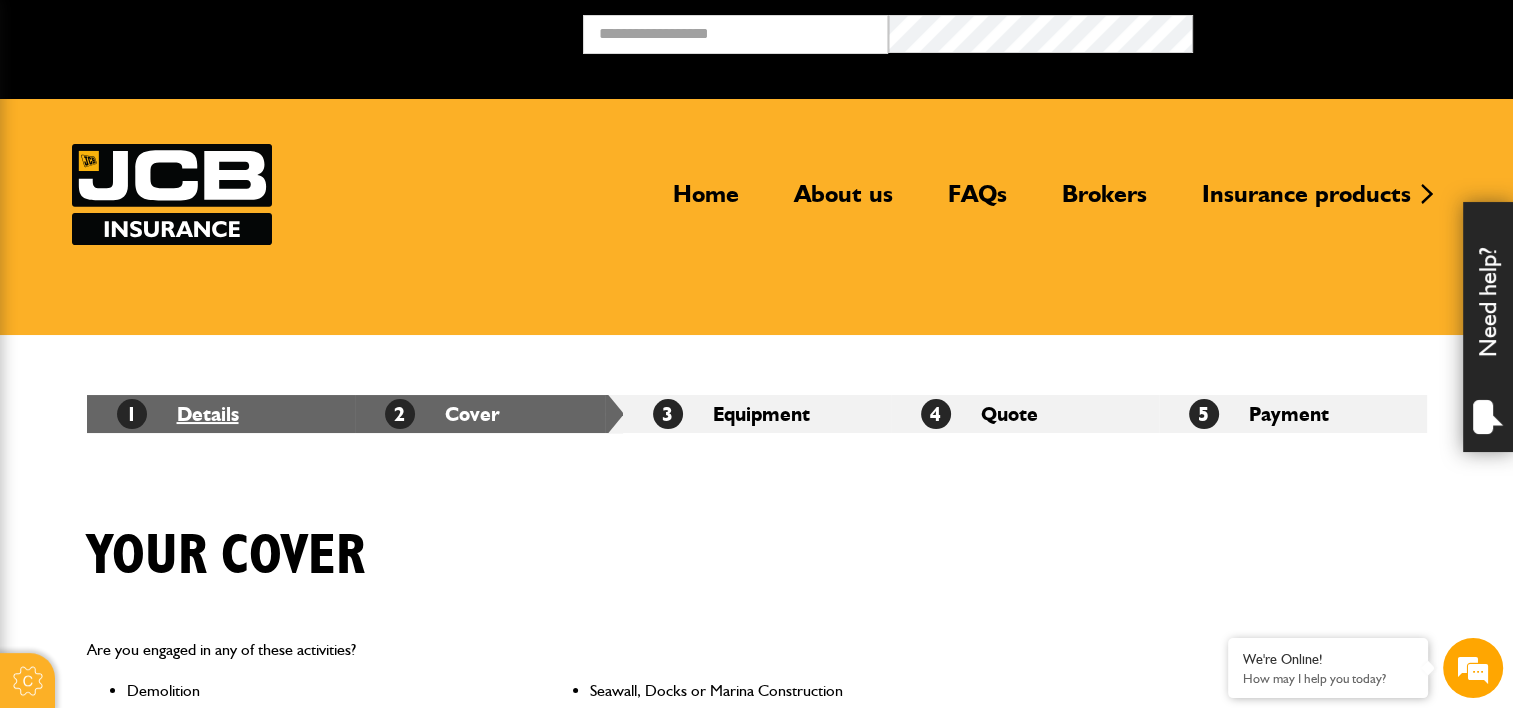 click on "1 Details" at bounding box center [178, 414] 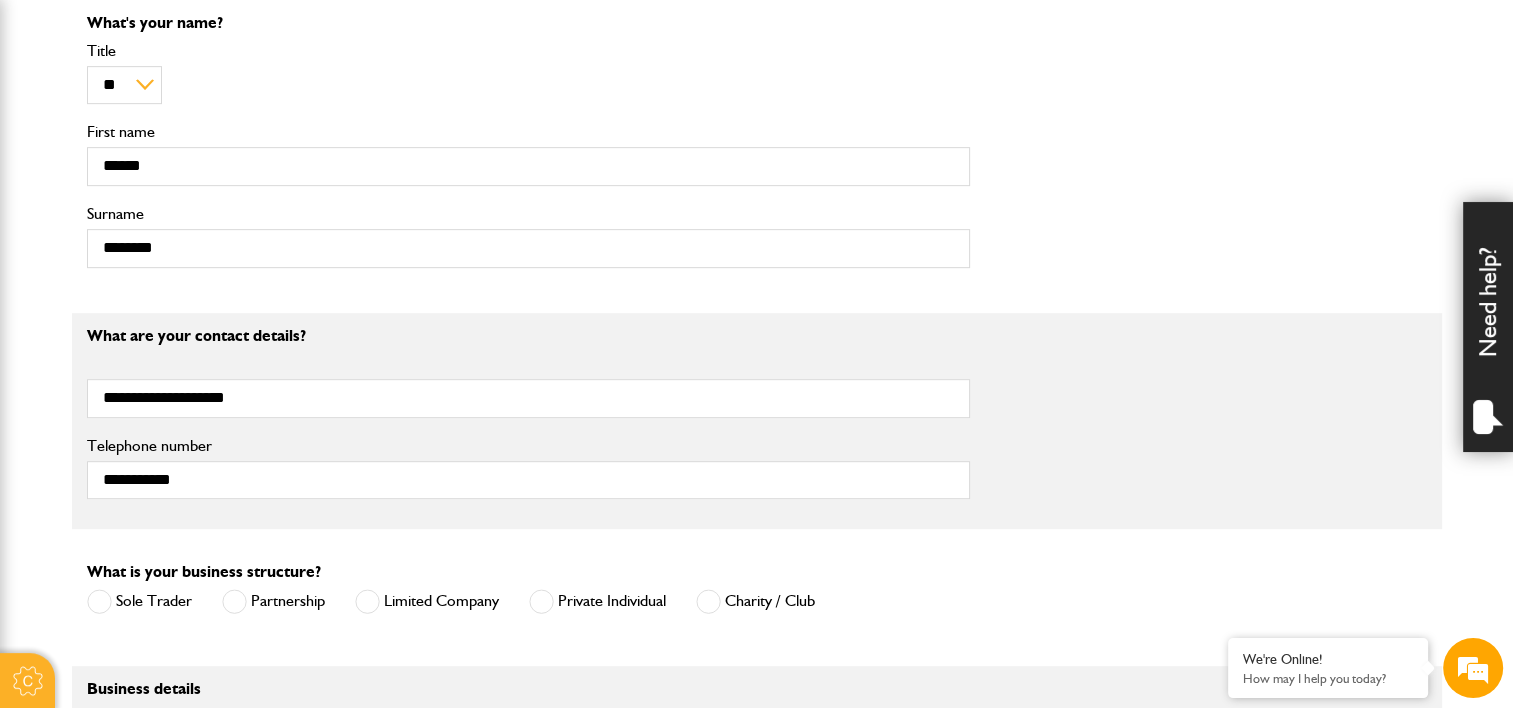 scroll, scrollTop: 896, scrollLeft: 0, axis: vertical 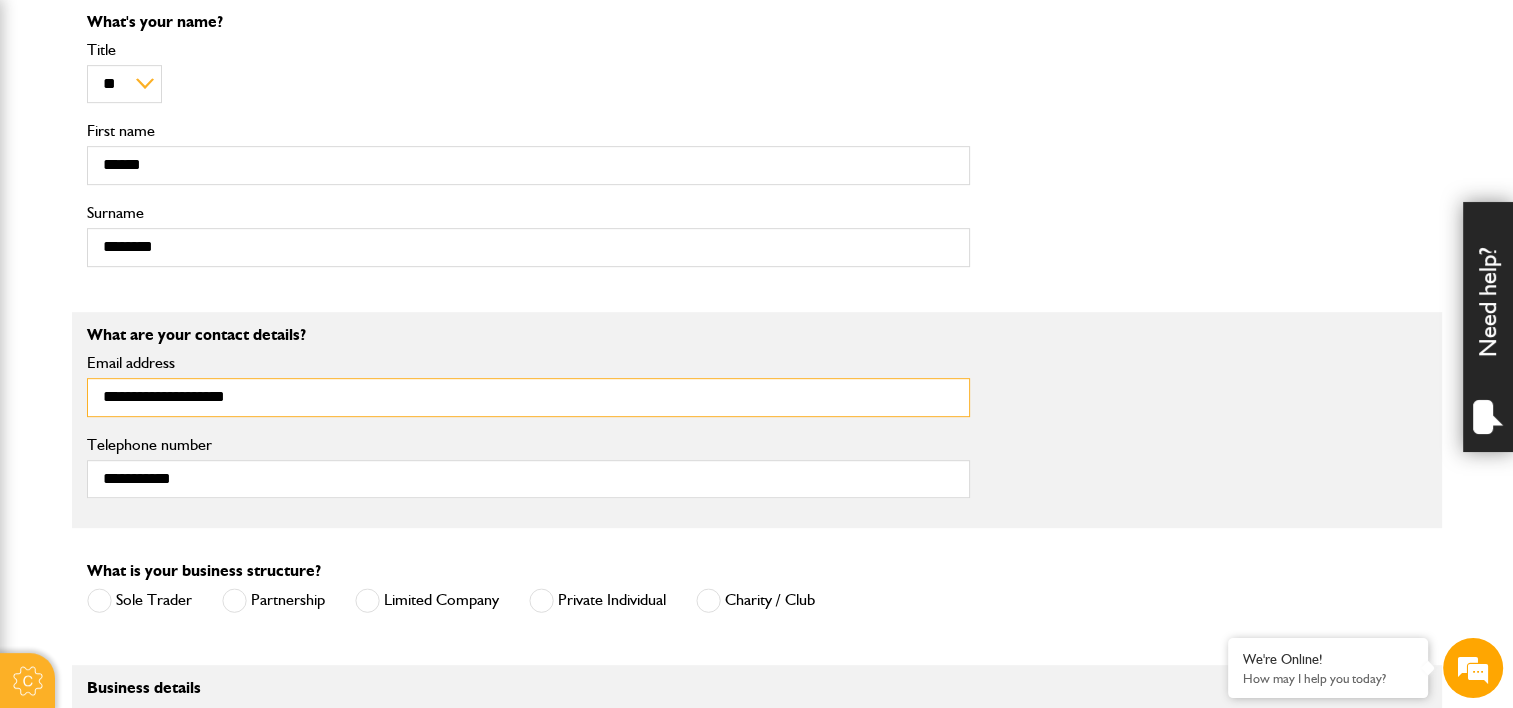 click on "**********" at bounding box center [528, 397] 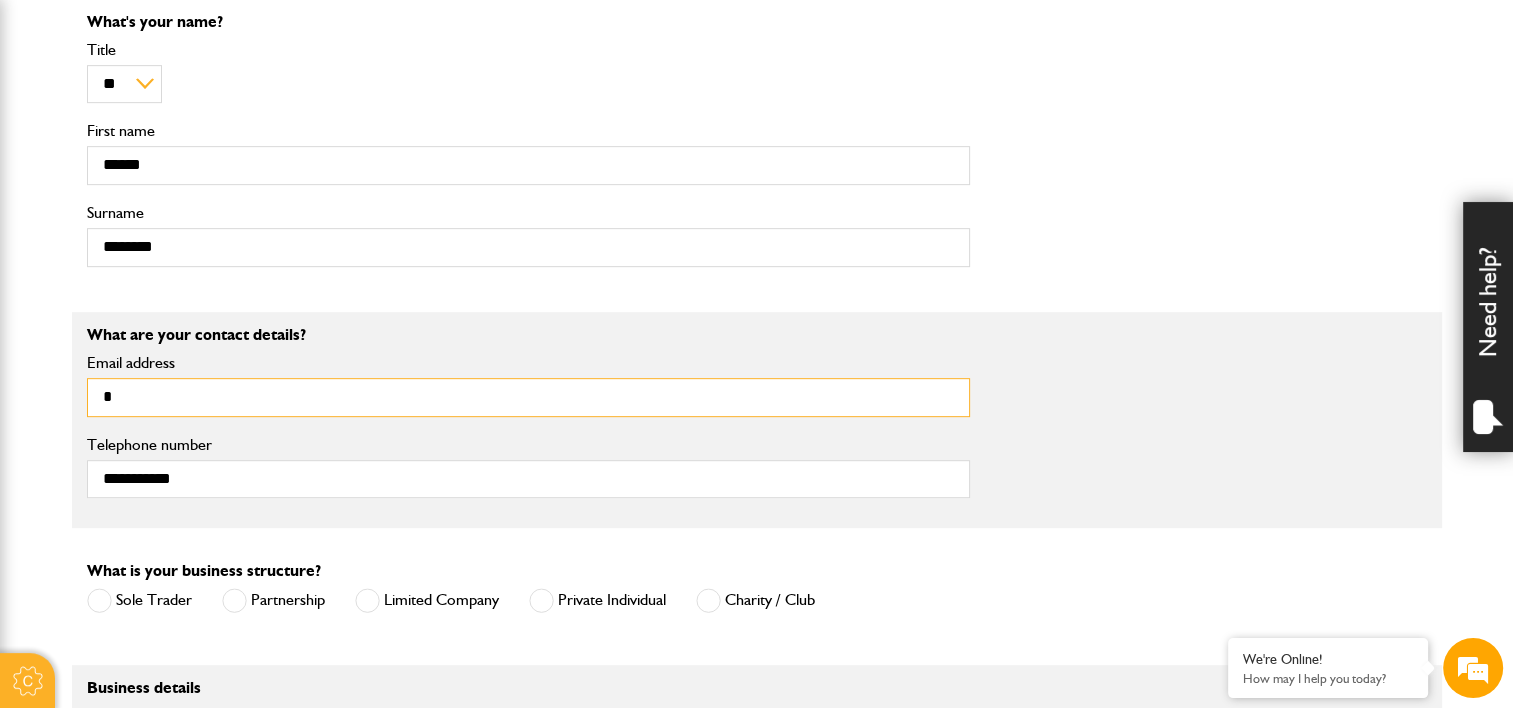 type on "**********" 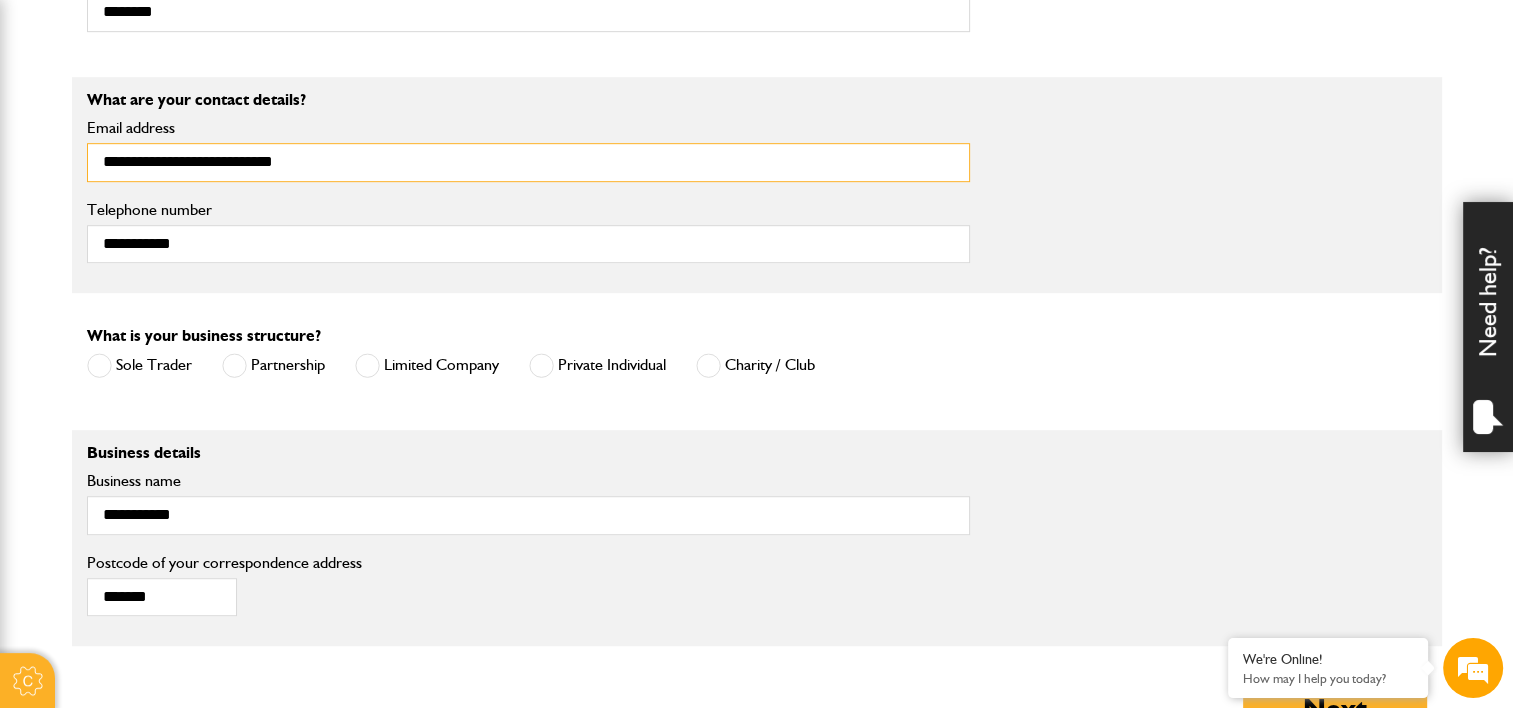 scroll, scrollTop: 1208, scrollLeft: 0, axis: vertical 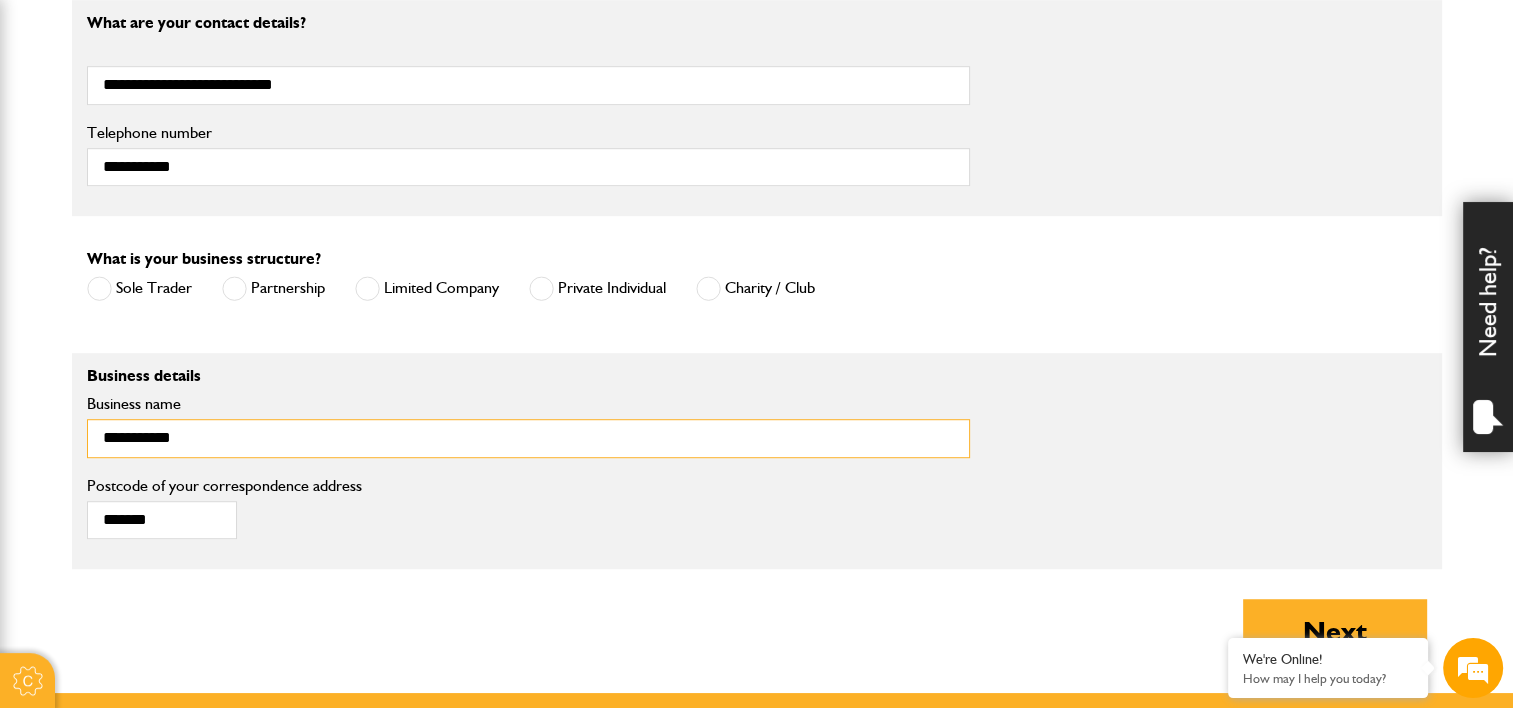click on "**********" at bounding box center (528, 438) 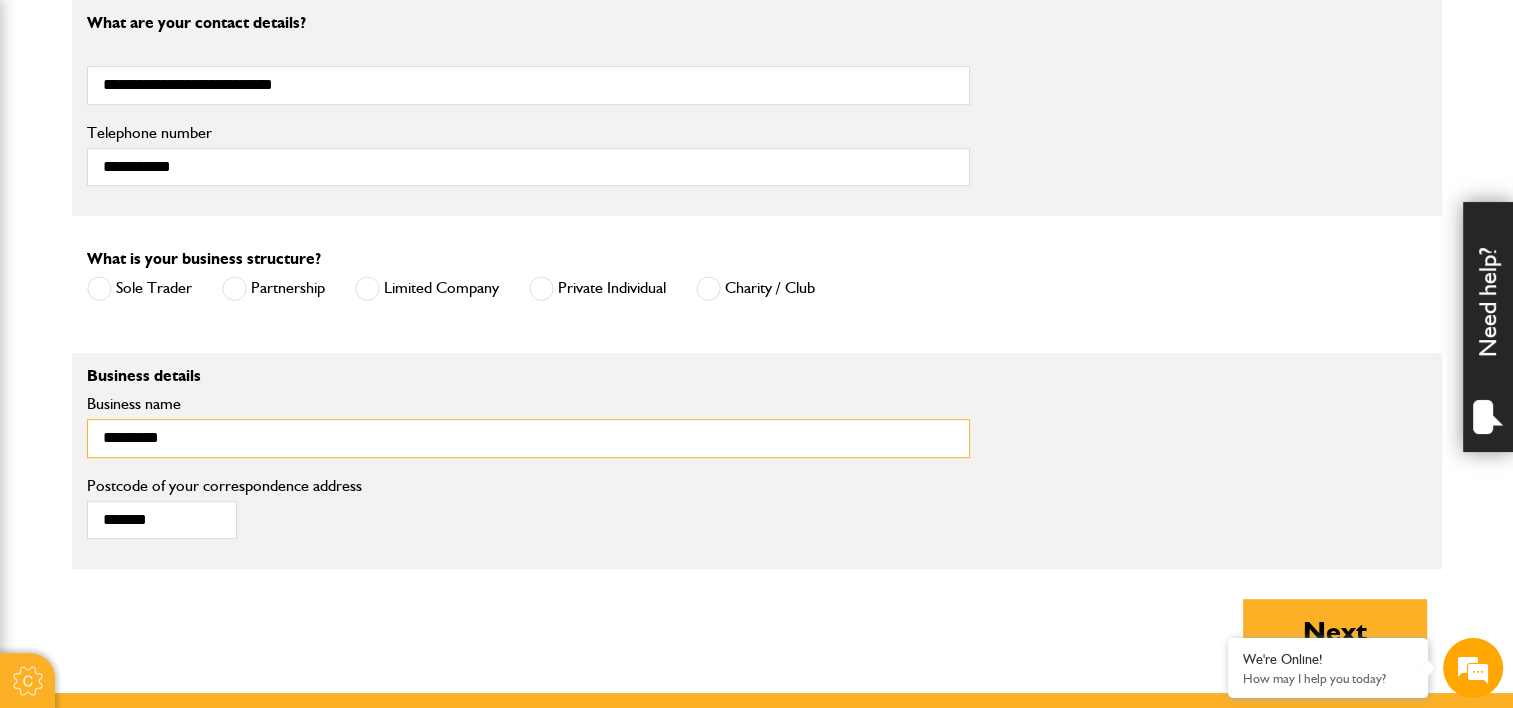 scroll, scrollTop: 0, scrollLeft: 0, axis: both 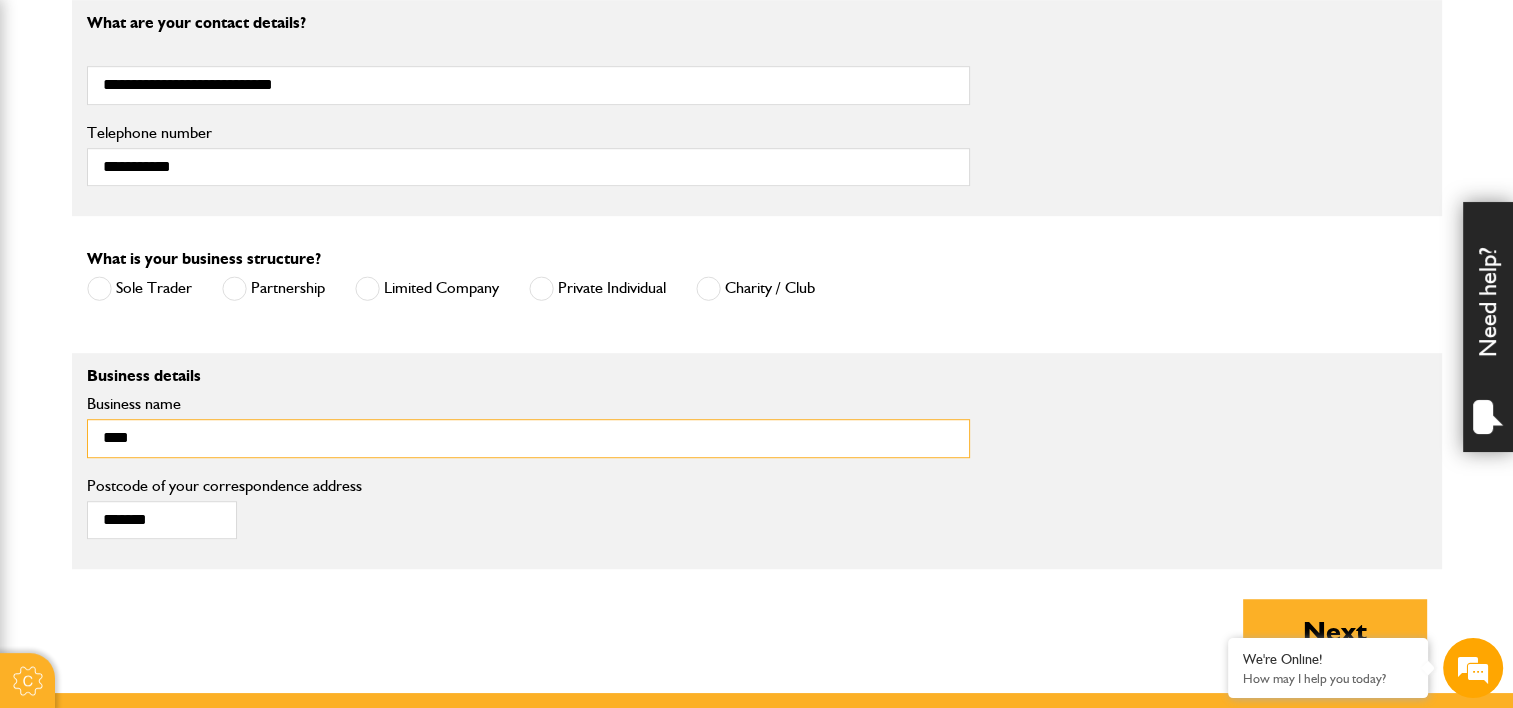 type on "**********" 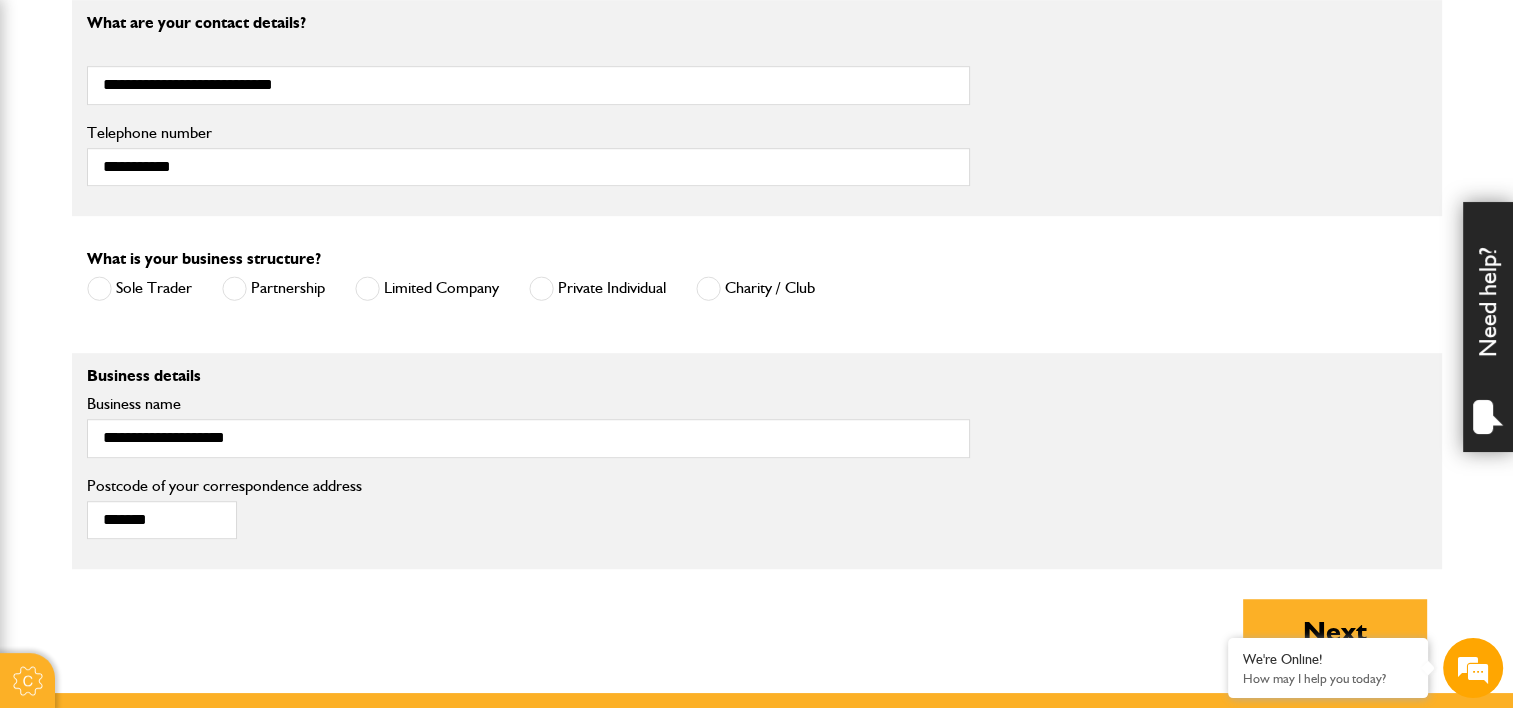 click on "*******
Postcode of your correspondence address" at bounding box center [239, 509] 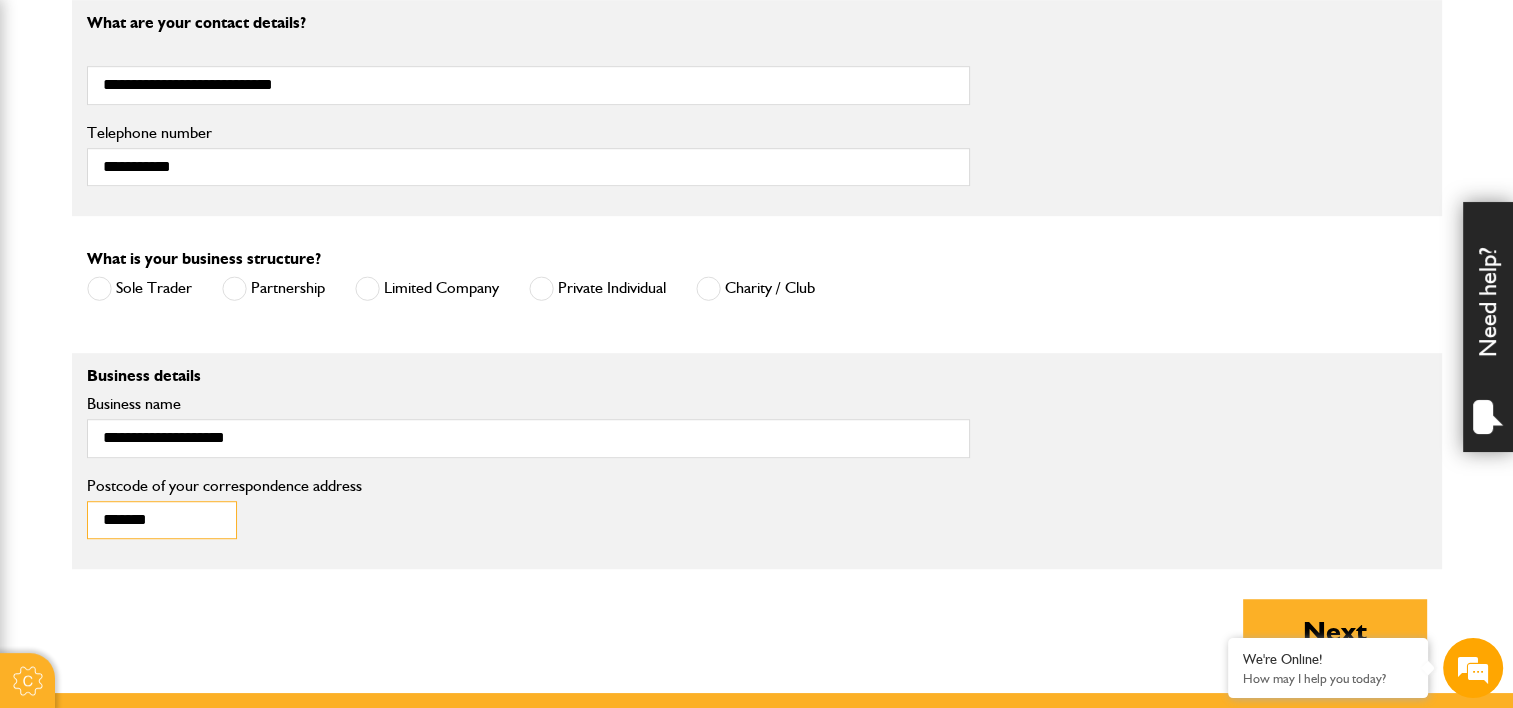 click on "*******" at bounding box center [162, 520] 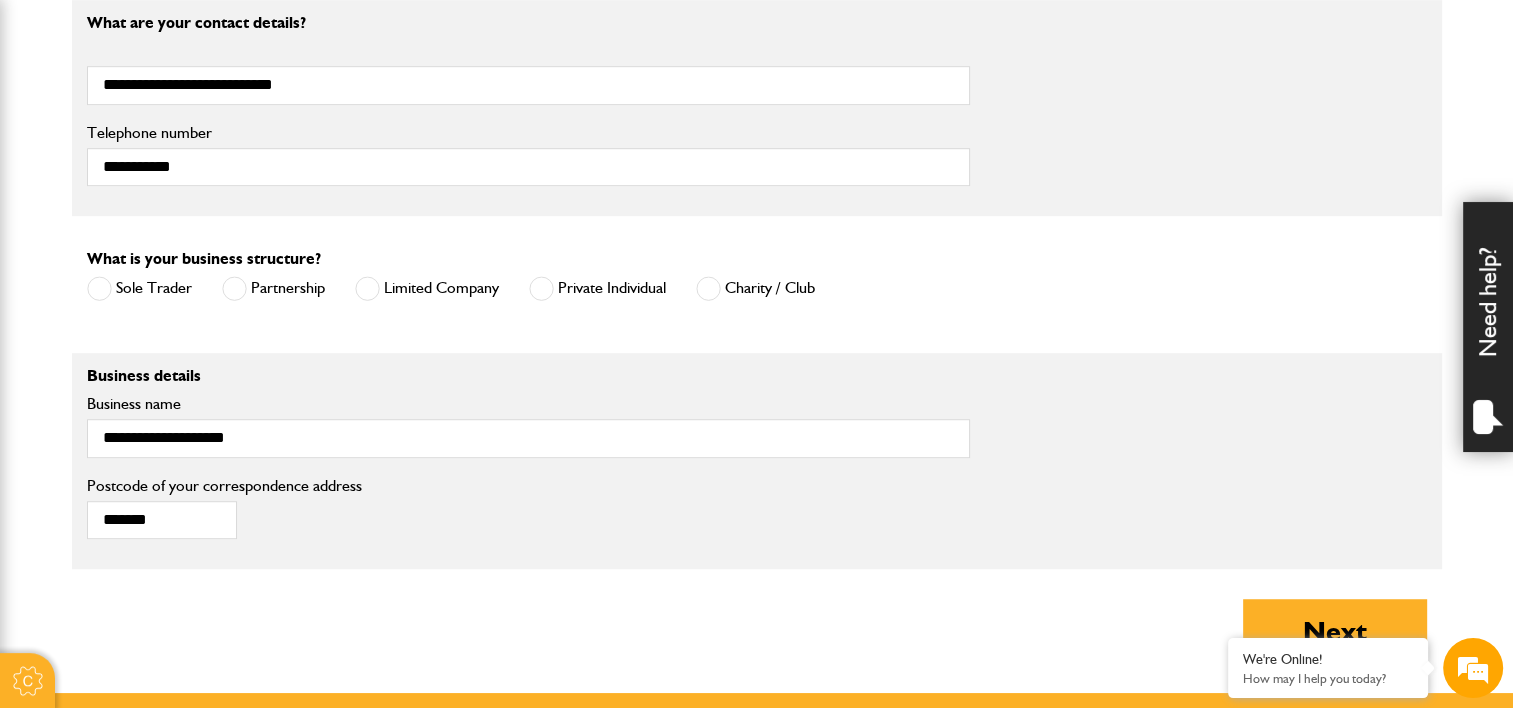 click on "About you
What type of insurance cover do you need?
Cover for my liability
Cover for plant and equipment
If you need cover for both liability and plant, please complete one quote first and then complete your second quote afterwards.
Please note:  we can only provide cover online for businesses undertaking groundworks and/or plant hire. If your business involves other activities, please call JCB Insurance Services on 01889 590 219
How long is your insurance for?
Short term cover for hired in plant
Annual cover
Is your equipment owned or hired?
I'm hiring it
I own it
A mixture of owned and hire equipment
I confirm that I am working in England, Scotland or Wales
Yes
No
Are you already insured with JCB Insurance?
Yes
No
Note
Please call JCB Insurance on 01889 590219, option 3.
What's your name?
**
***
****
**
Title" at bounding box center [757, 4] 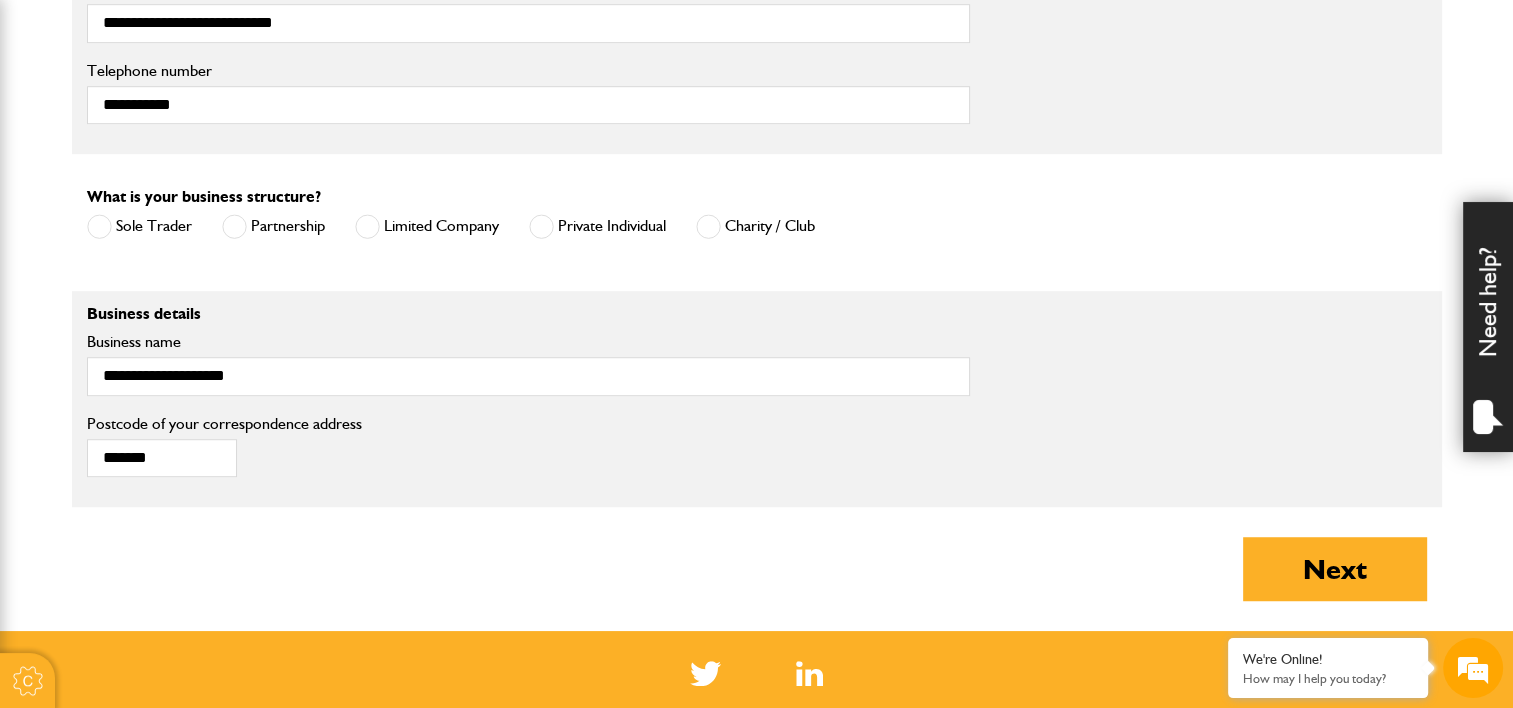 scroll, scrollTop: 1232, scrollLeft: 0, axis: vertical 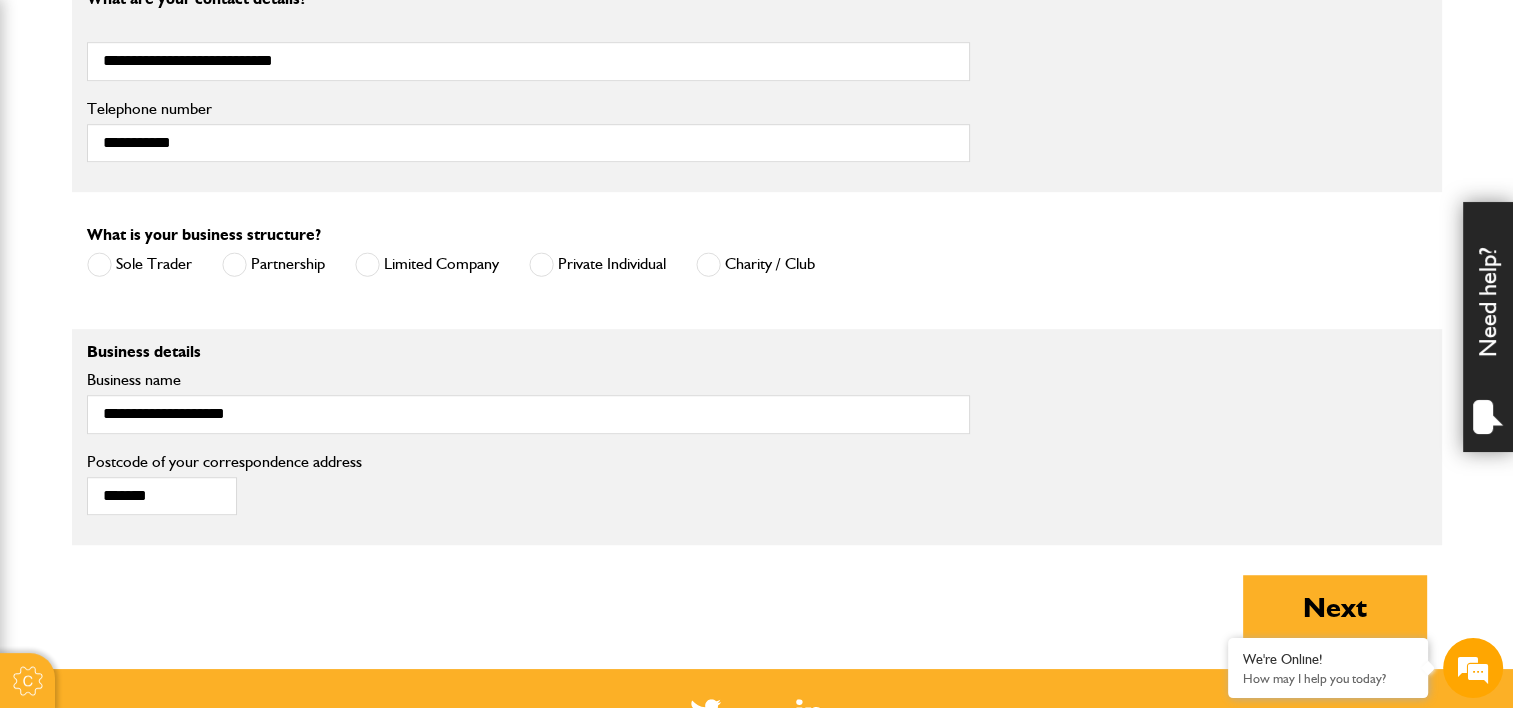 click on "Limited Company" at bounding box center [427, 264] 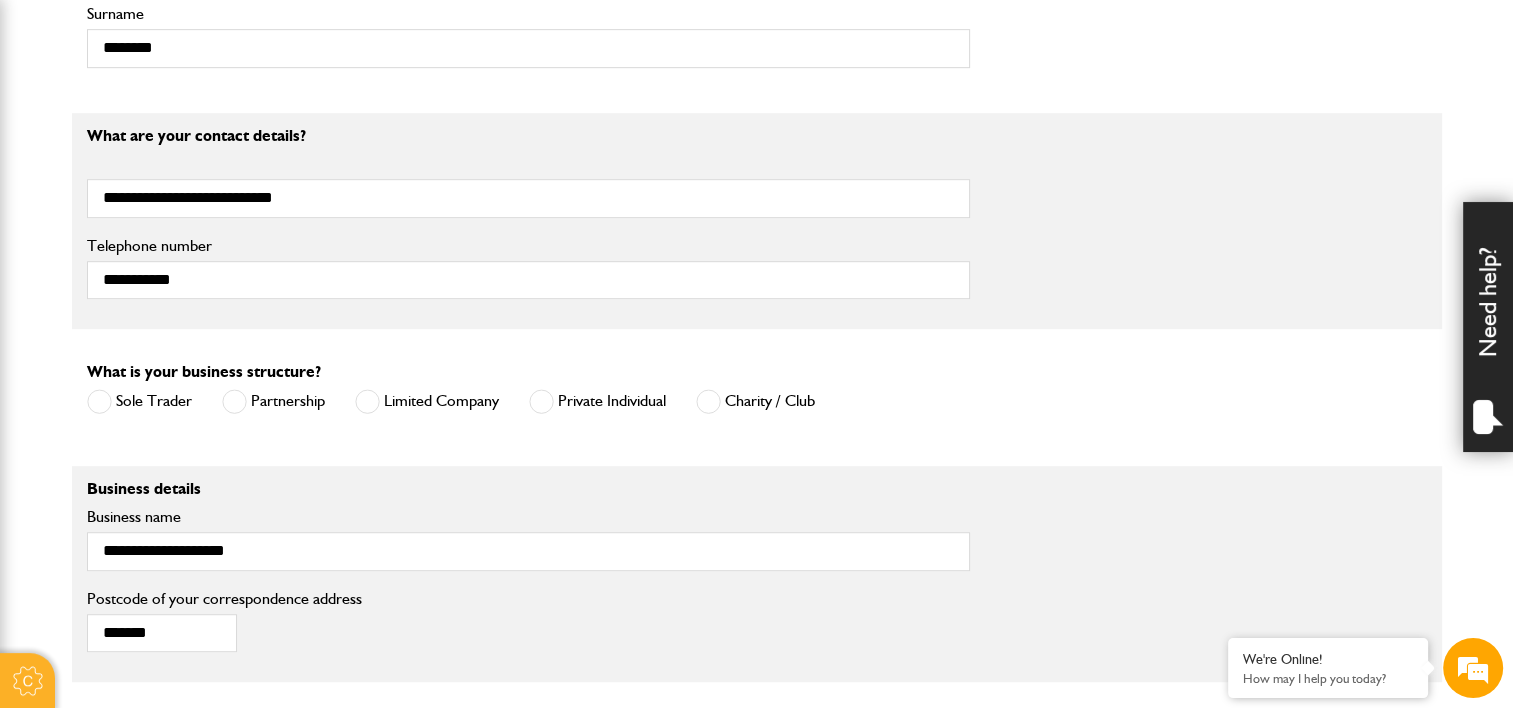 scroll, scrollTop: 1094, scrollLeft: 0, axis: vertical 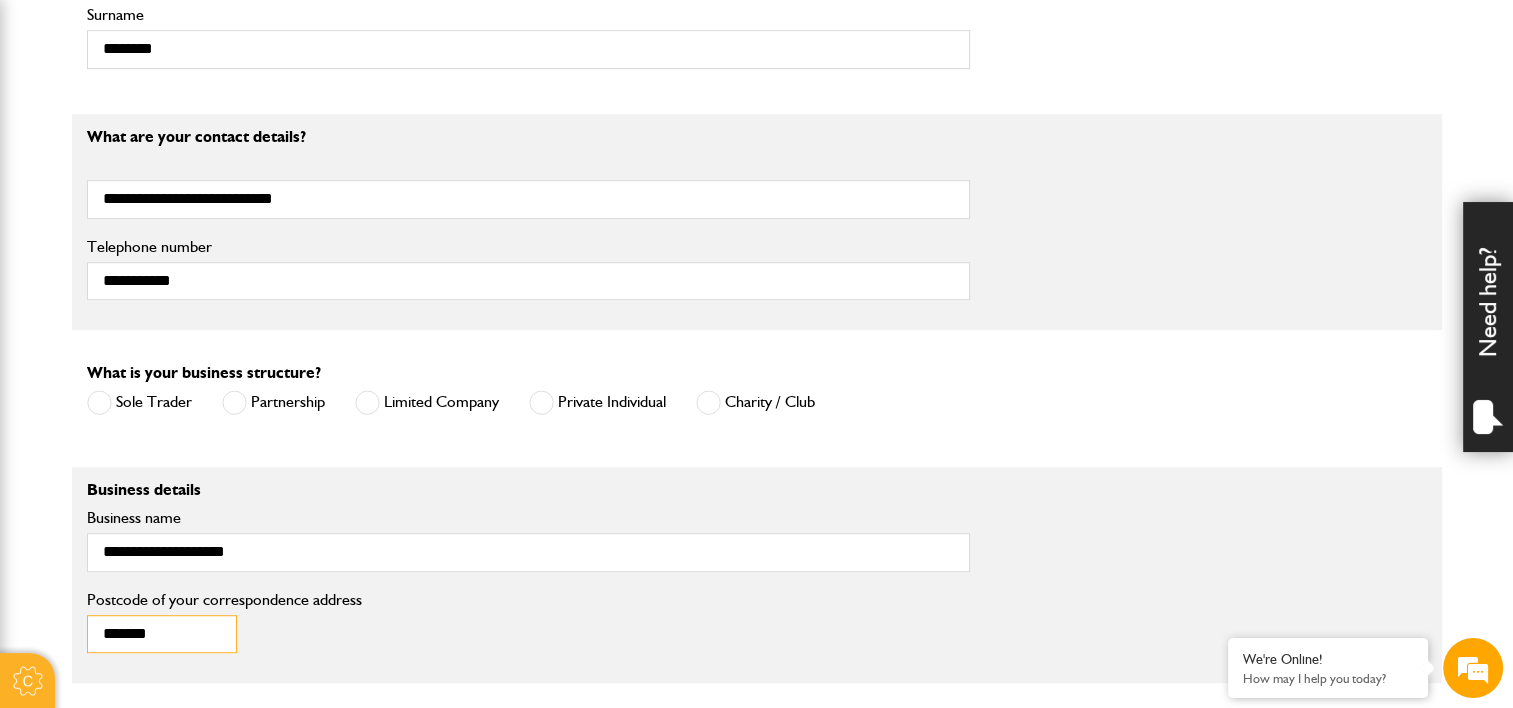 click on "*******" at bounding box center [162, 634] 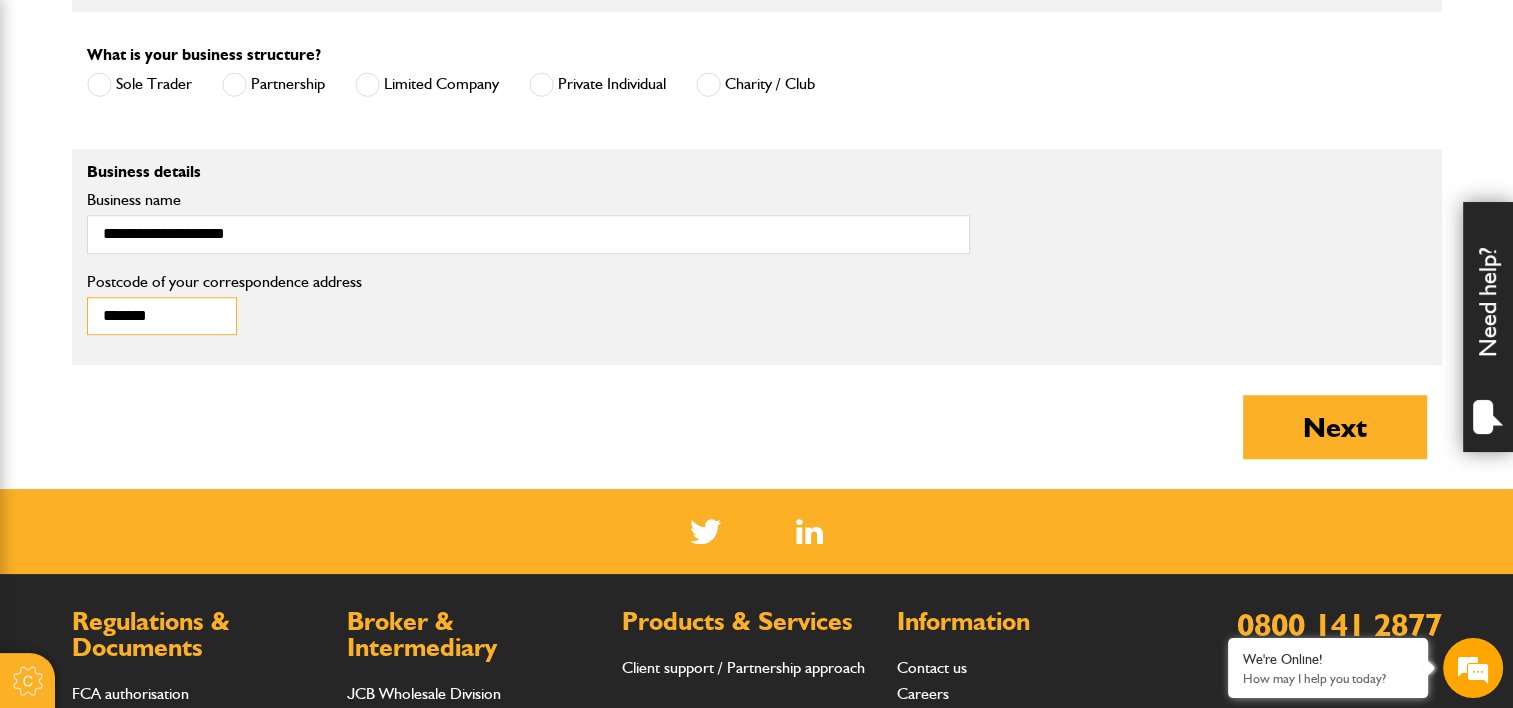 scroll, scrollTop: 1411, scrollLeft: 0, axis: vertical 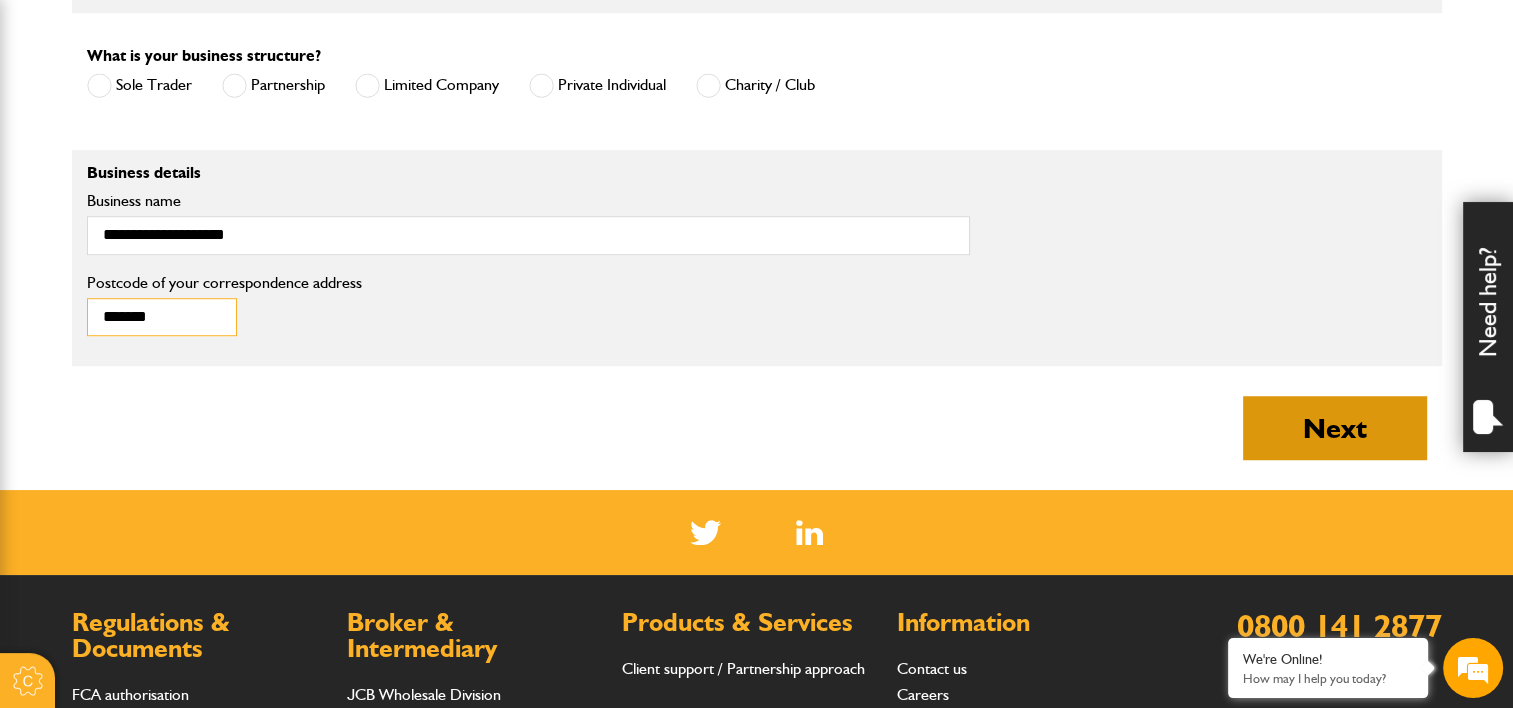 type on "*******" 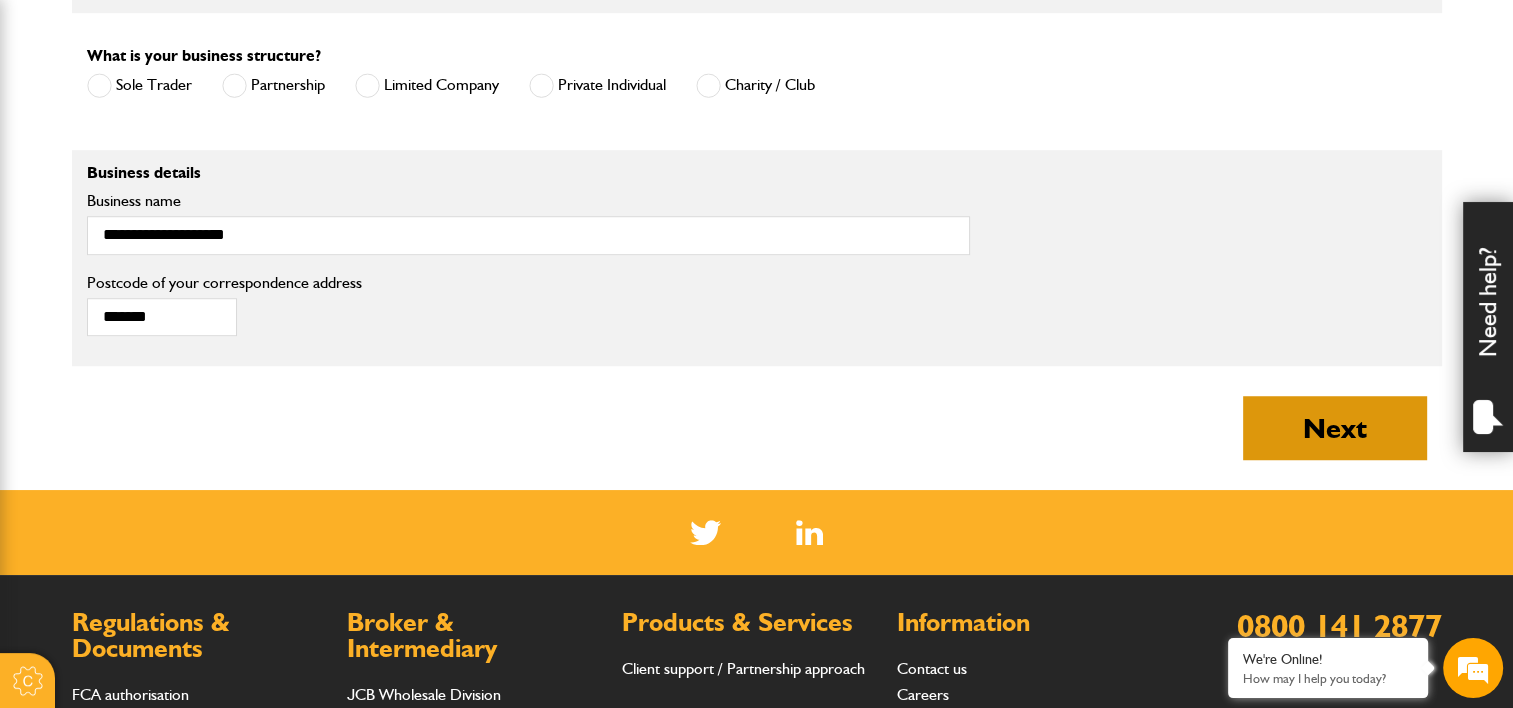 click on "Next" at bounding box center [1335, 428] 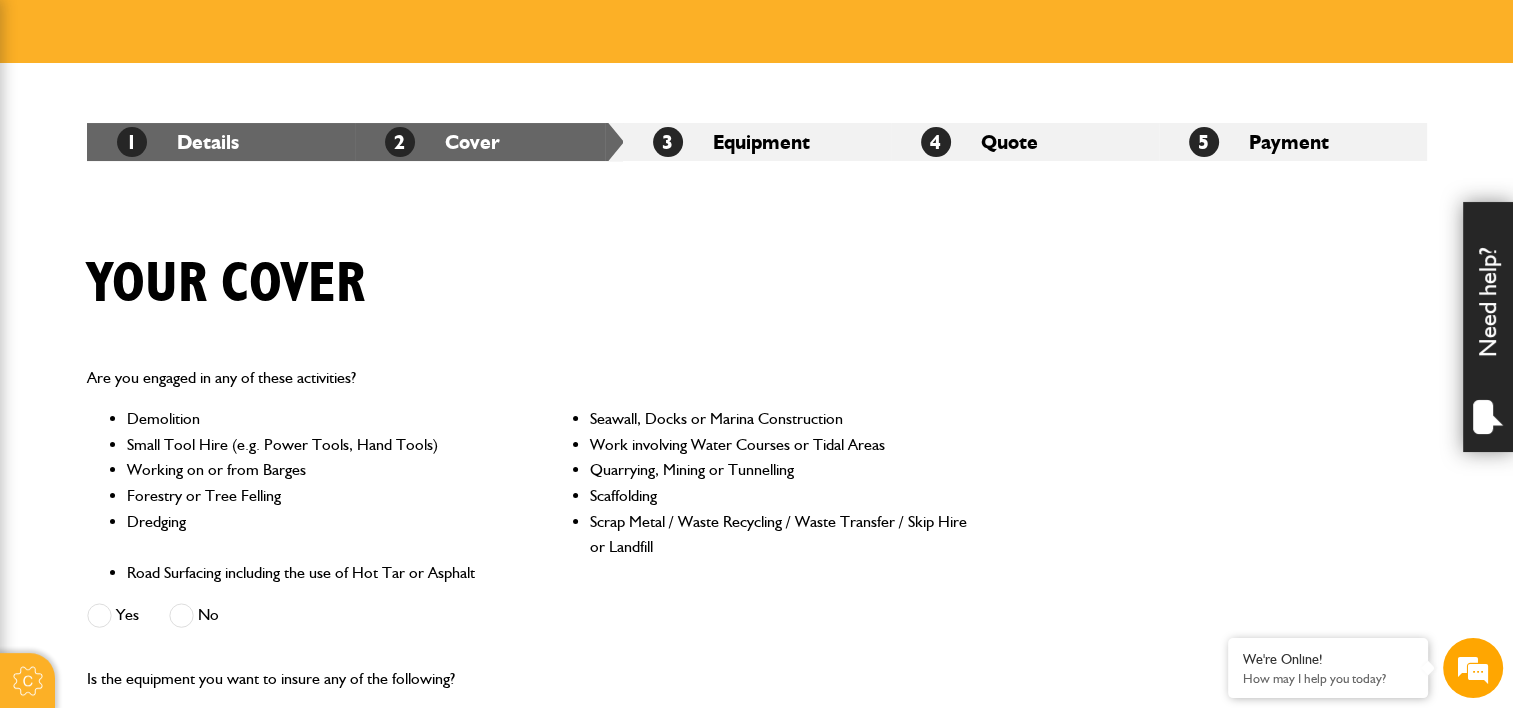 scroll, scrollTop: 272, scrollLeft: 0, axis: vertical 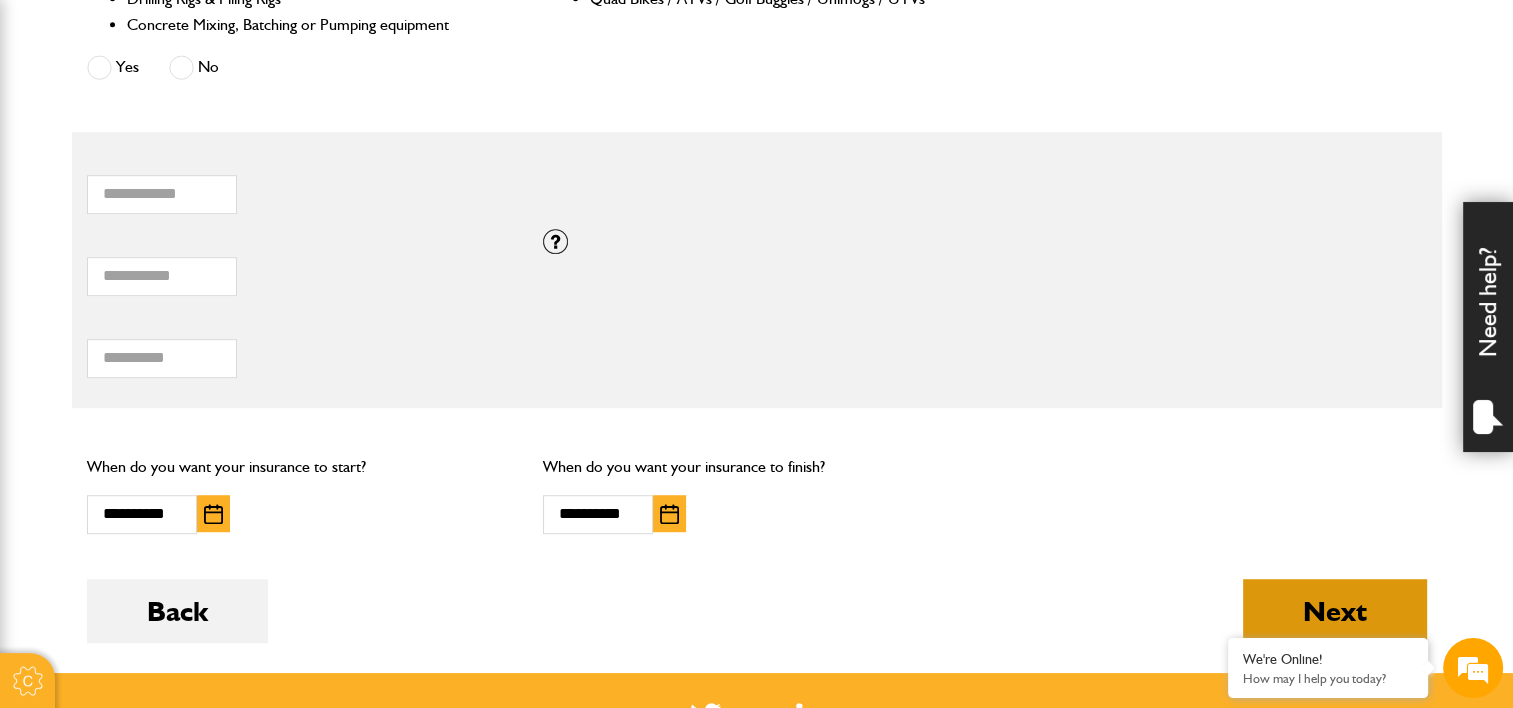 click on "Next" at bounding box center [1335, 611] 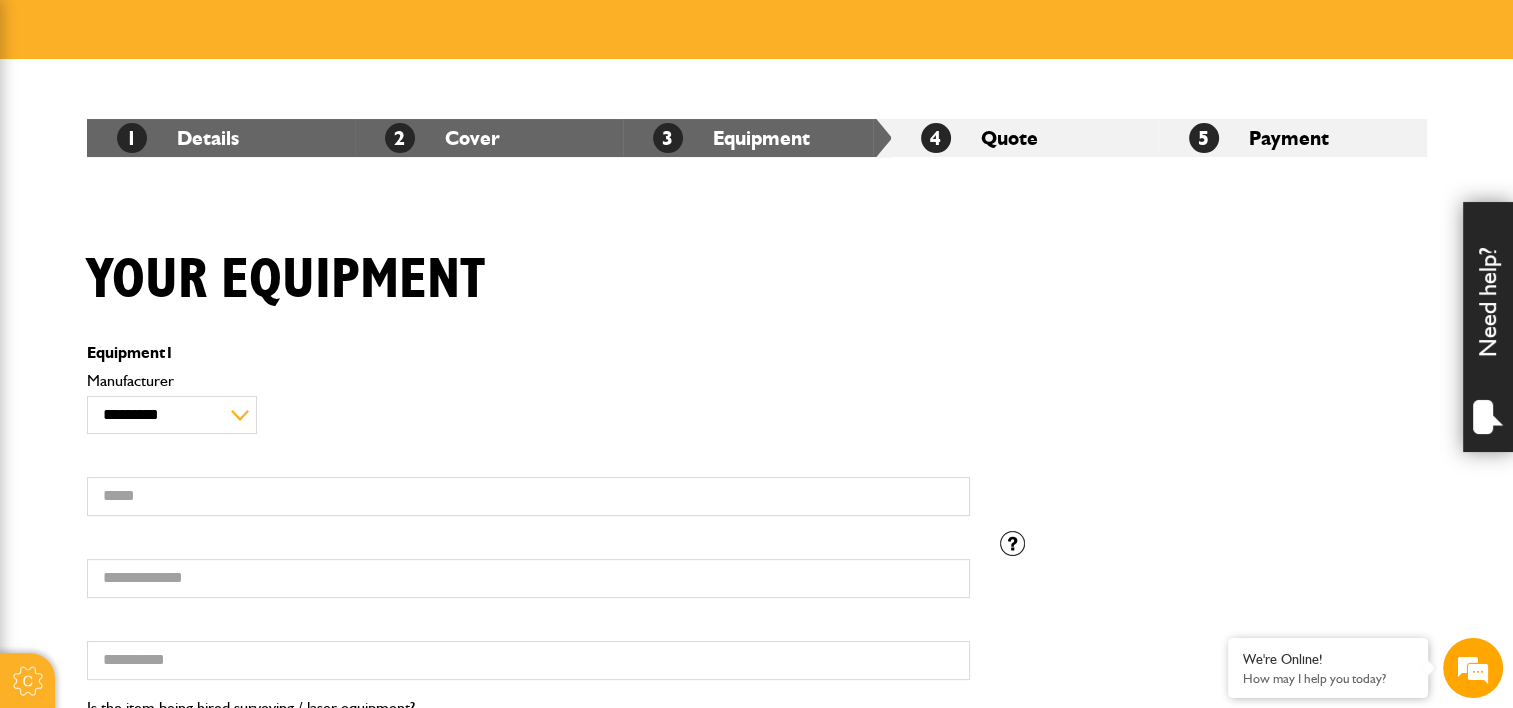 scroll, scrollTop: 282, scrollLeft: 0, axis: vertical 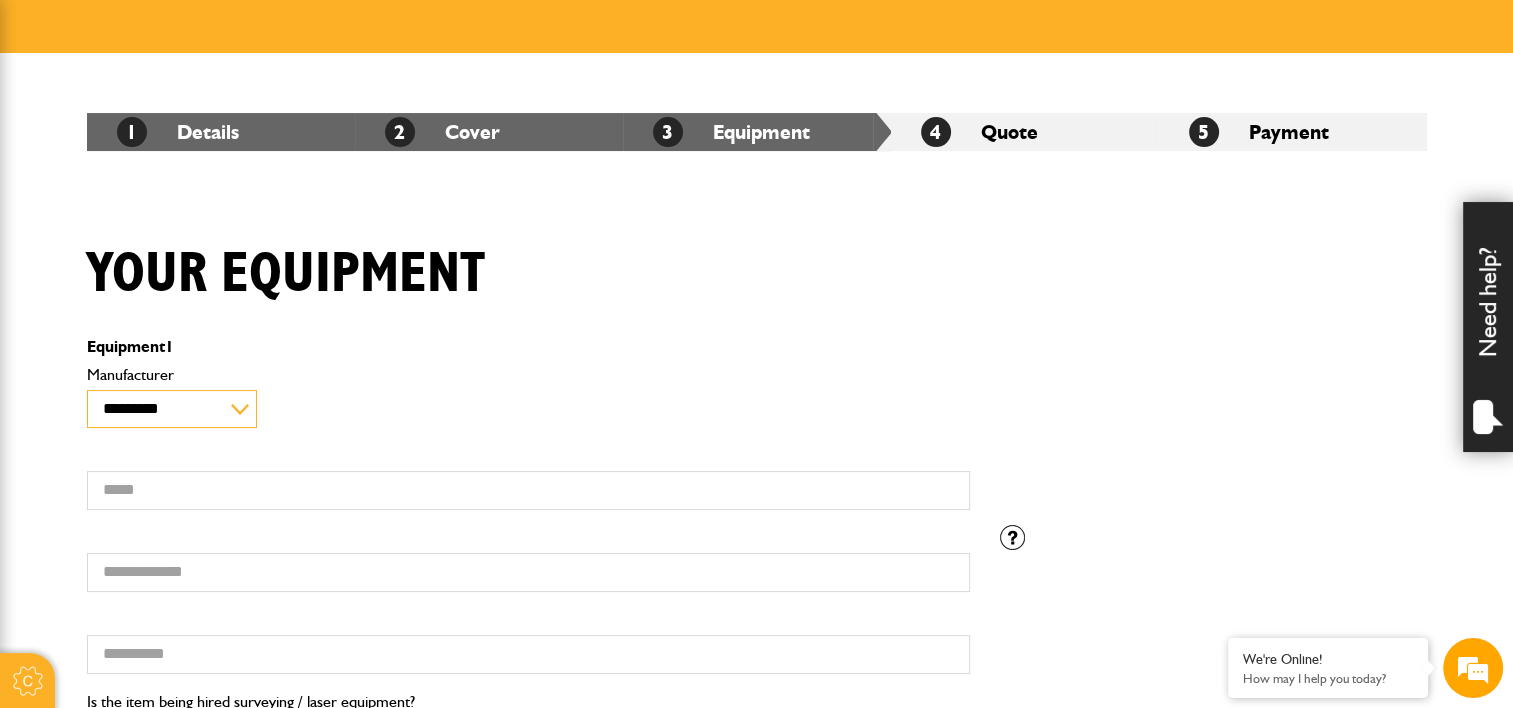click on "**********" at bounding box center (172, 409) 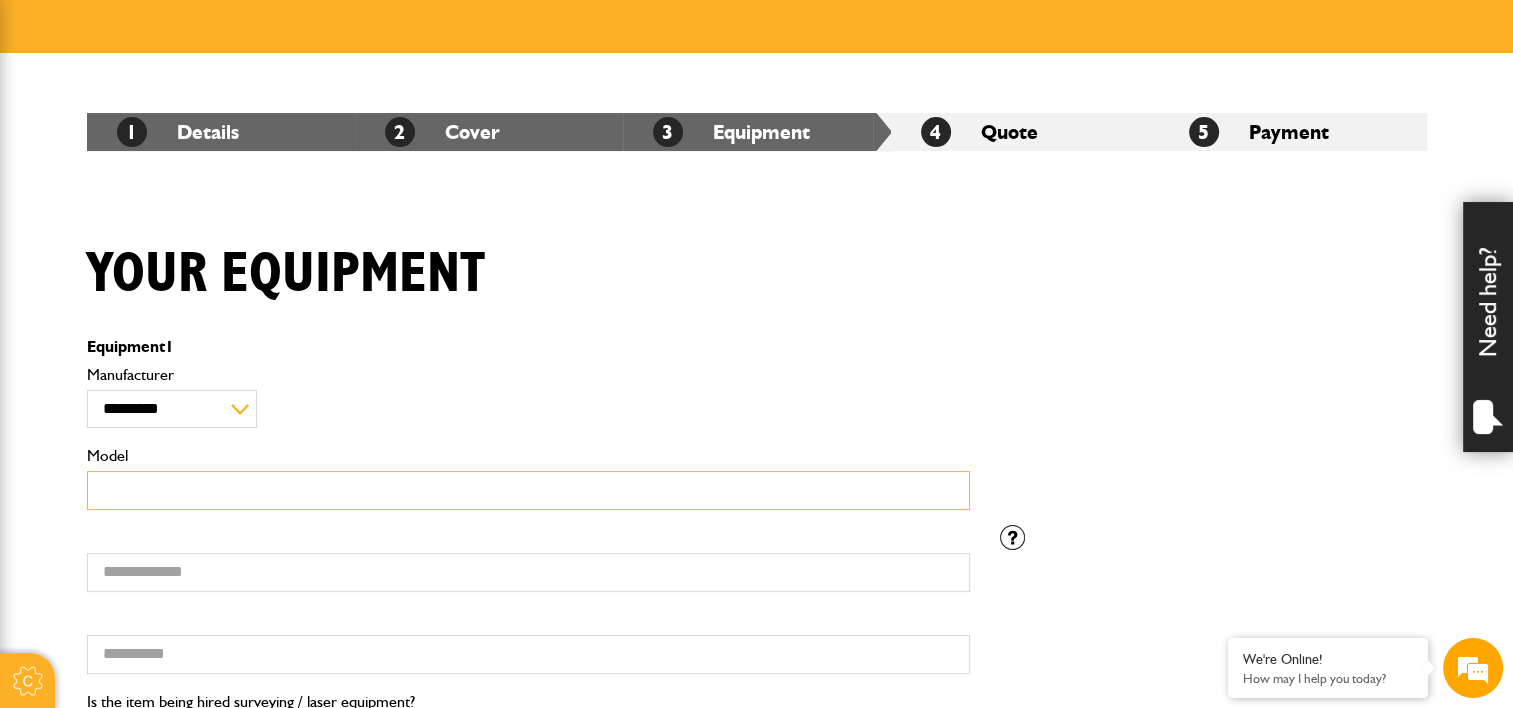 click on "Model" at bounding box center [528, 490] 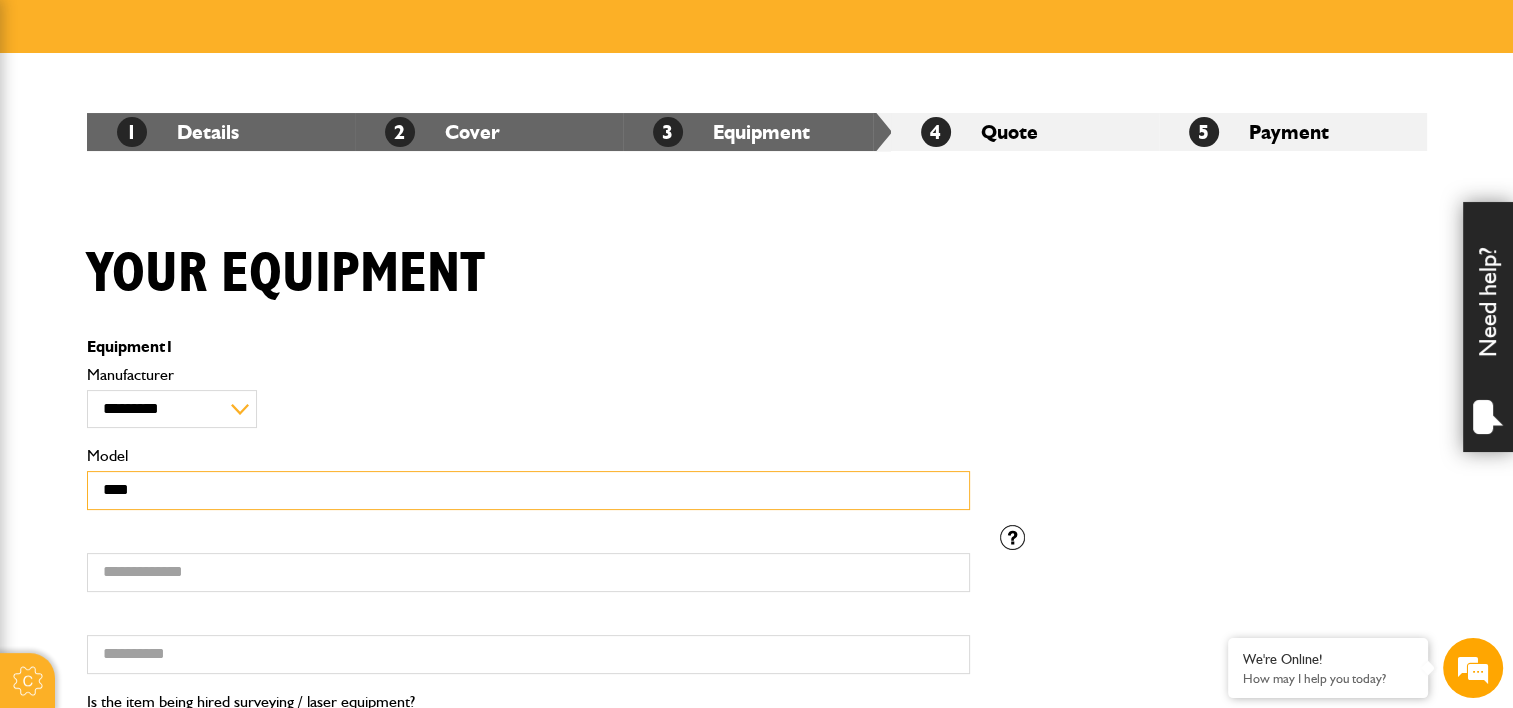 type on "****" 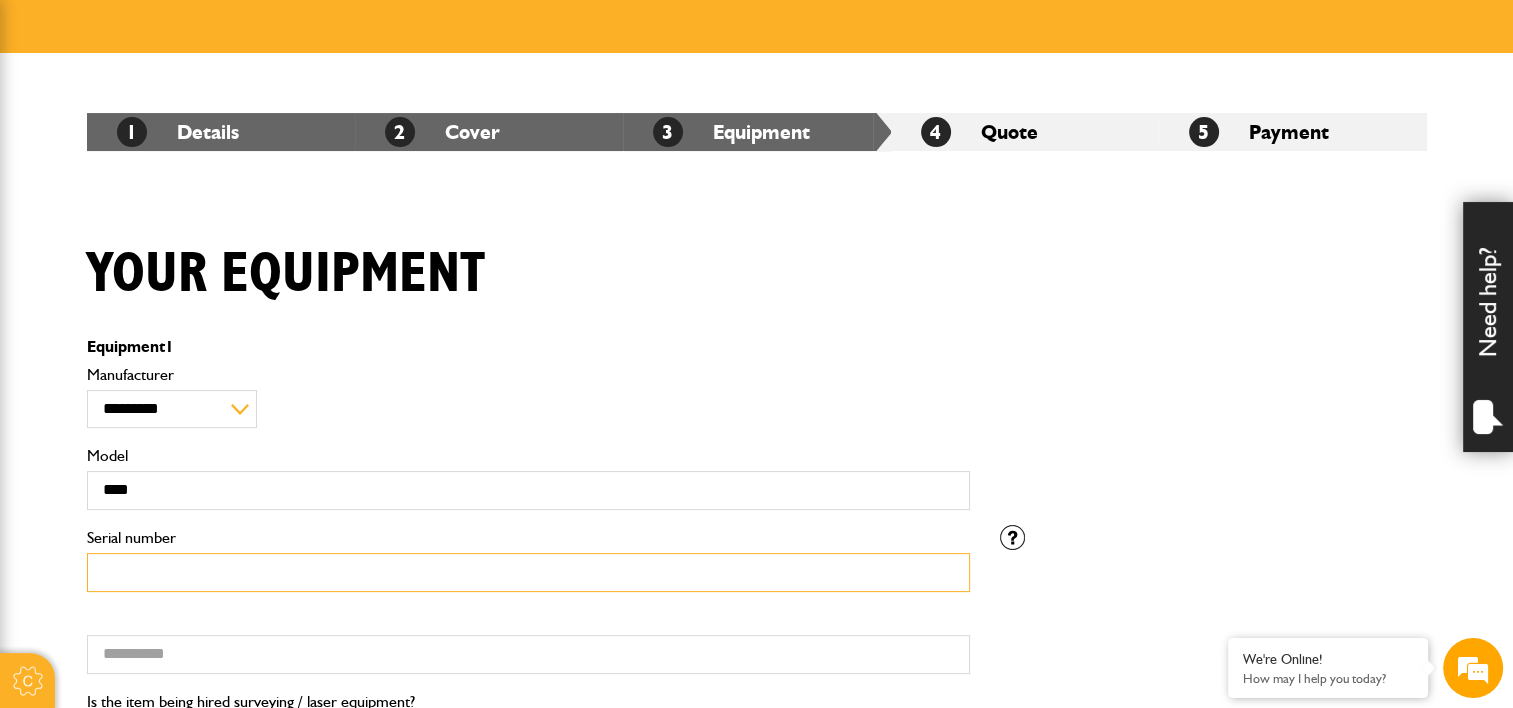 click on "Serial number" at bounding box center (528, 572) 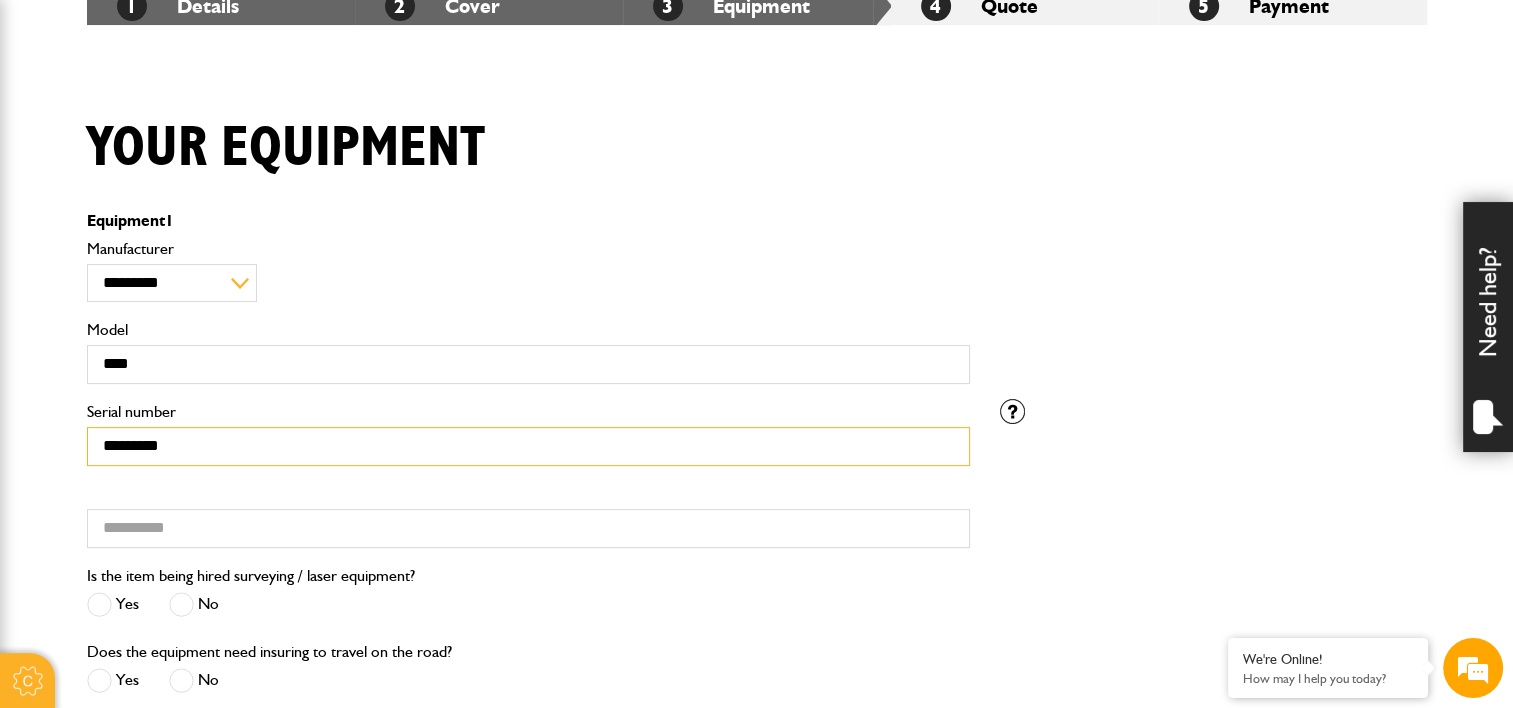 scroll, scrollTop: 416, scrollLeft: 0, axis: vertical 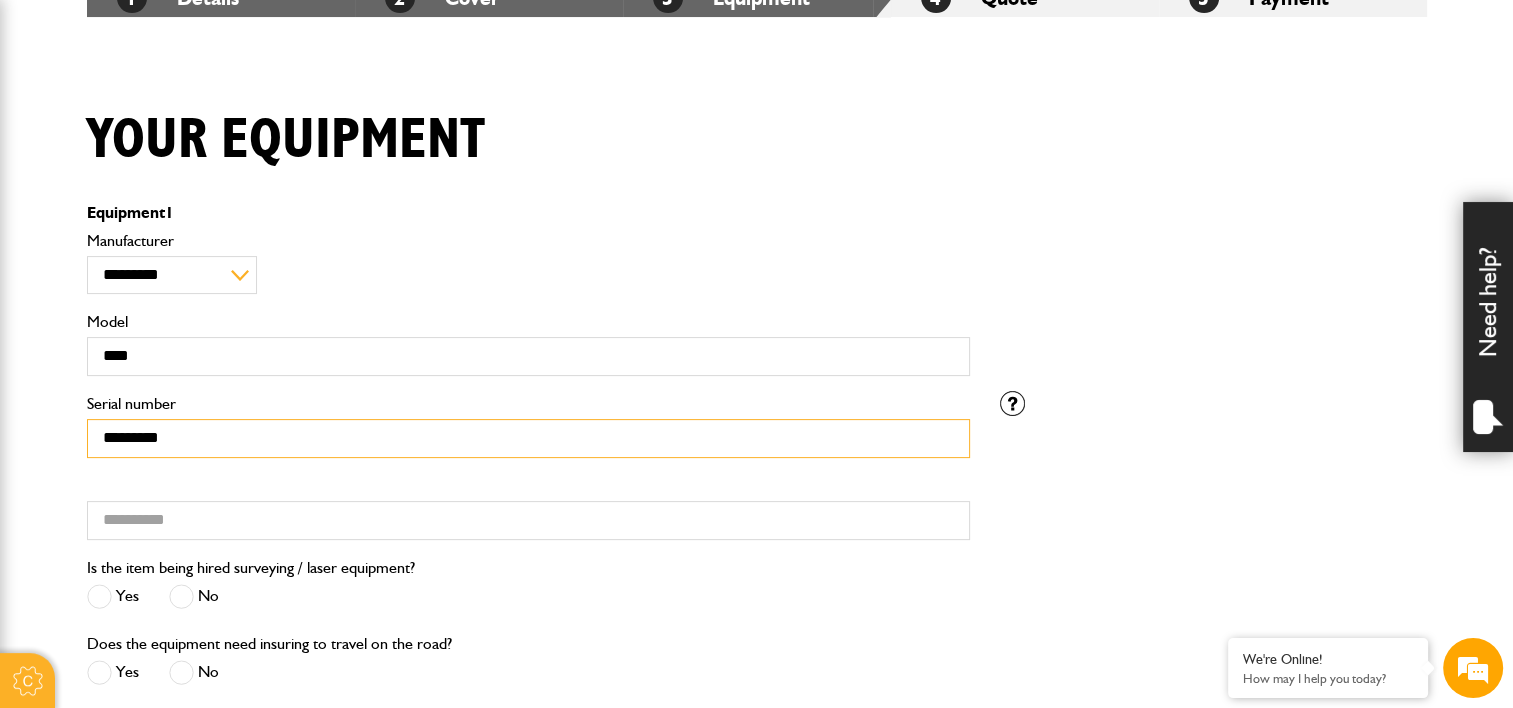 type on "*********" 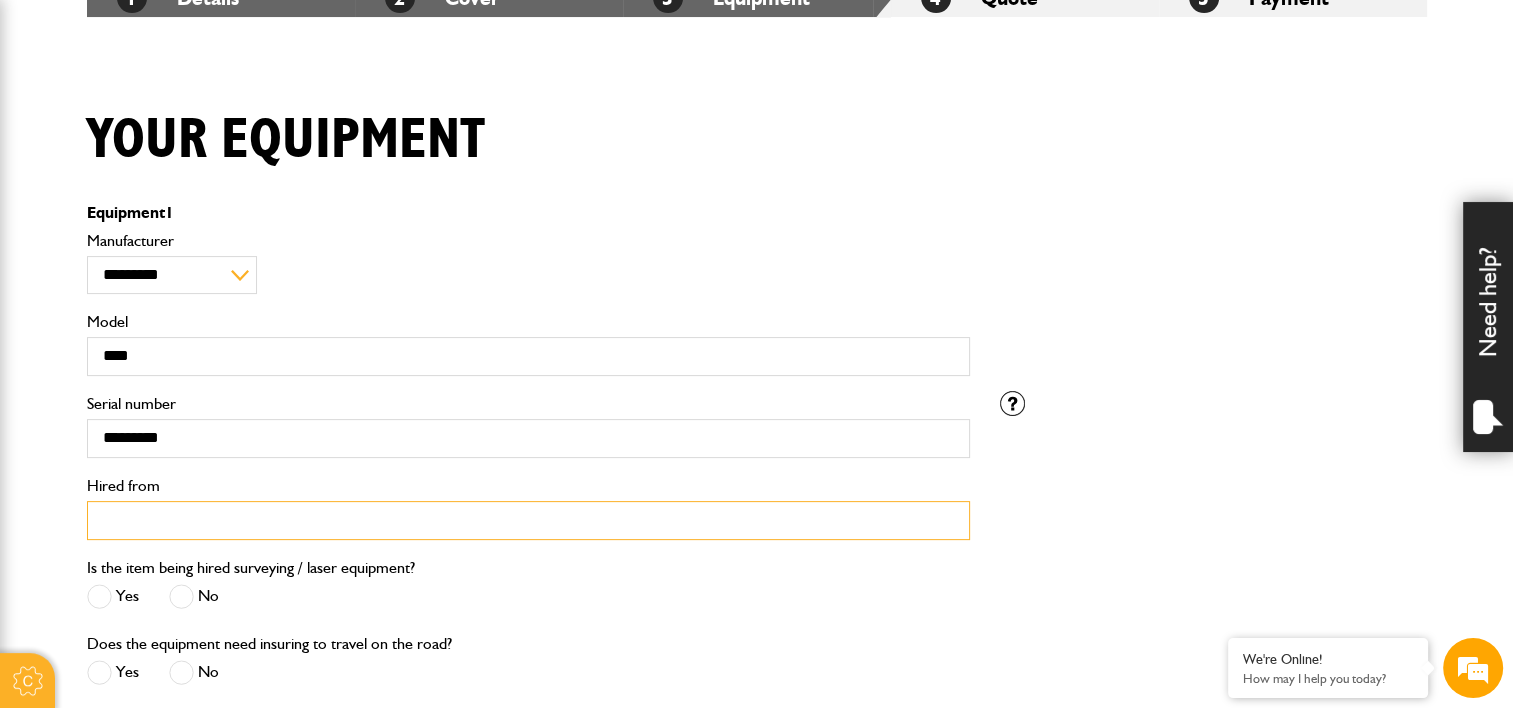 click on "Hired from" at bounding box center (528, 520) 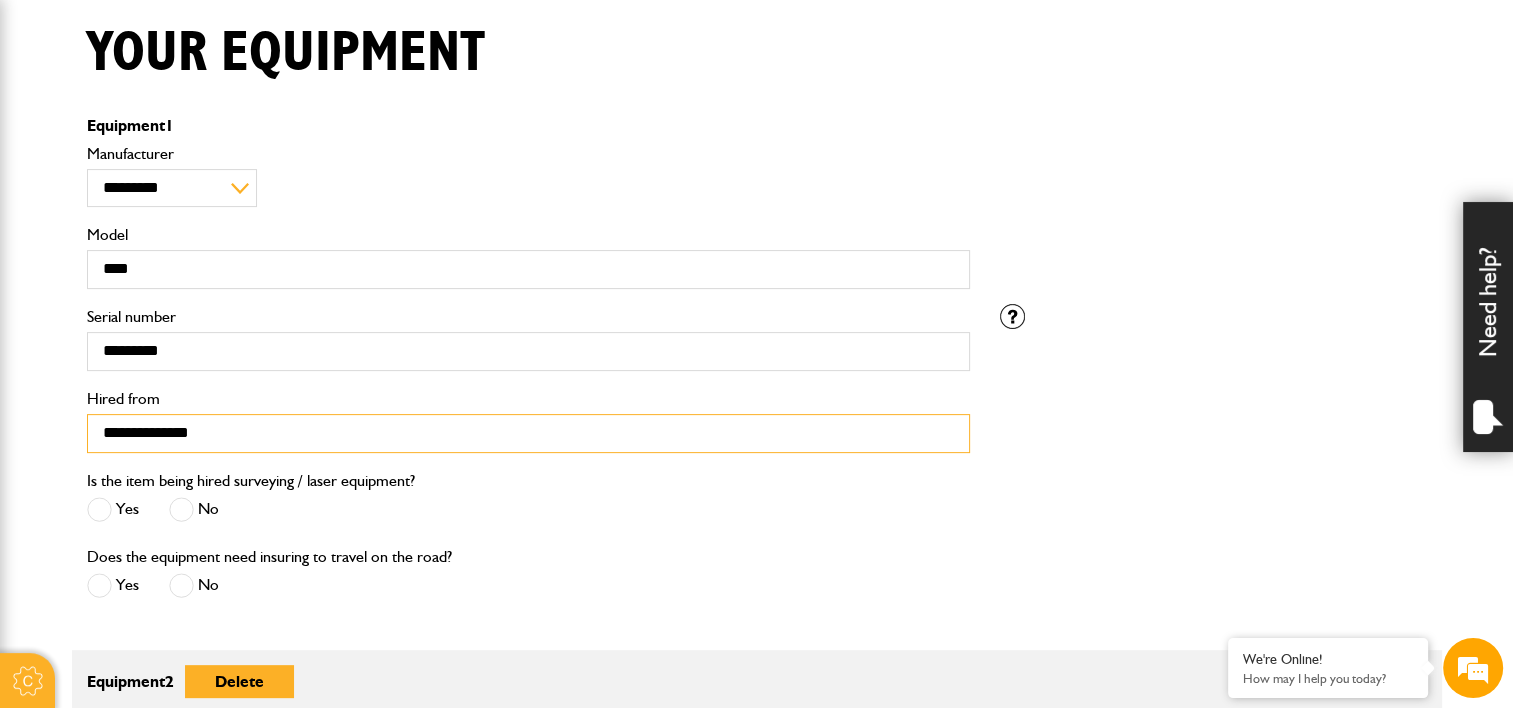 scroll, scrollTop: 516, scrollLeft: 0, axis: vertical 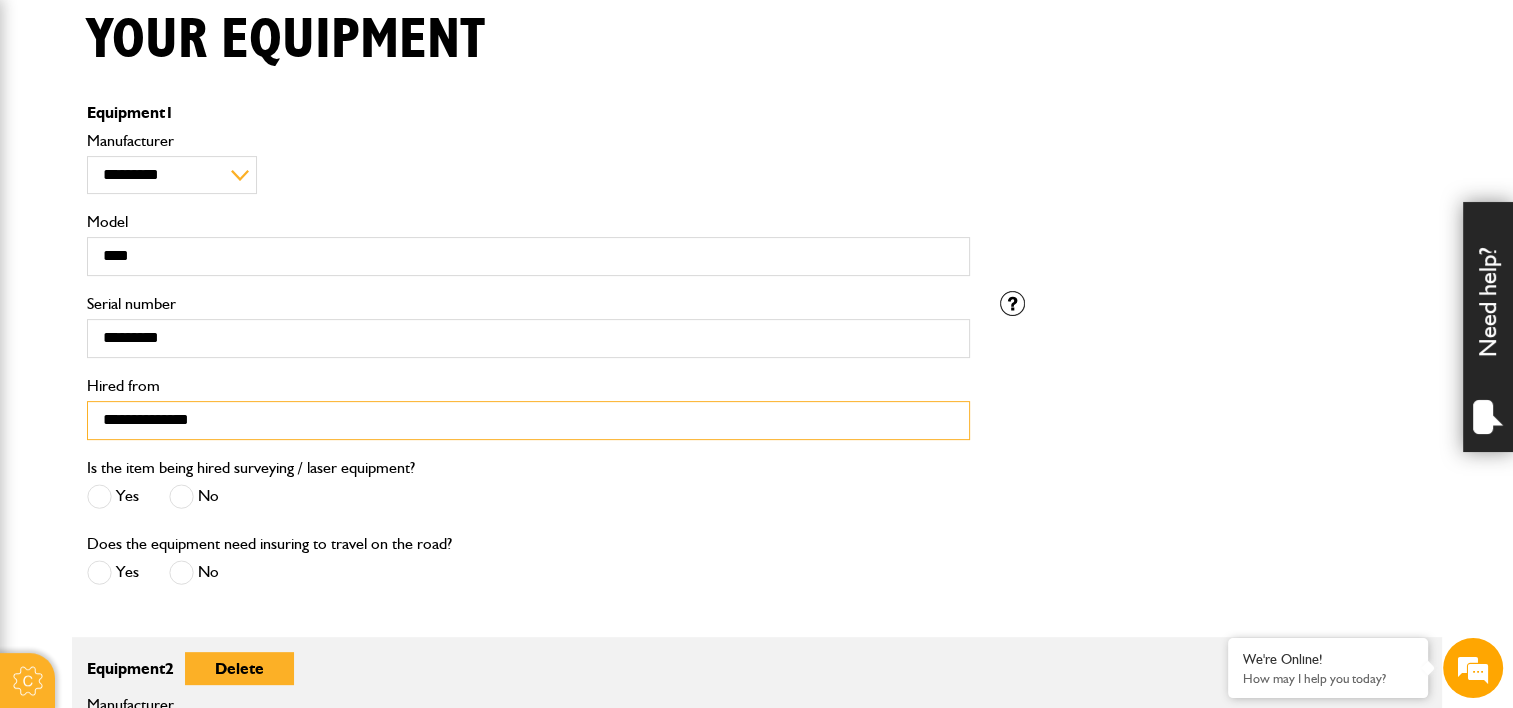 type on "**********" 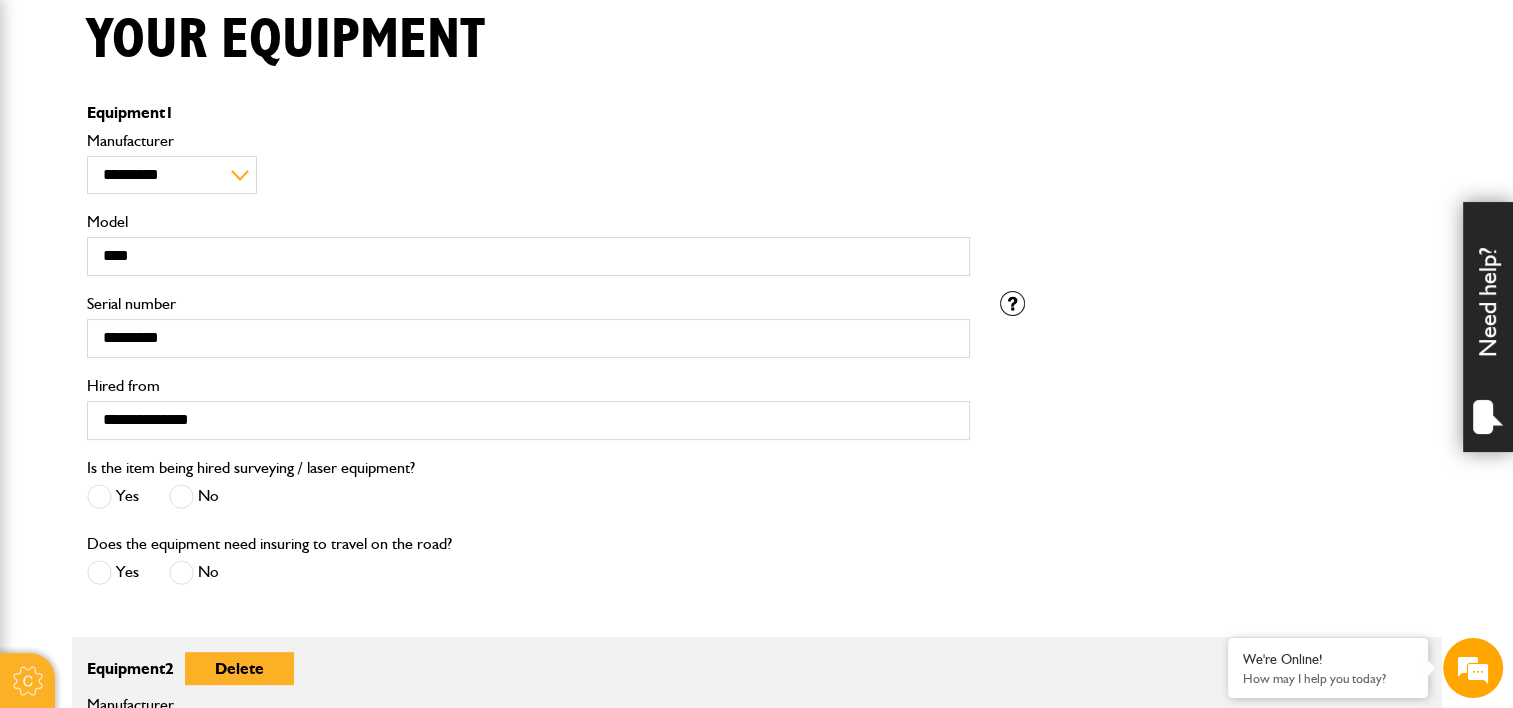 click at bounding box center (181, 496) 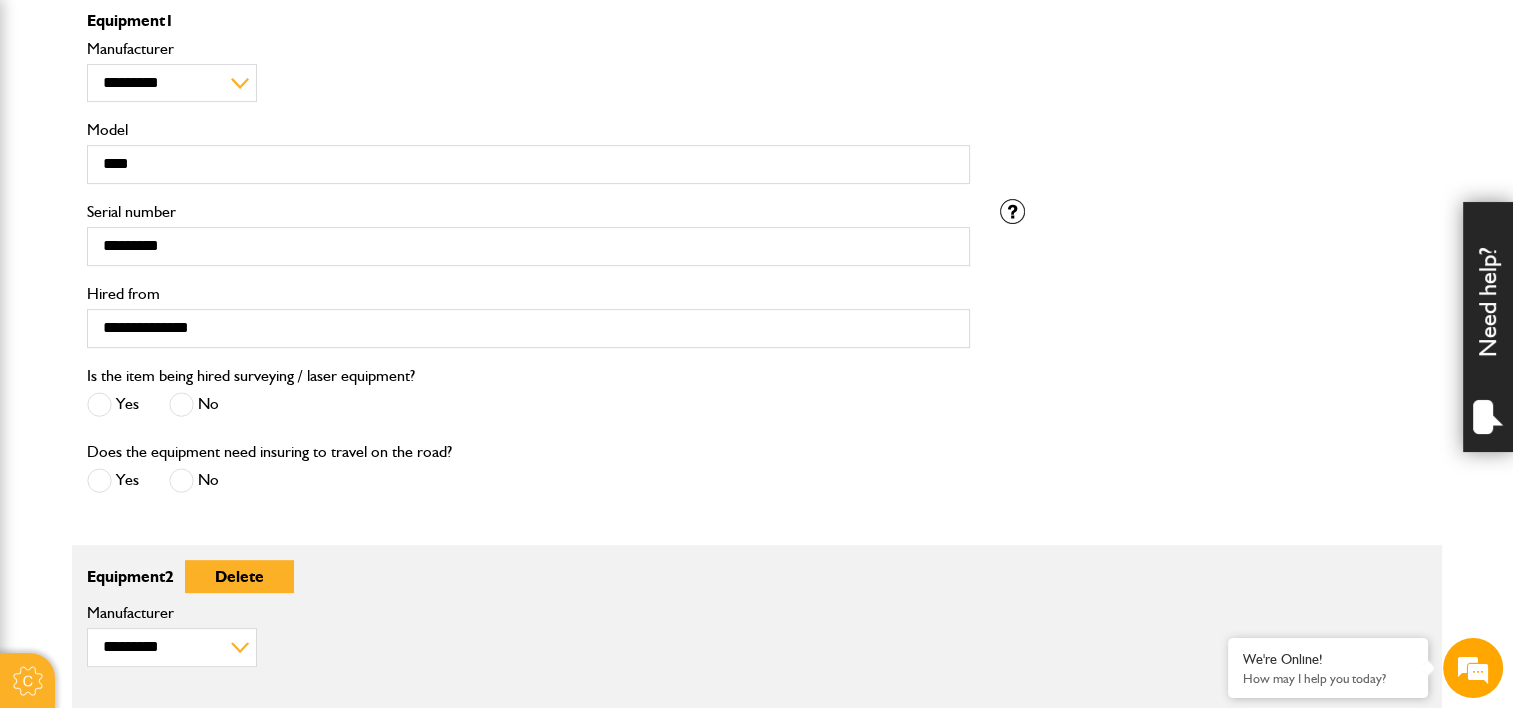 scroll, scrollTop: 616, scrollLeft: 0, axis: vertical 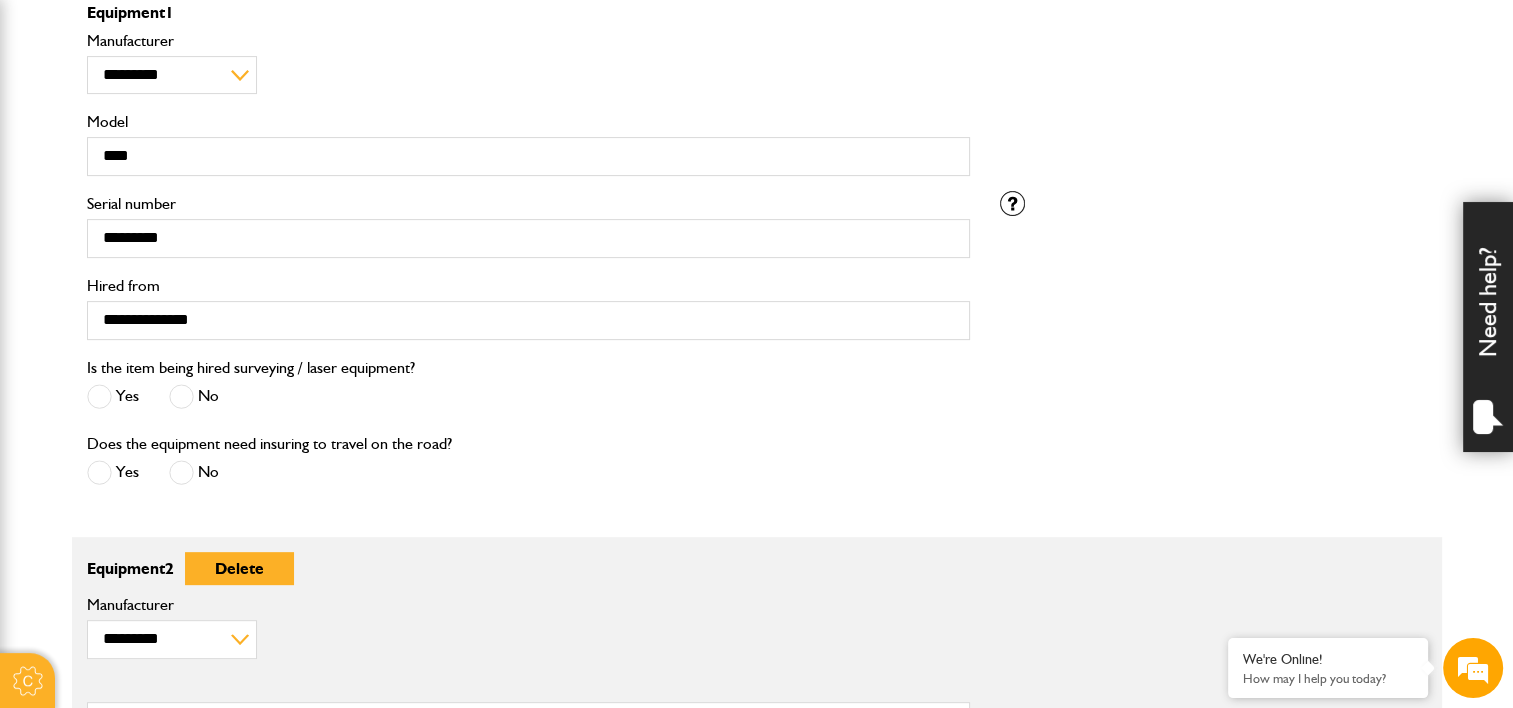 click at bounding box center (181, 472) 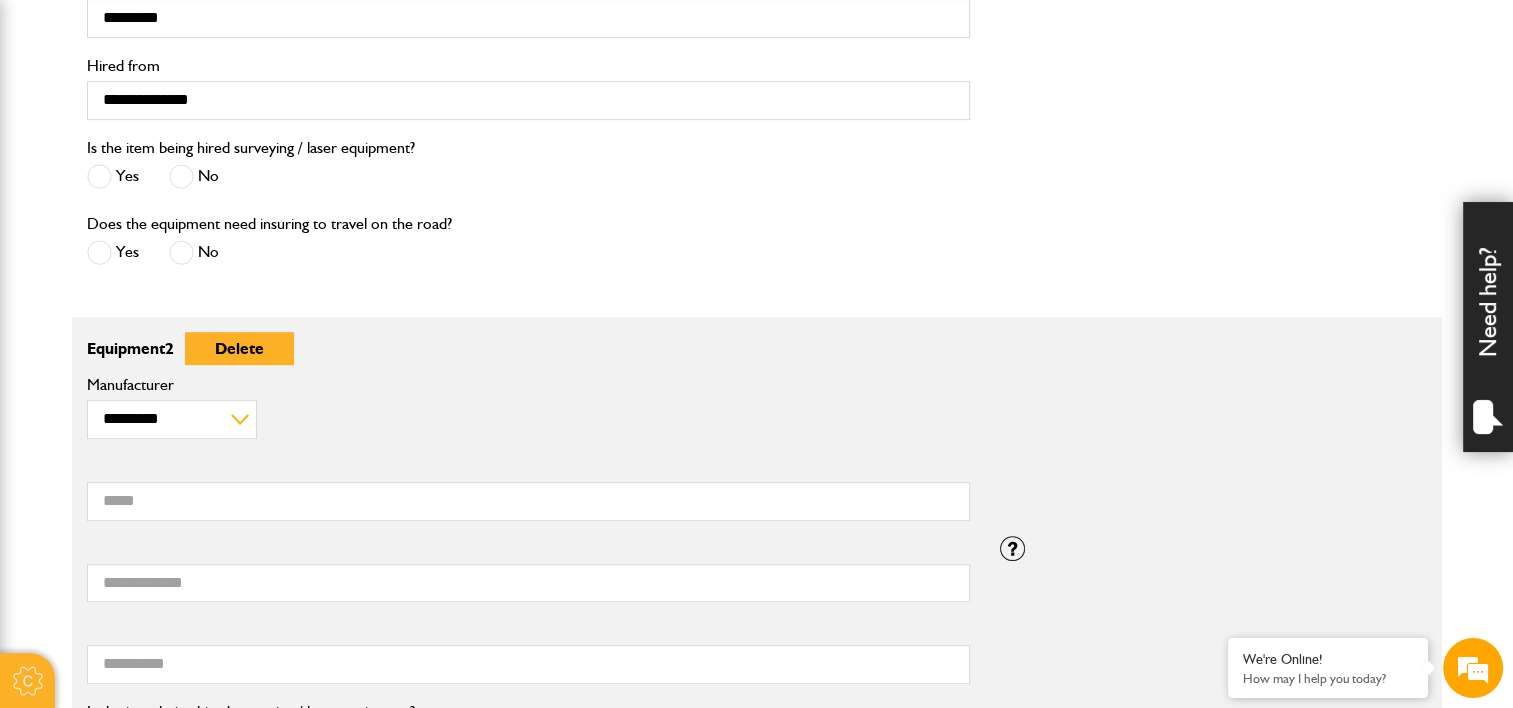 scroll, scrollTop: 838, scrollLeft: 0, axis: vertical 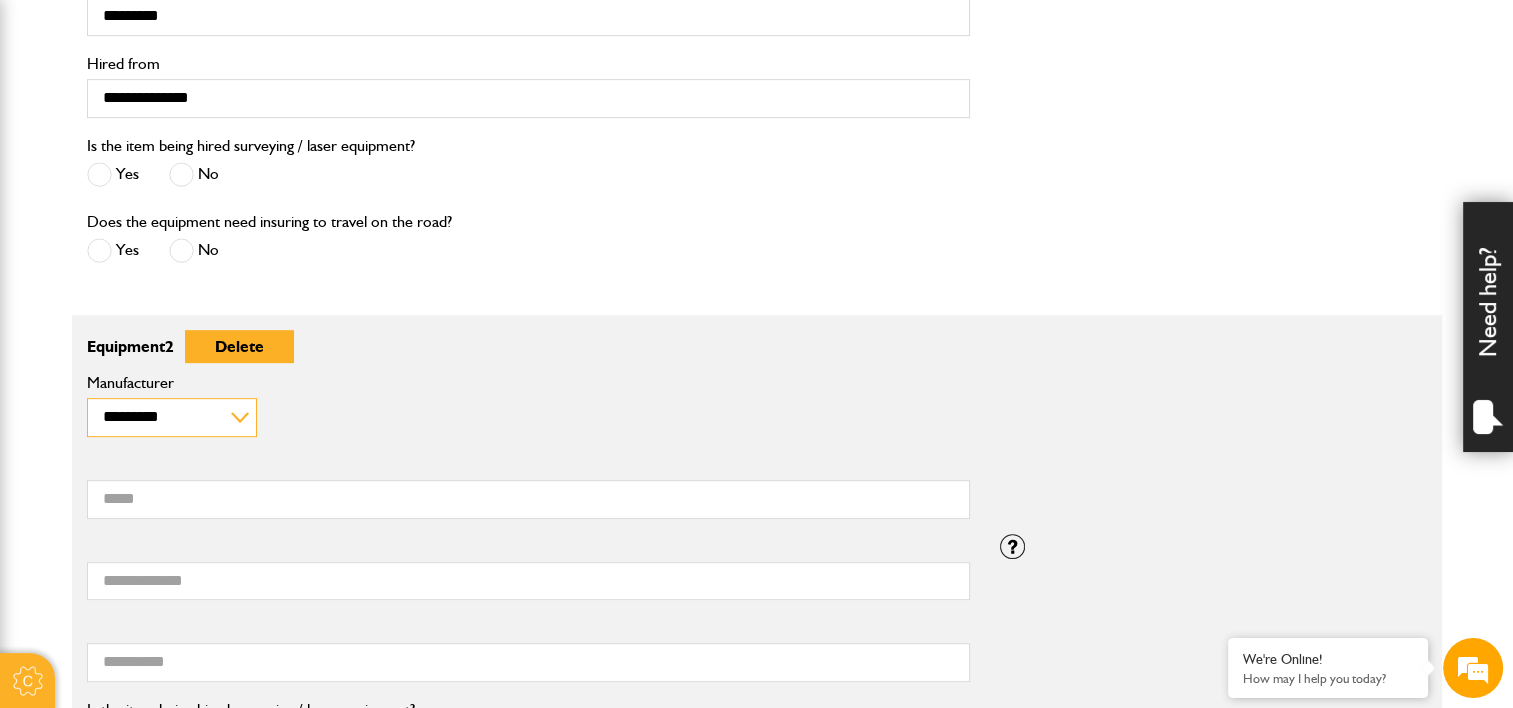 click on "**********" at bounding box center [172, 417] 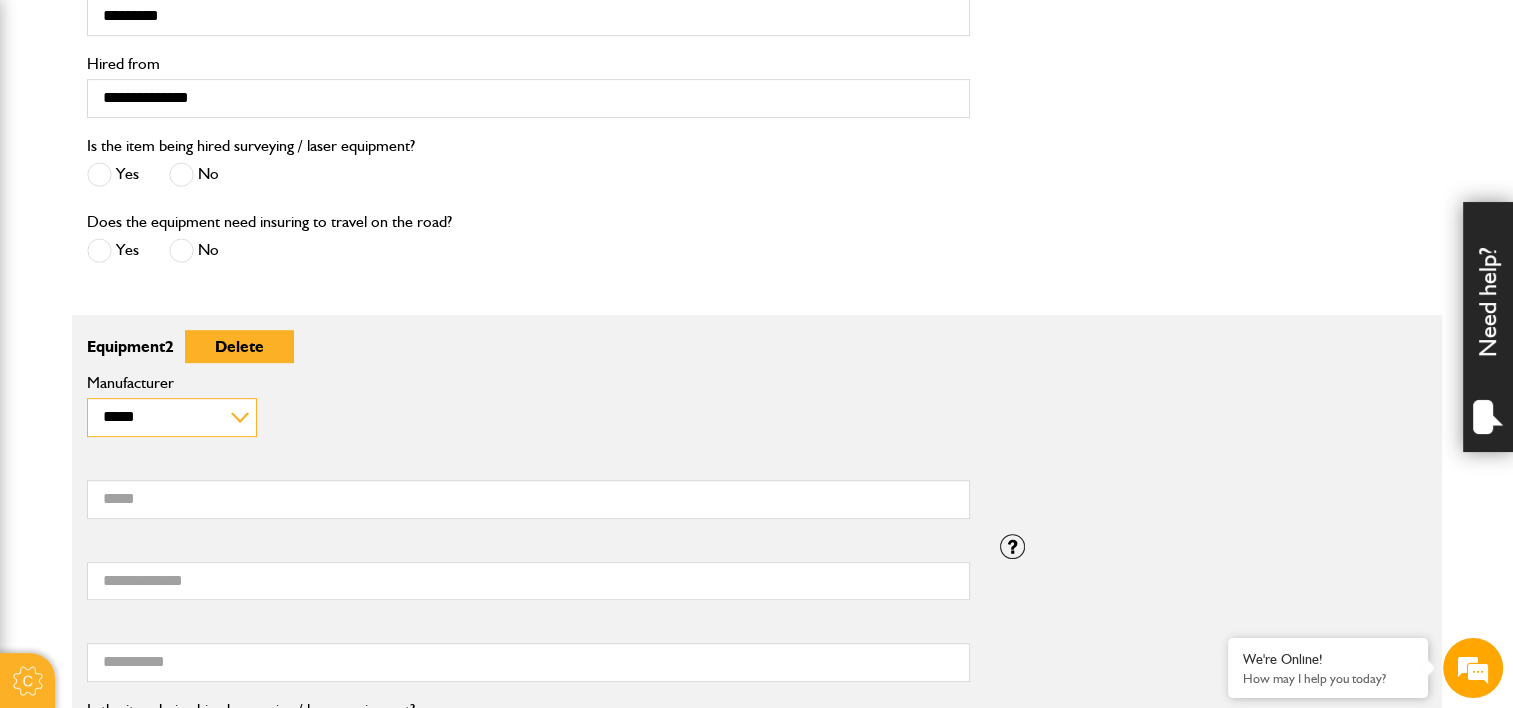 click on "**********" at bounding box center (172, 417) 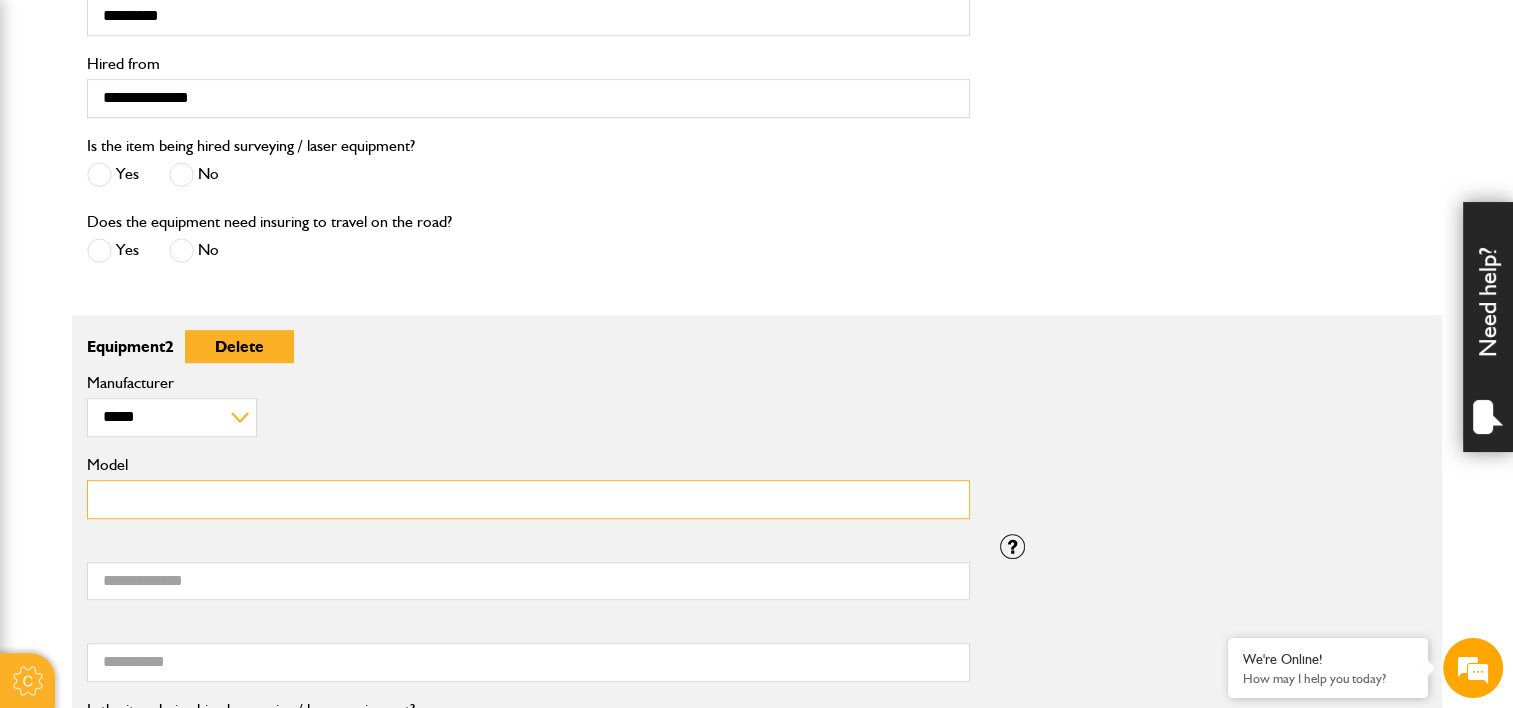 click on "Model" at bounding box center (528, 499) 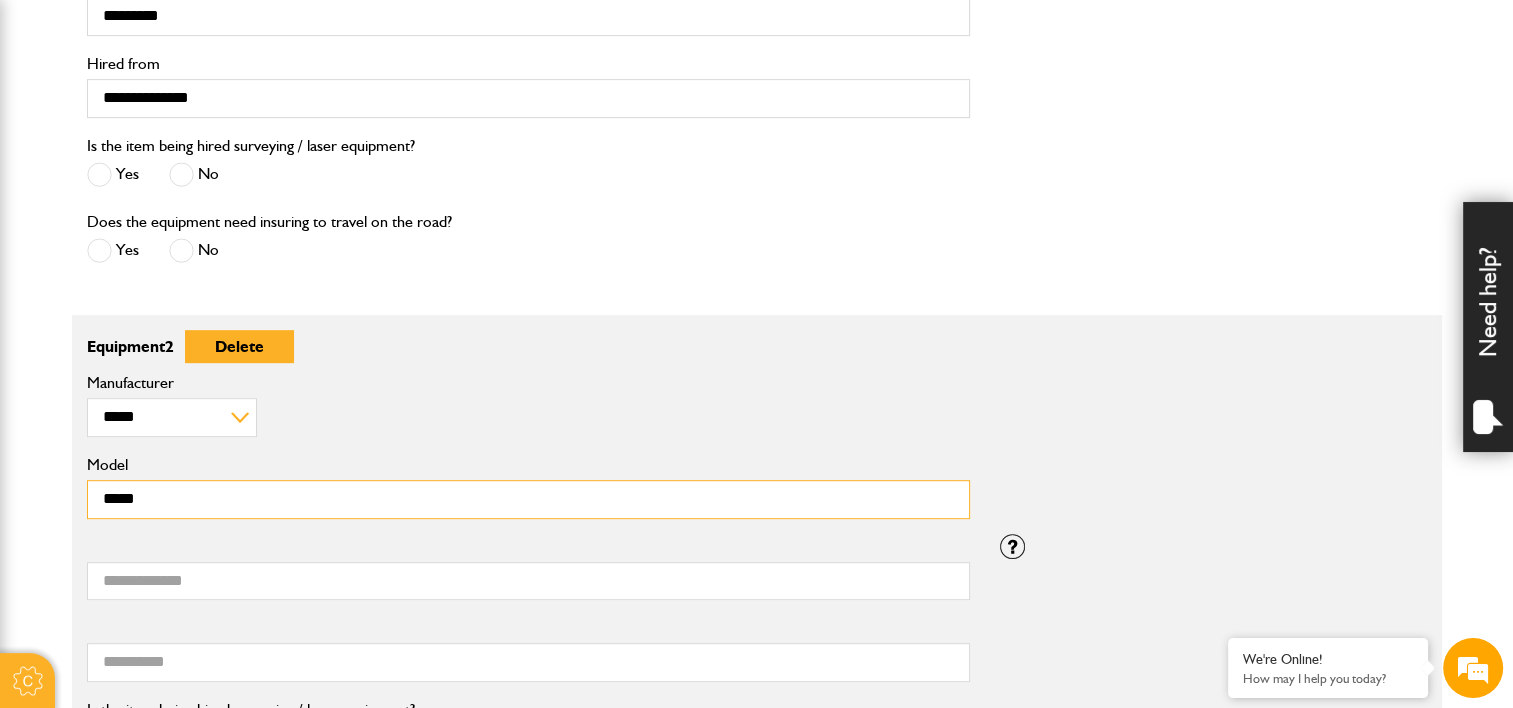type on "*****" 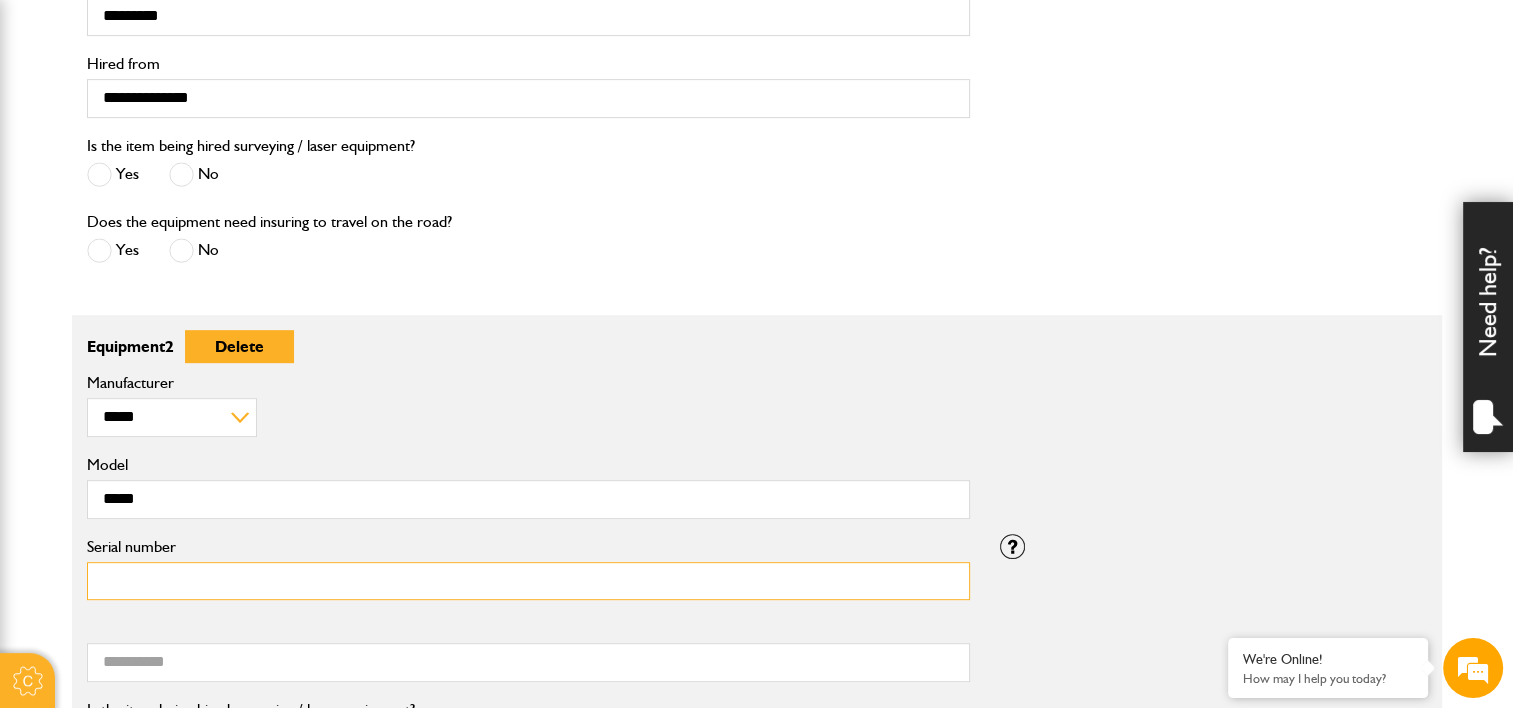 click on "Serial number" at bounding box center [528, 581] 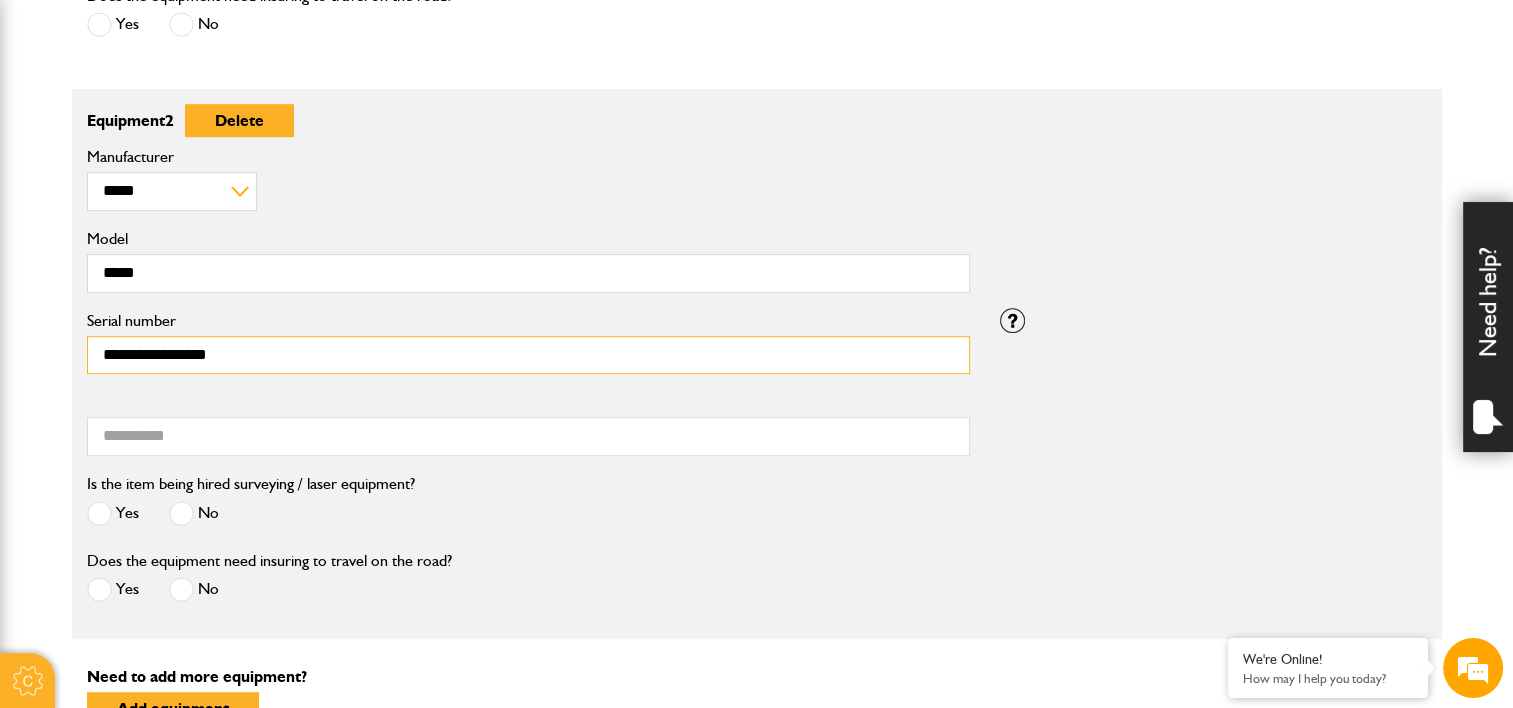 scroll, scrollTop: 1066, scrollLeft: 0, axis: vertical 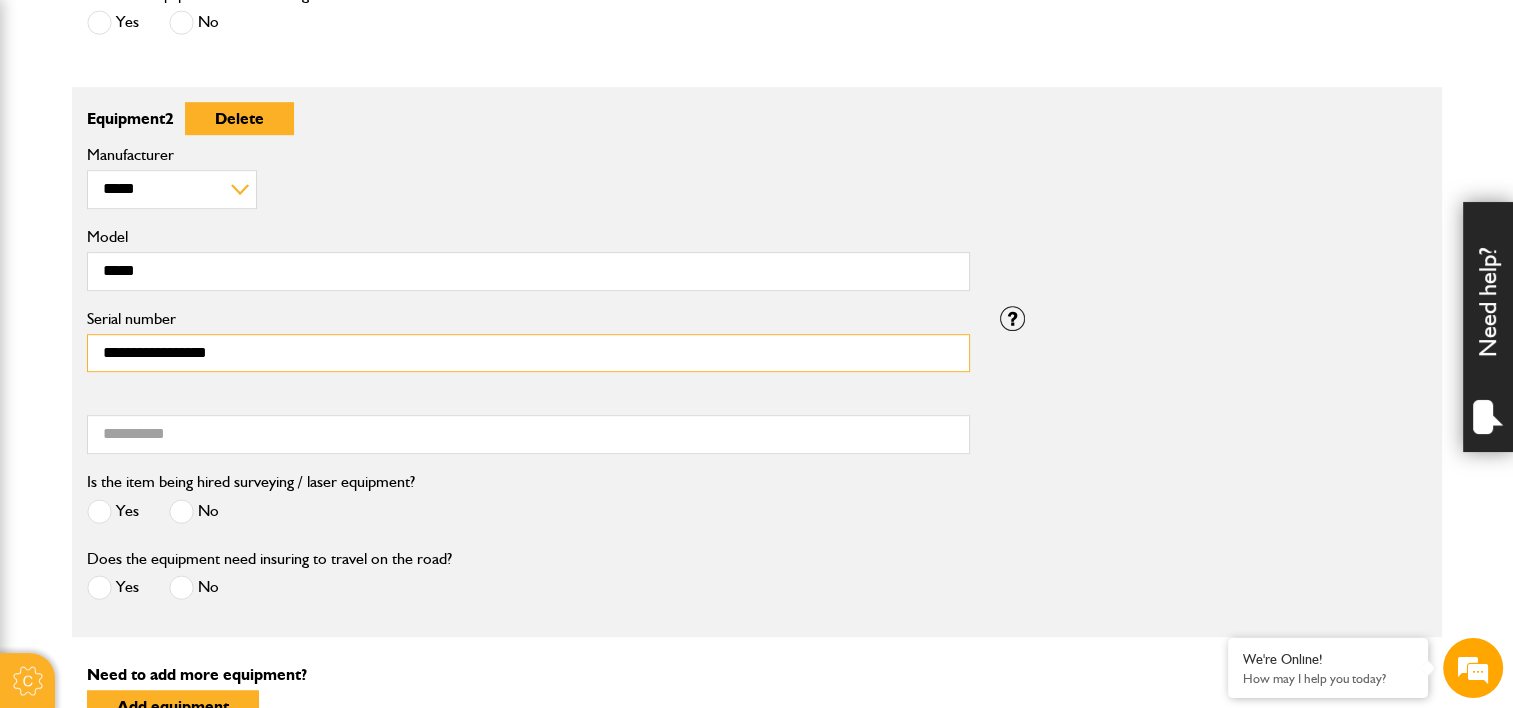 type on "**********" 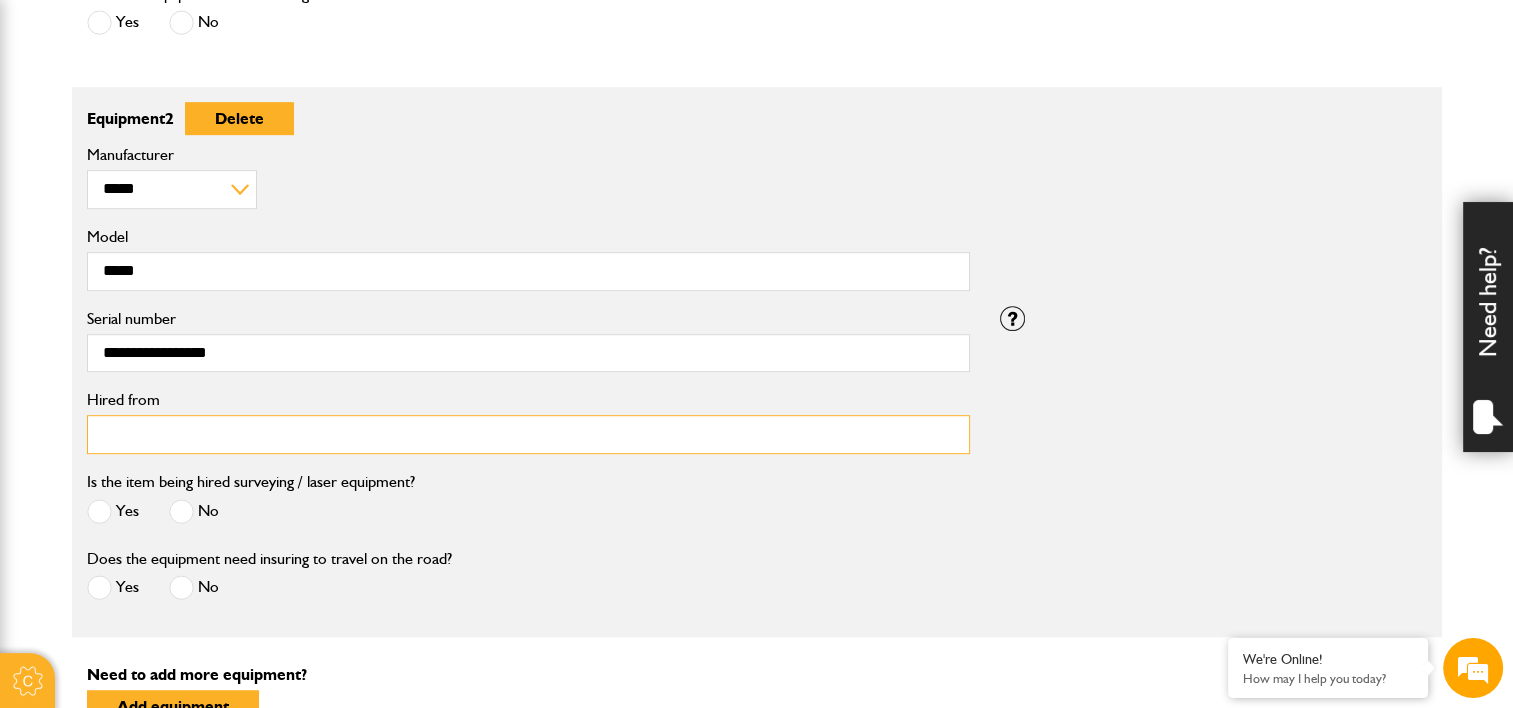 click on "Hired from" at bounding box center (528, 434) 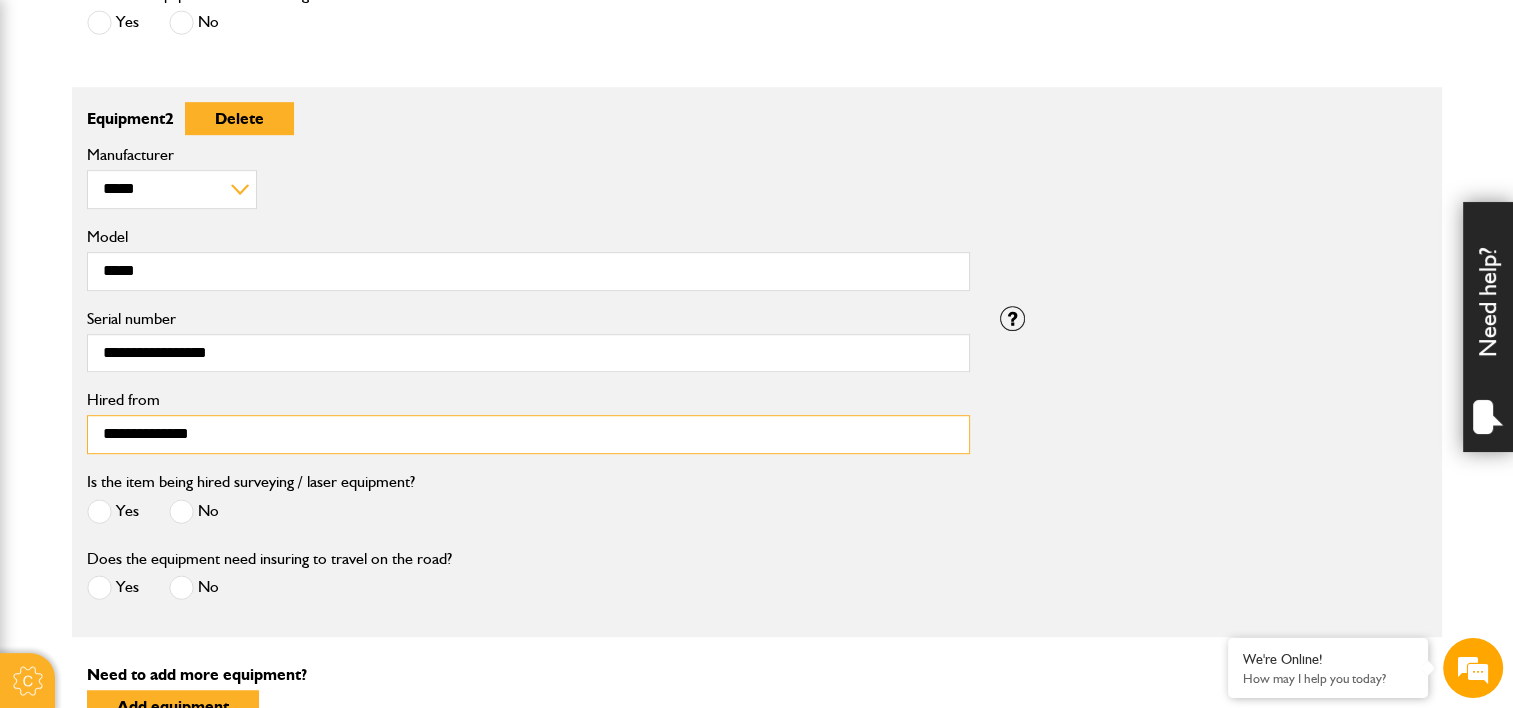 type on "**********" 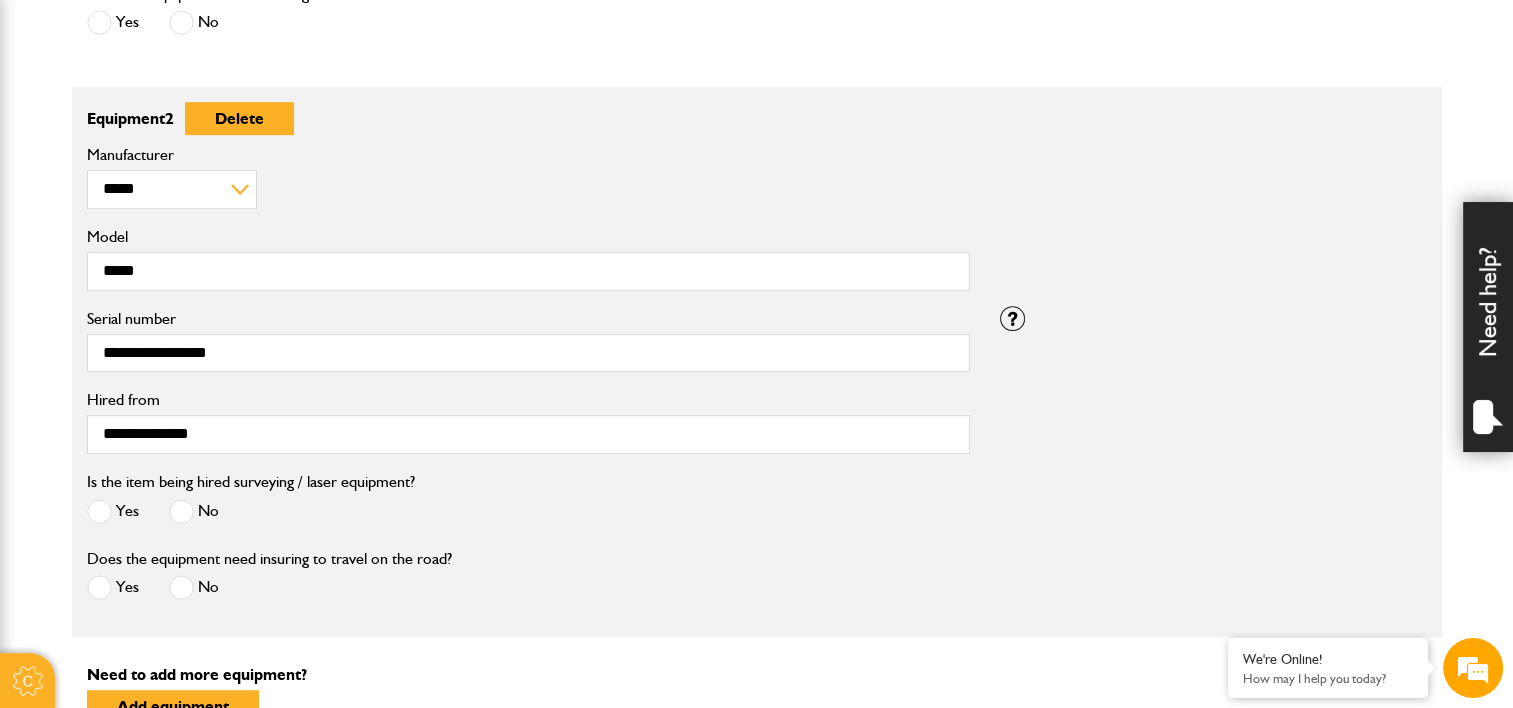 click at bounding box center (181, 511) 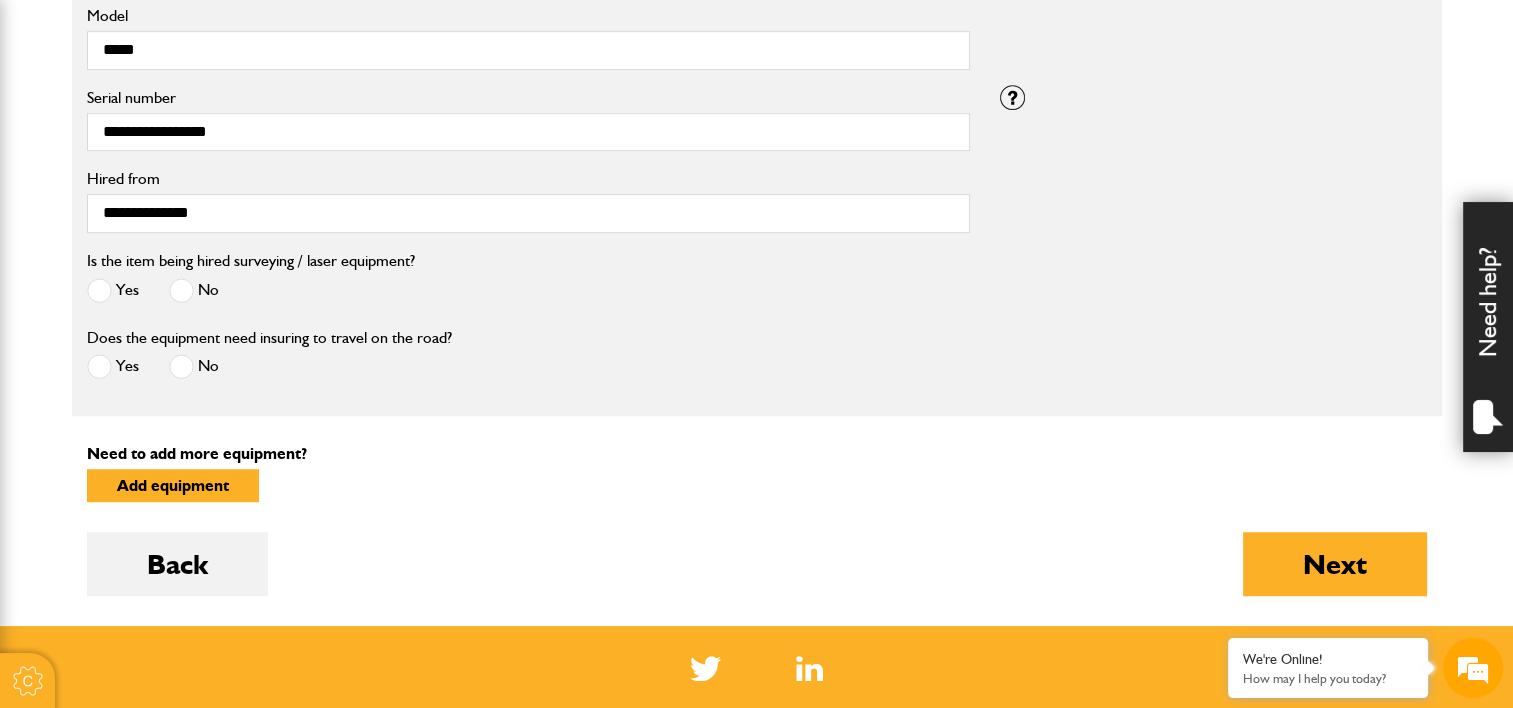 scroll, scrollTop: 1334, scrollLeft: 0, axis: vertical 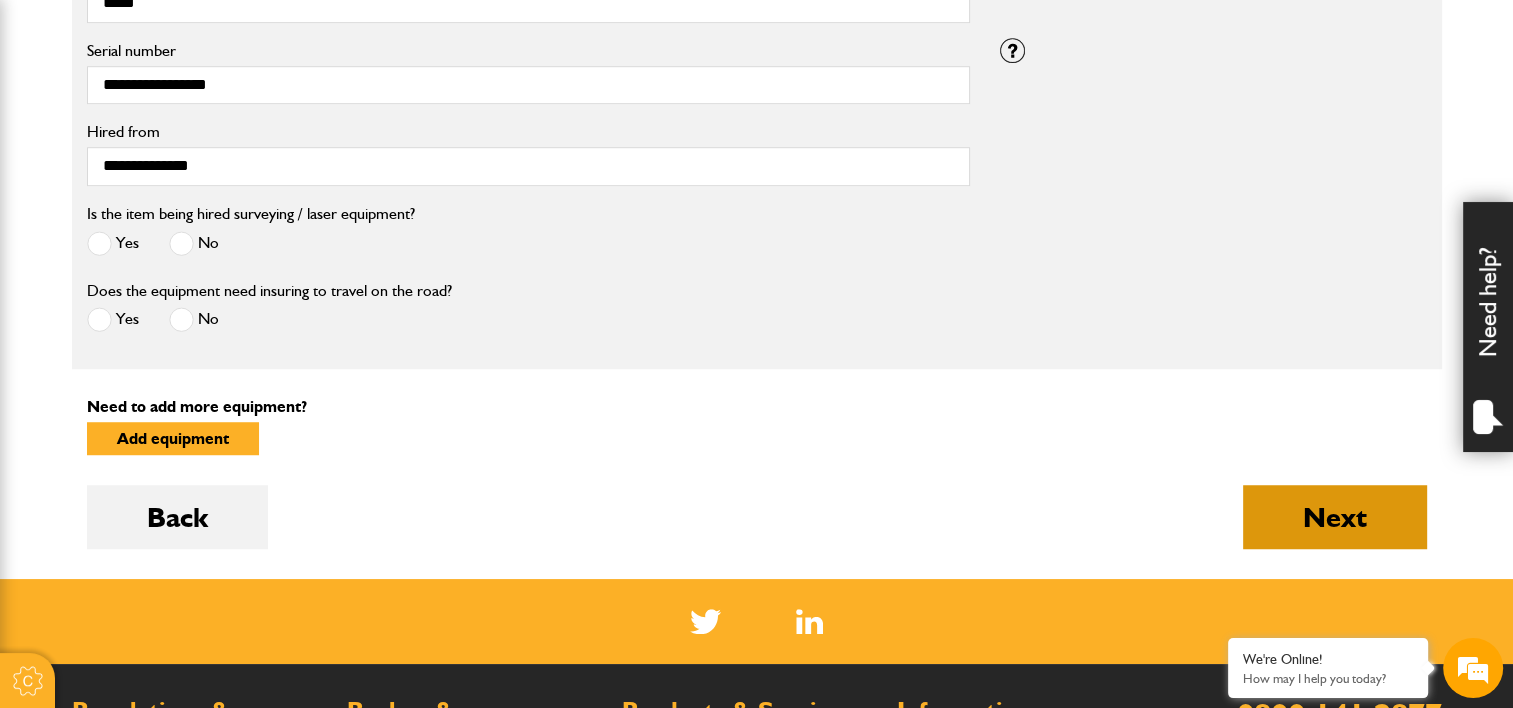 click on "Next" at bounding box center (1335, 517) 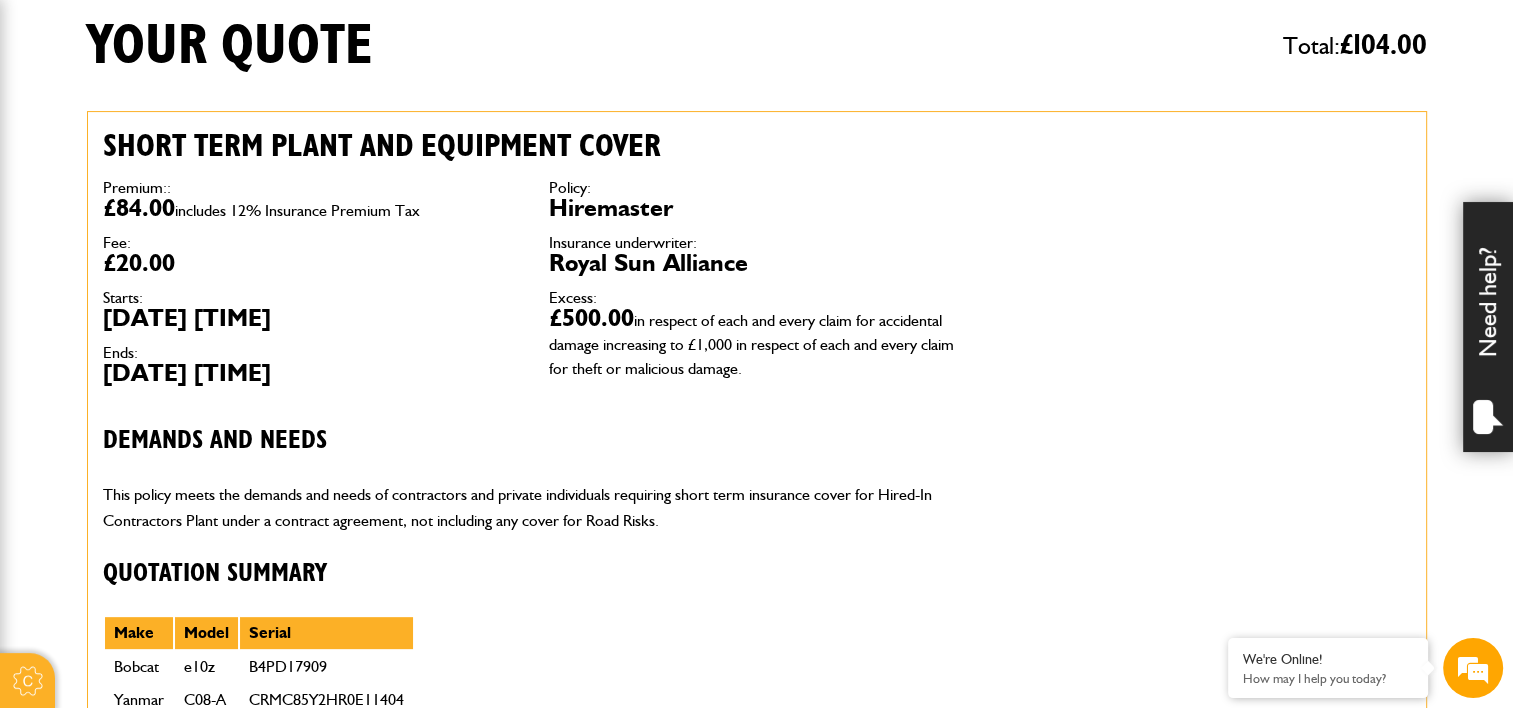 scroll, scrollTop: 507, scrollLeft: 0, axis: vertical 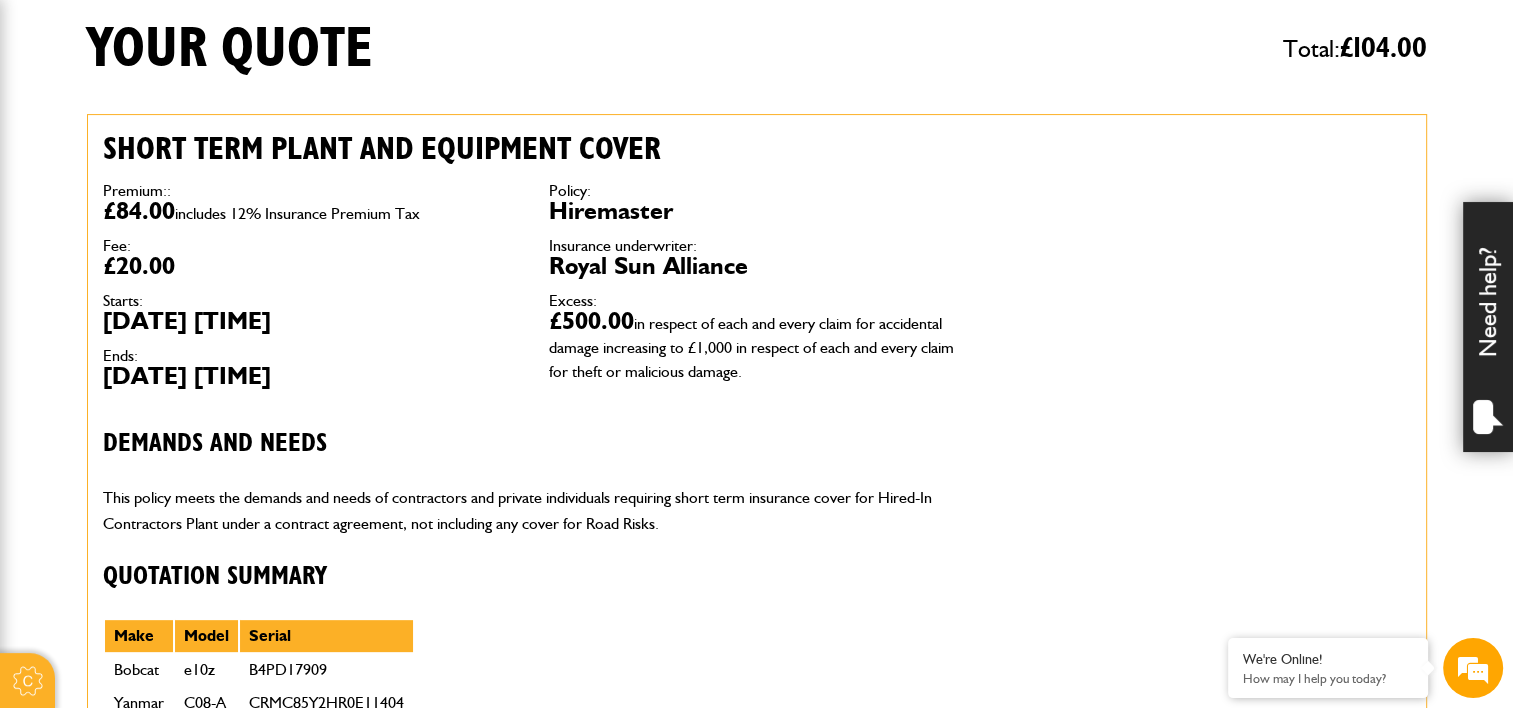 drag, startPoint x: 864, startPoint y: 620, endPoint x: 636, endPoint y: 578, distance: 231.83615 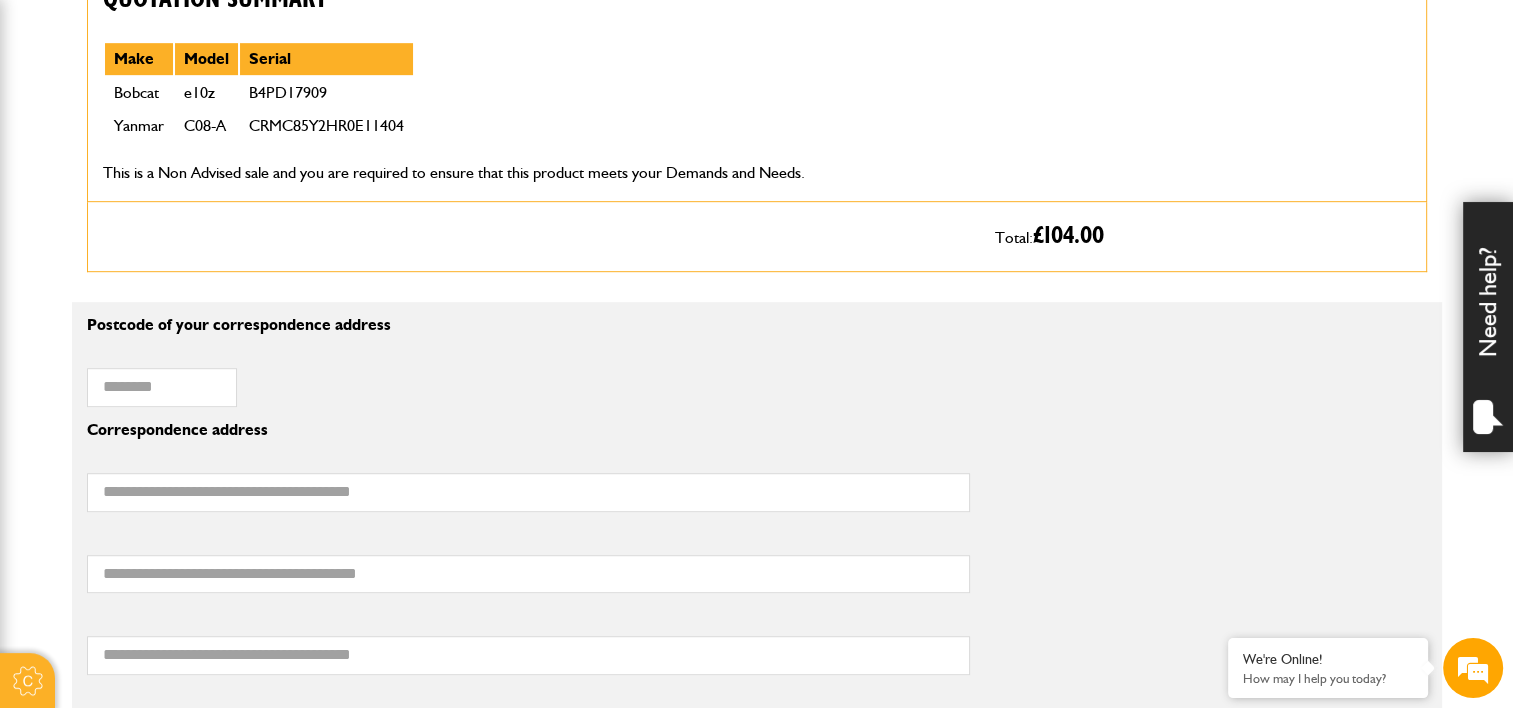 scroll, scrollTop: 1092, scrollLeft: 0, axis: vertical 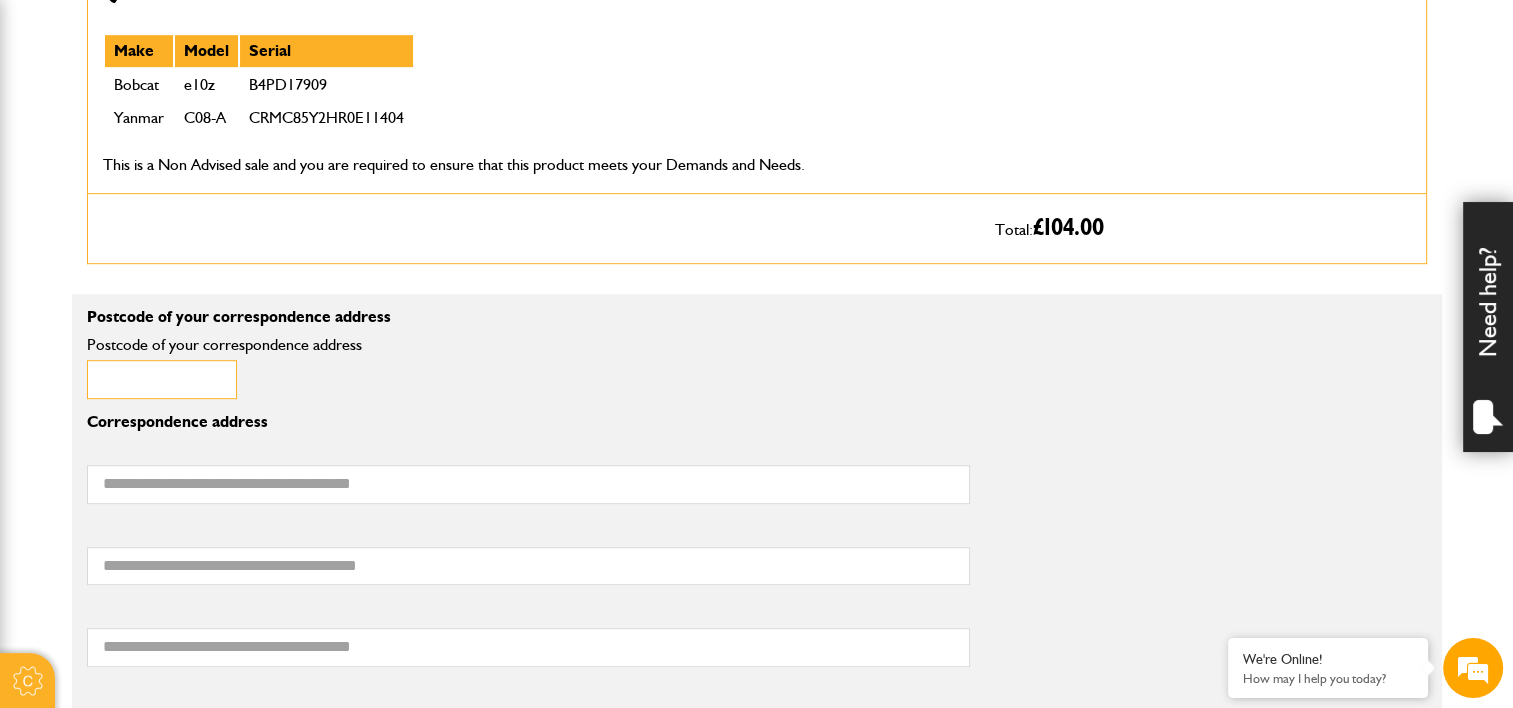 click on "Postcode of your correspondence address" at bounding box center [162, 379] 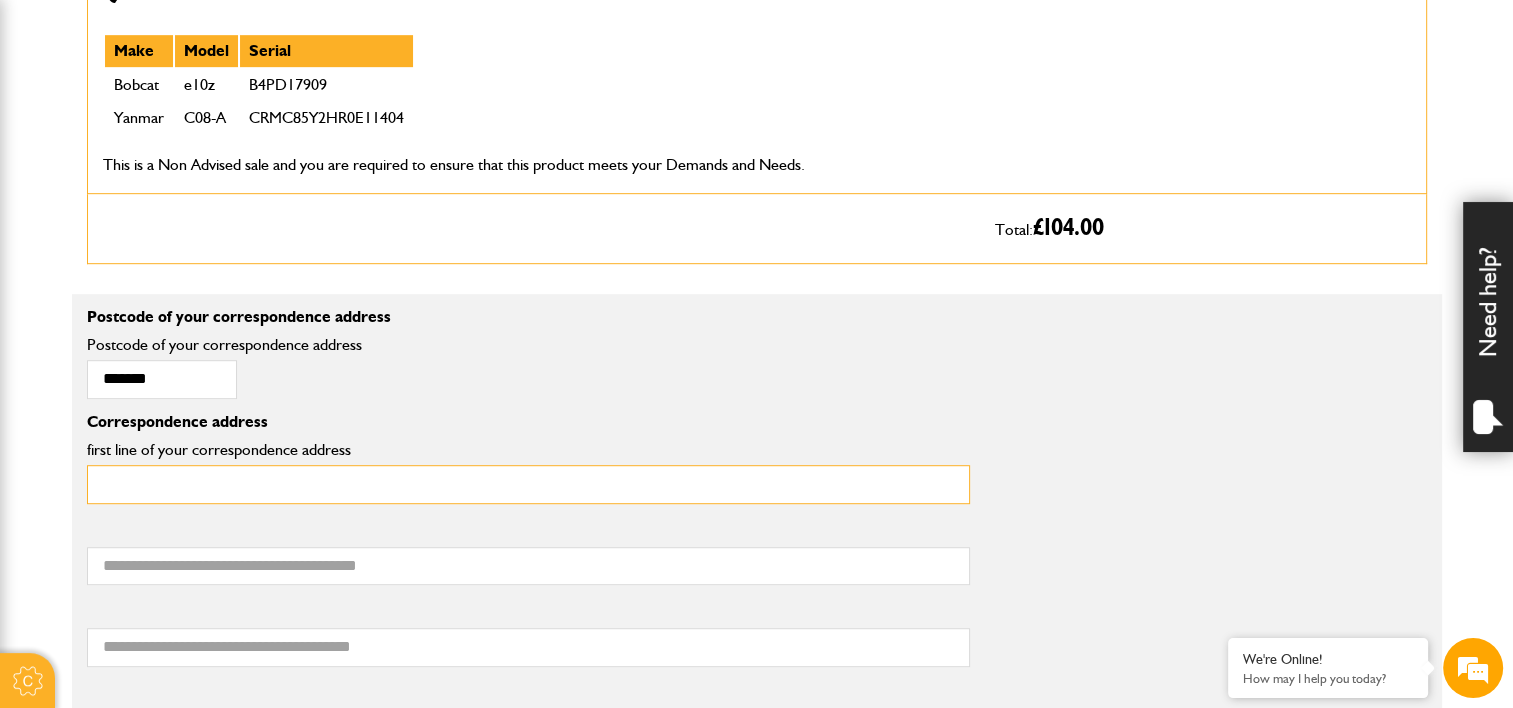click on "first line of your correspondence address" at bounding box center (528, 484) 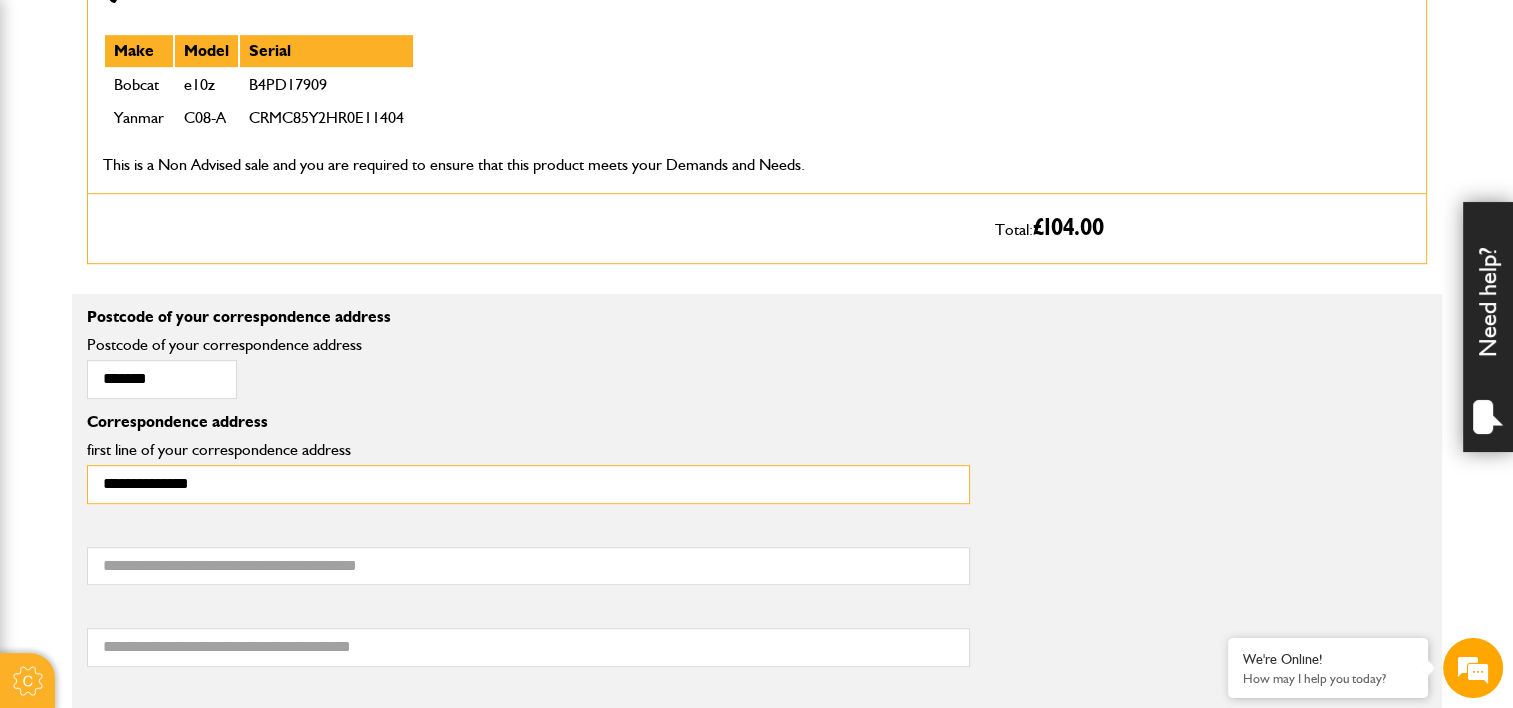 type on "**********" 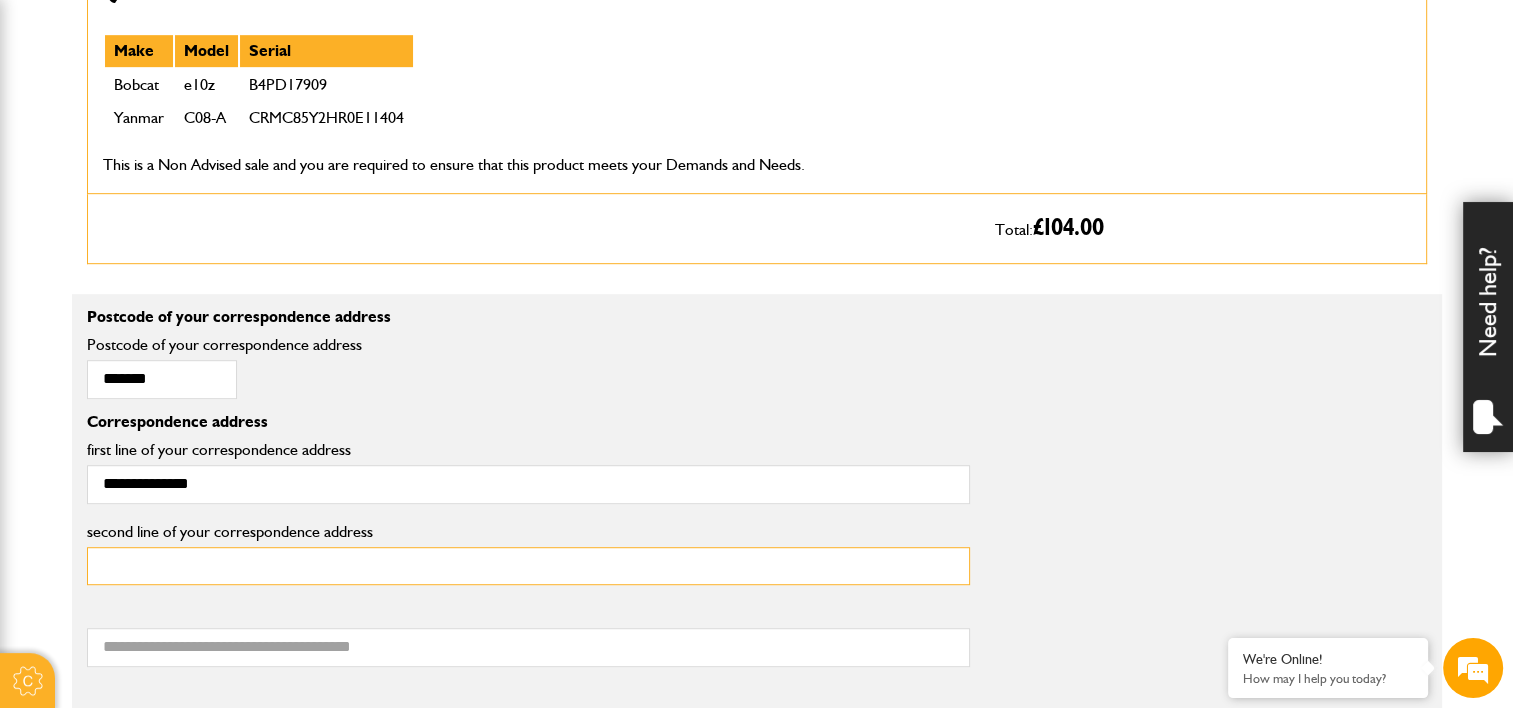 click on "second line of your correspondence address" at bounding box center (528, 566) 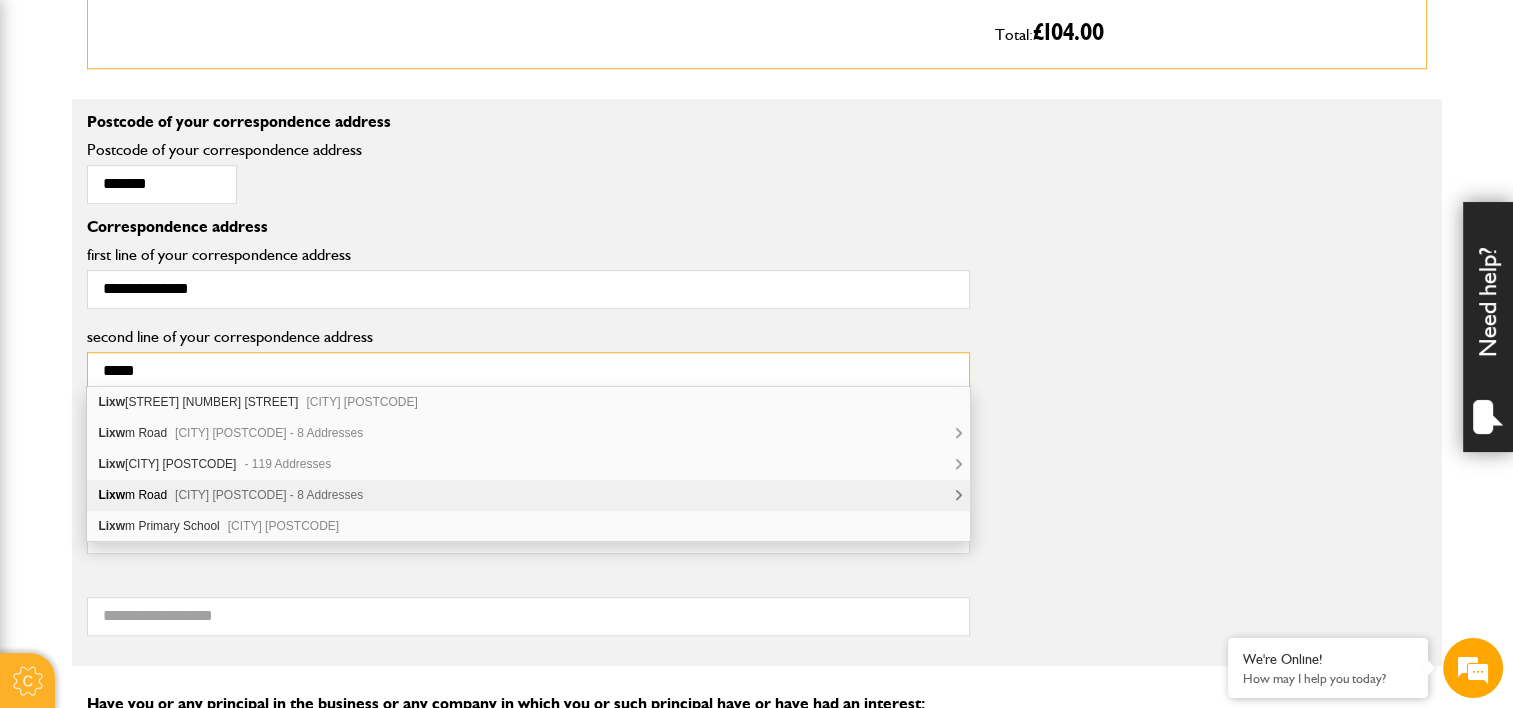 scroll, scrollTop: 1392, scrollLeft: 0, axis: vertical 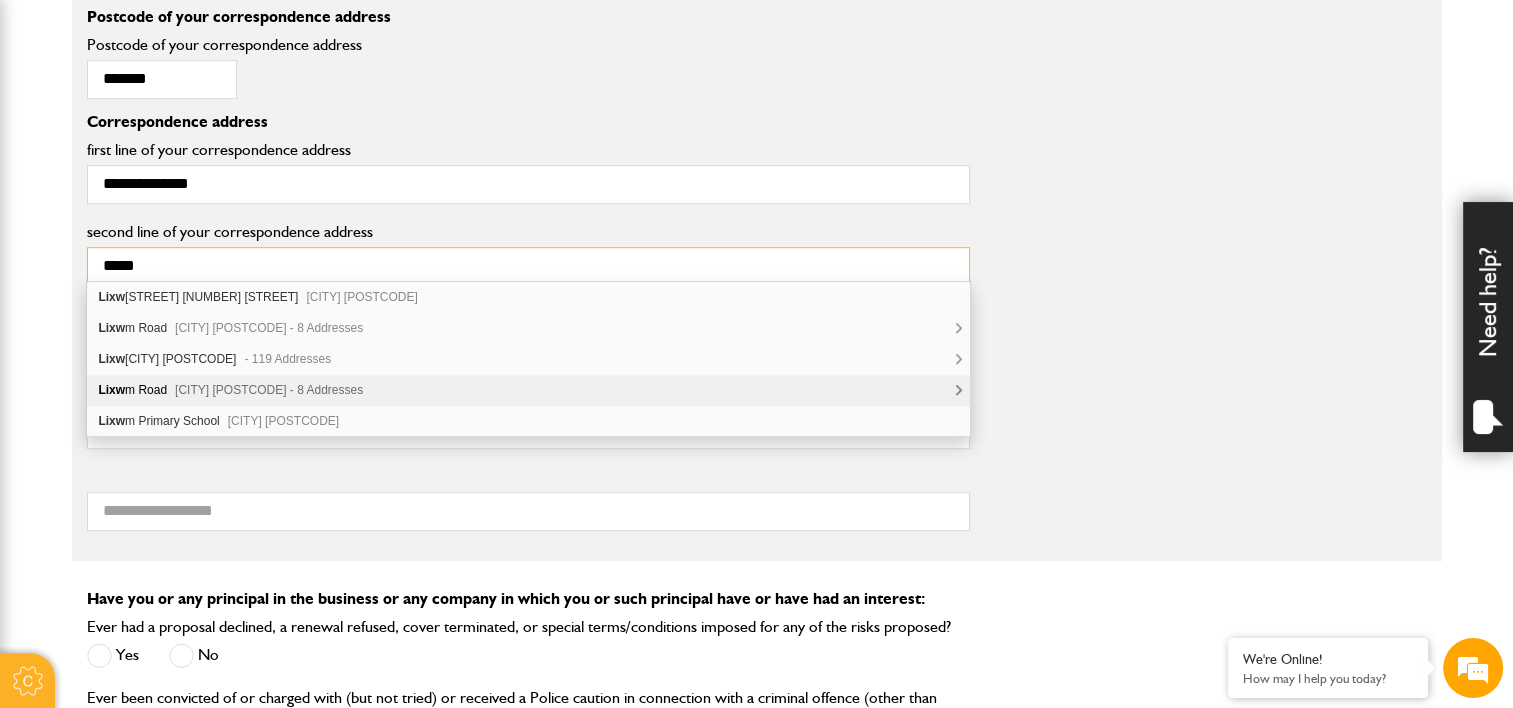 type on "*****" 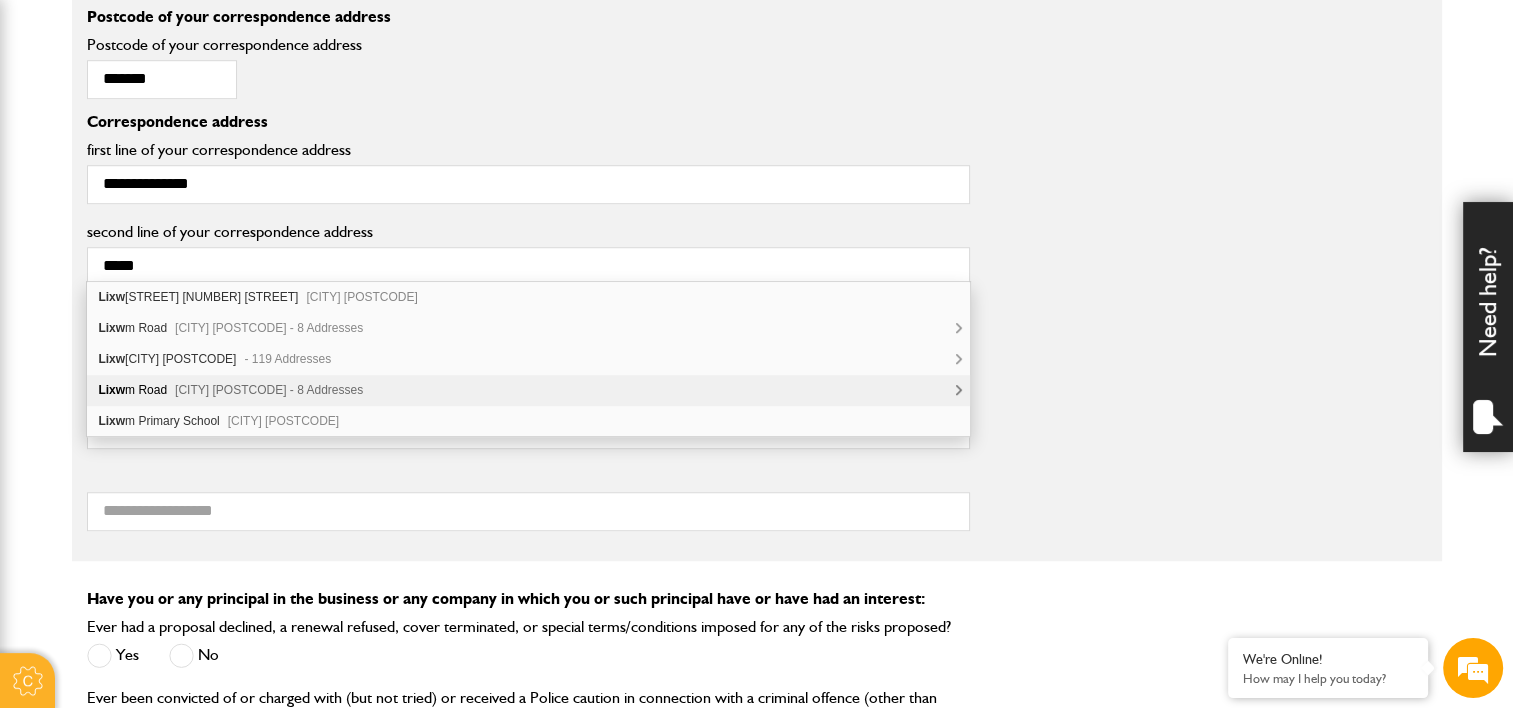 click on "your postal town" at bounding box center [757, 423] 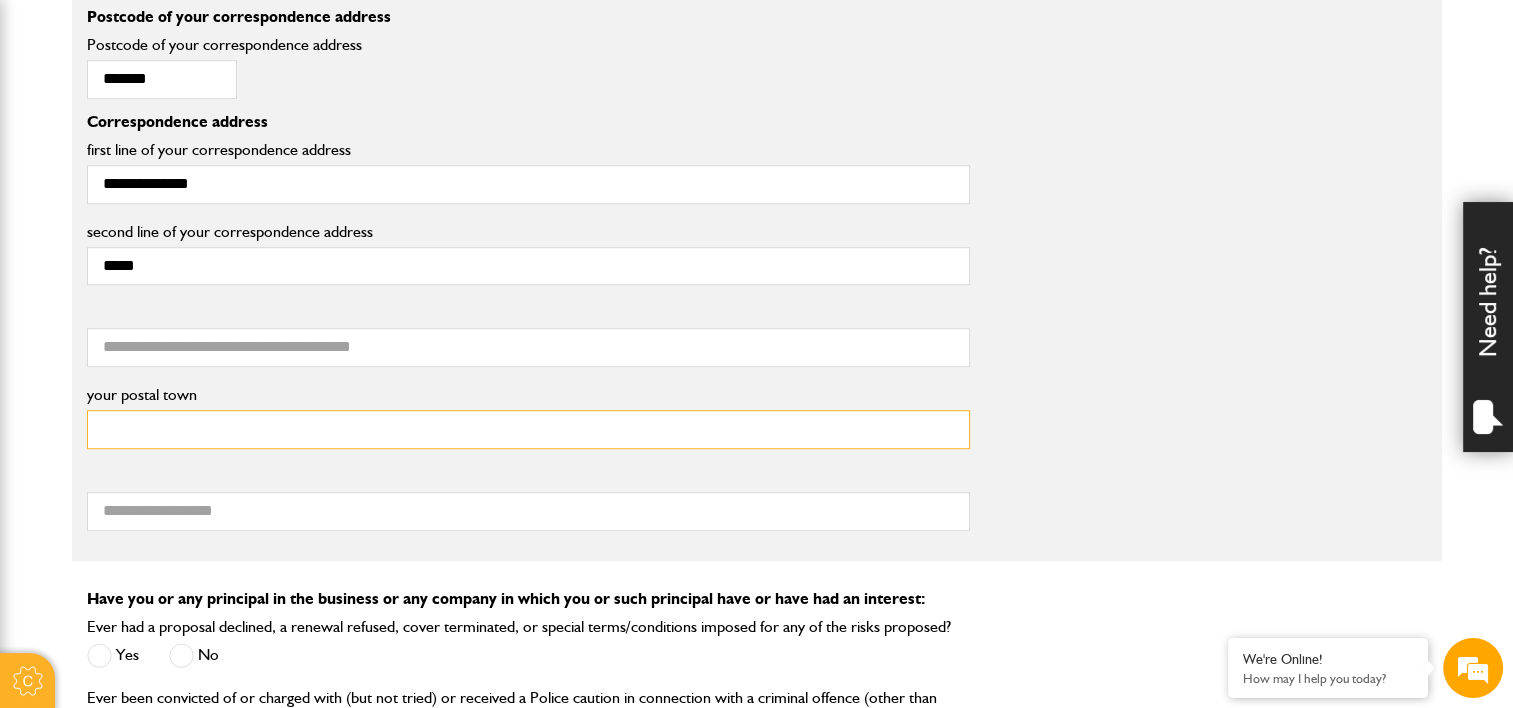 click on "your postal town" at bounding box center [528, 429] 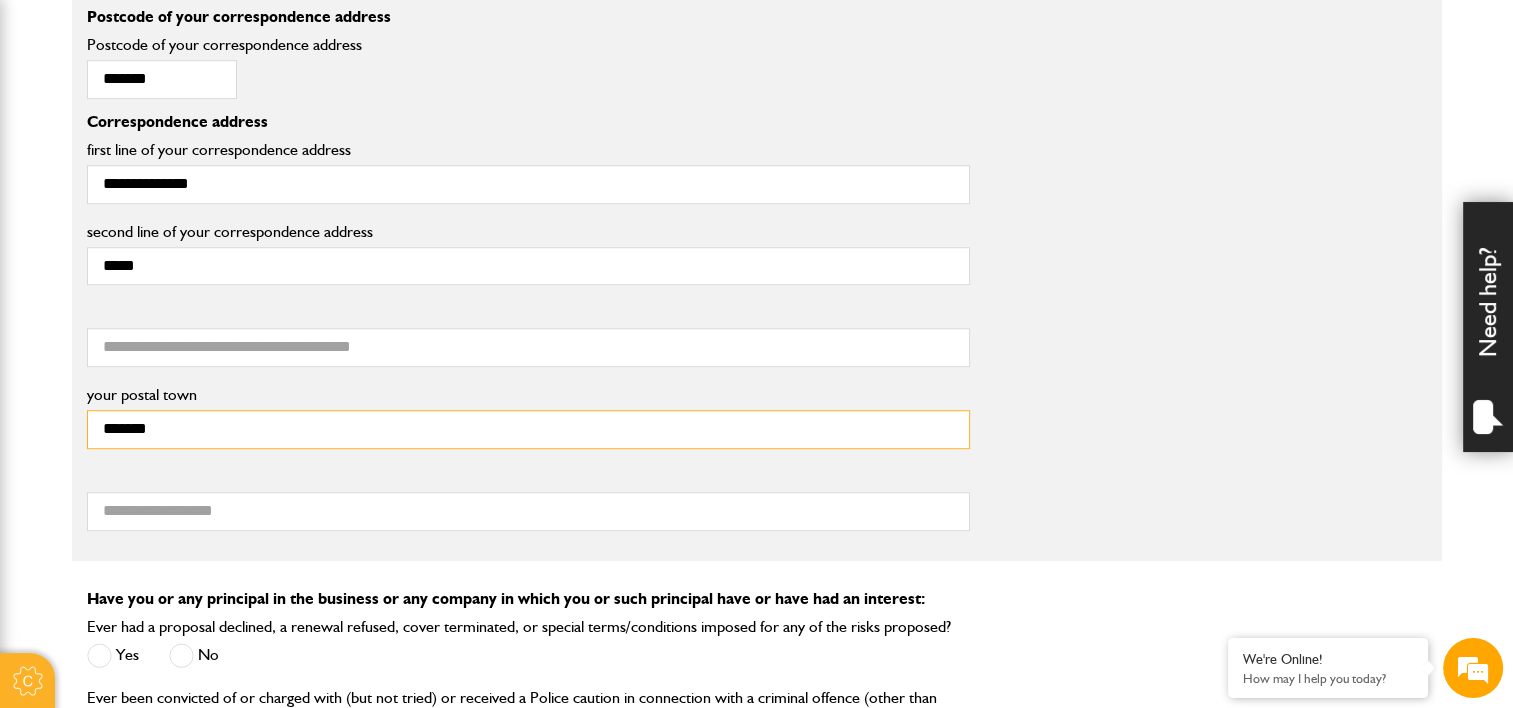 type on "*******" 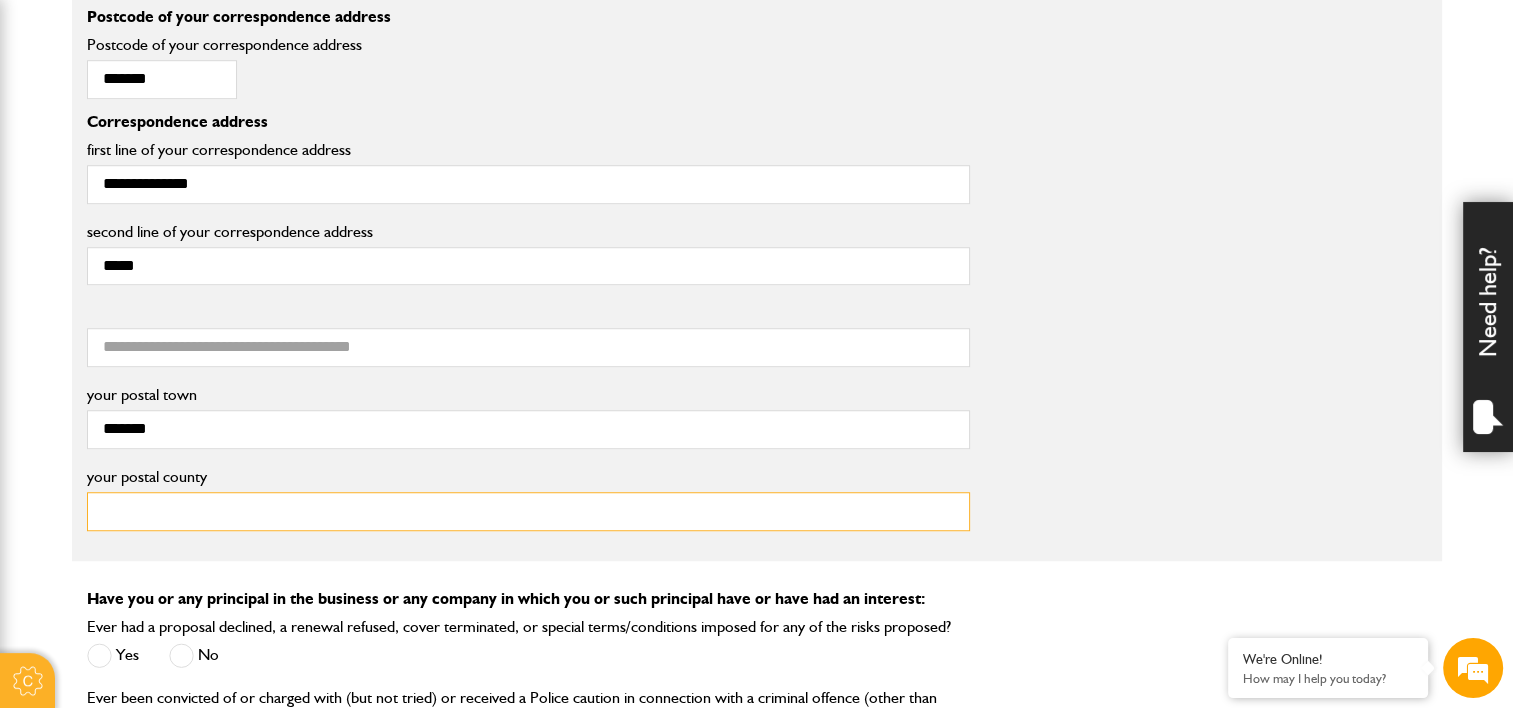 click on "your postal county" at bounding box center (528, 511) 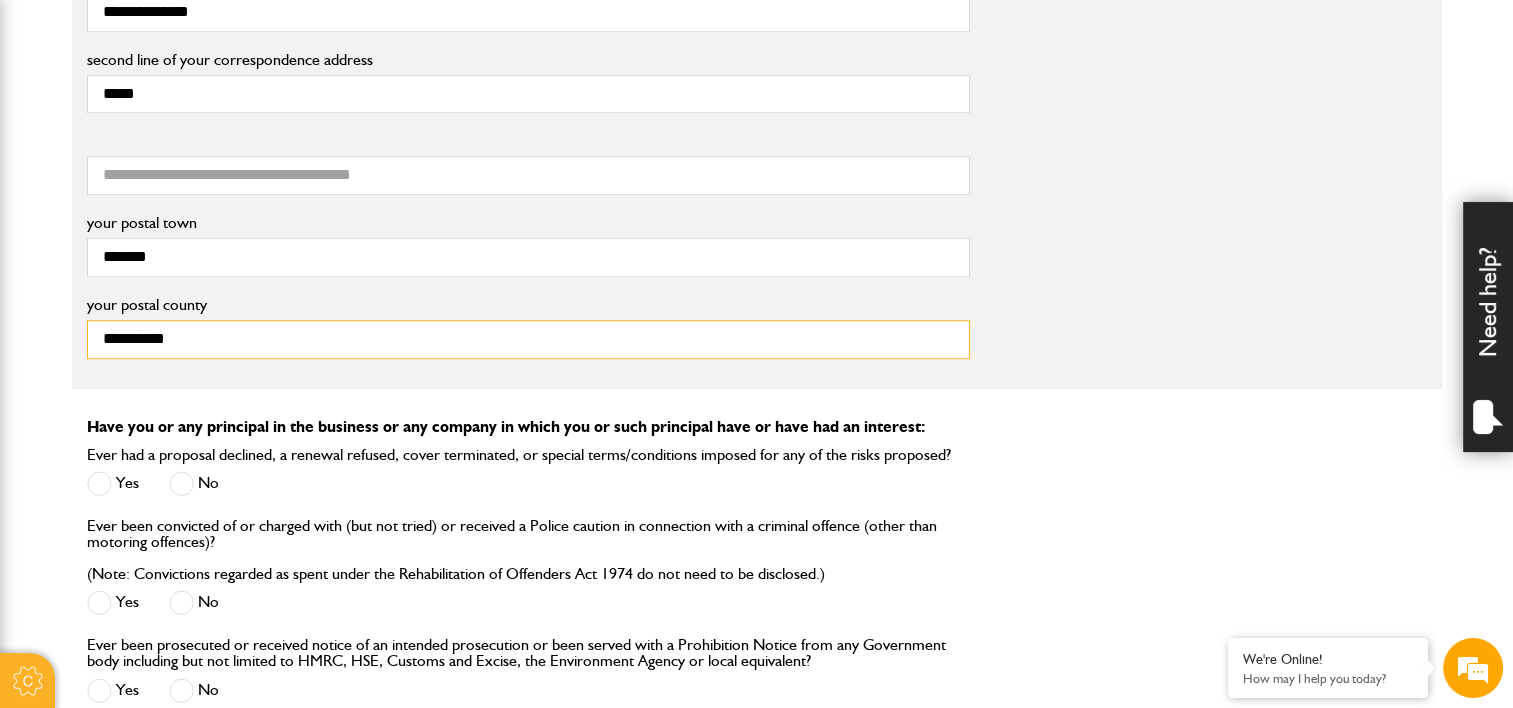 scroll, scrollTop: 1580, scrollLeft: 0, axis: vertical 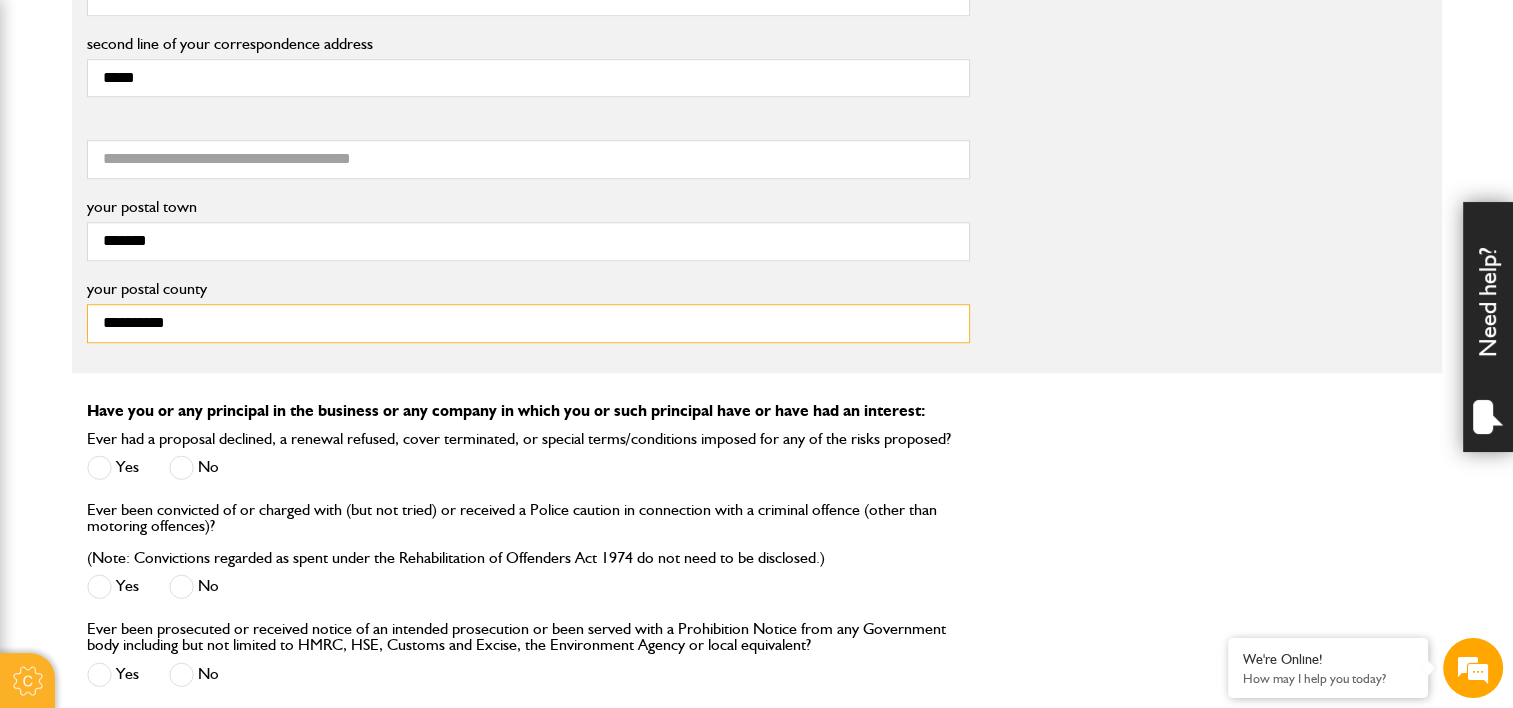 type on "**********" 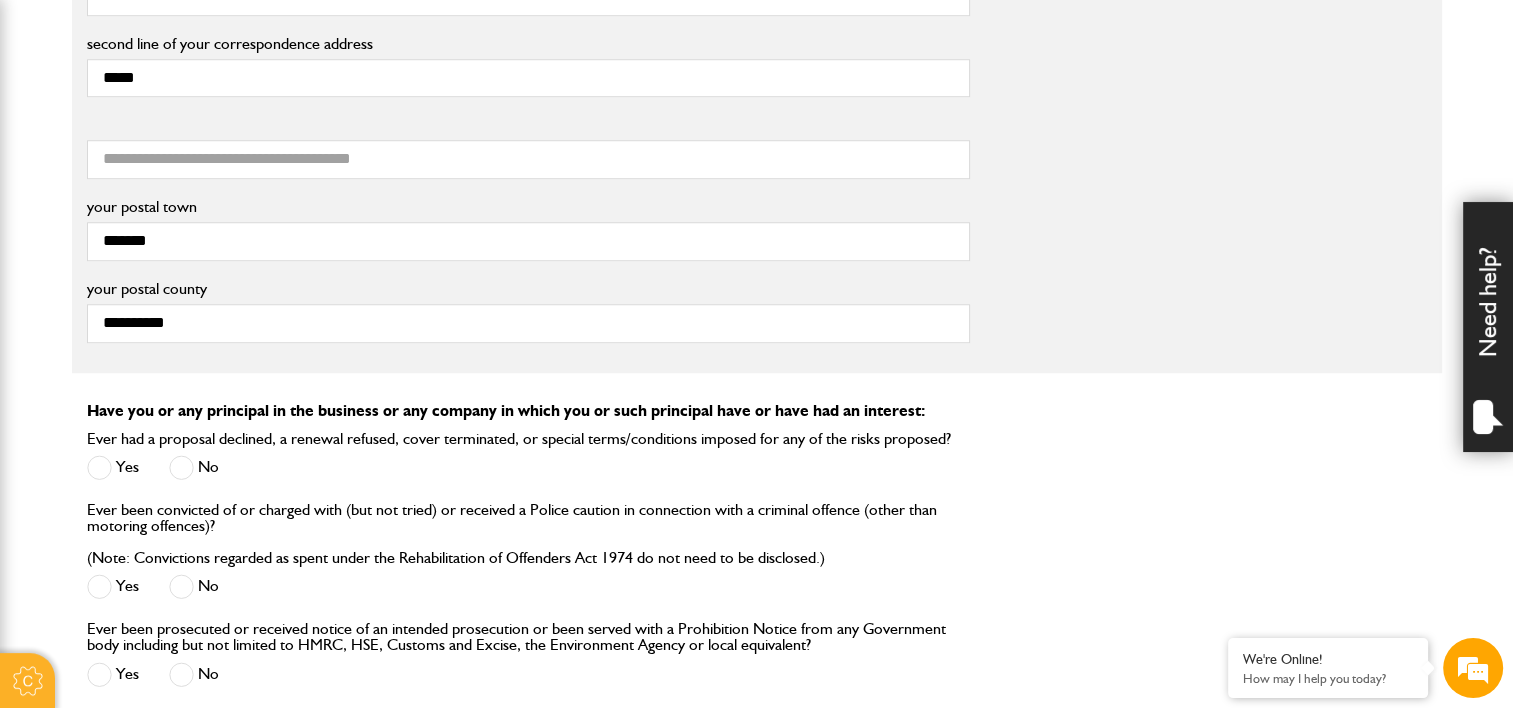 click at bounding box center (181, 467) 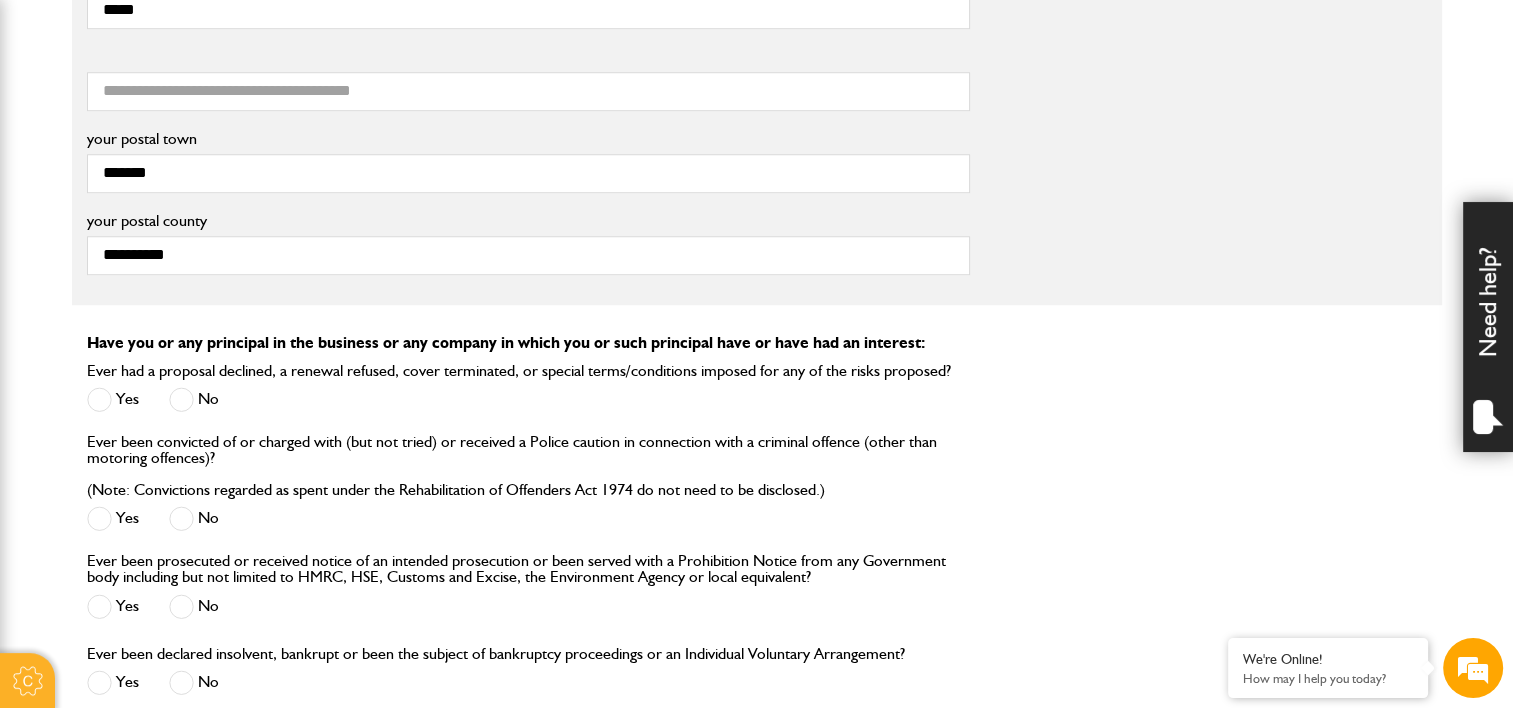 click on "No" at bounding box center (194, 518) 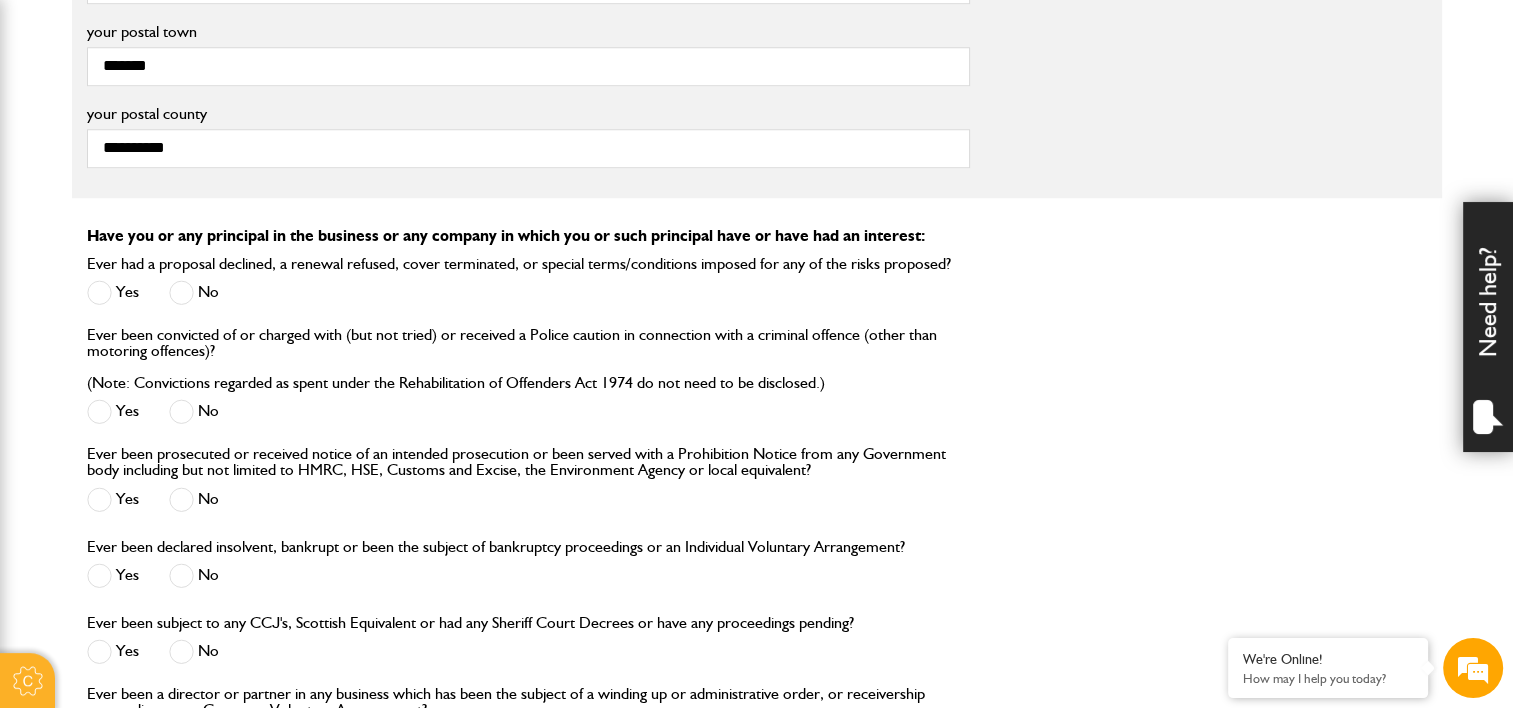 scroll, scrollTop: 1756, scrollLeft: 0, axis: vertical 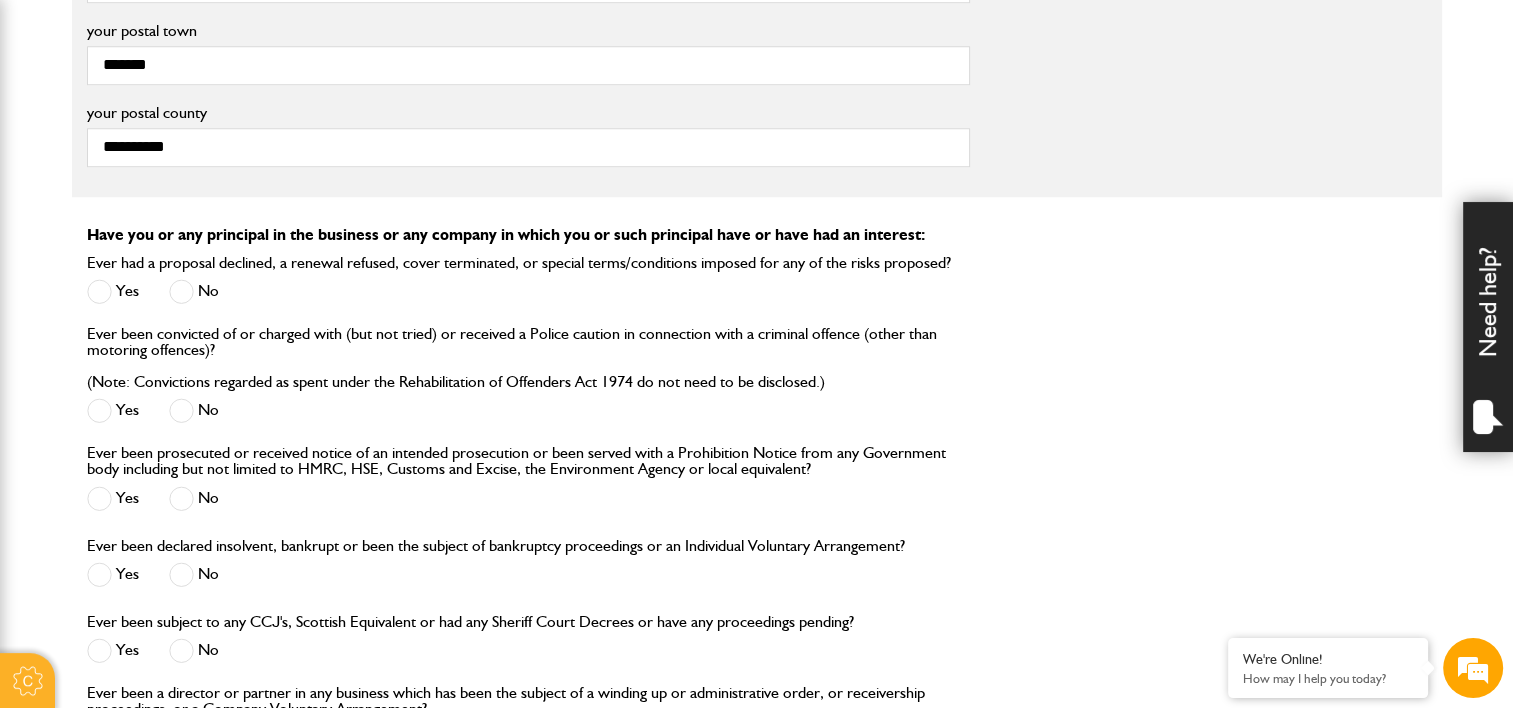 click on "No" at bounding box center (194, 498) 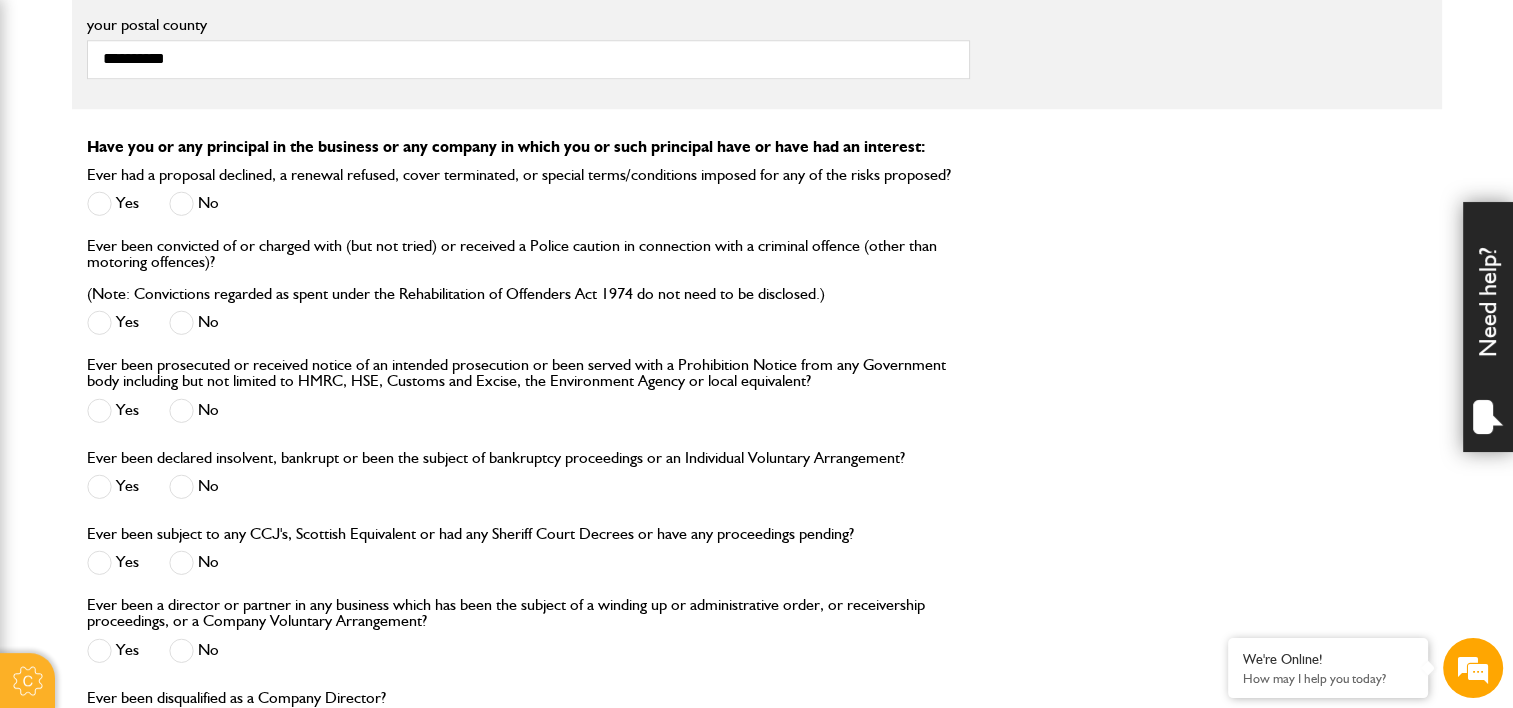 scroll, scrollTop: 1956, scrollLeft: 0, axis: vertical 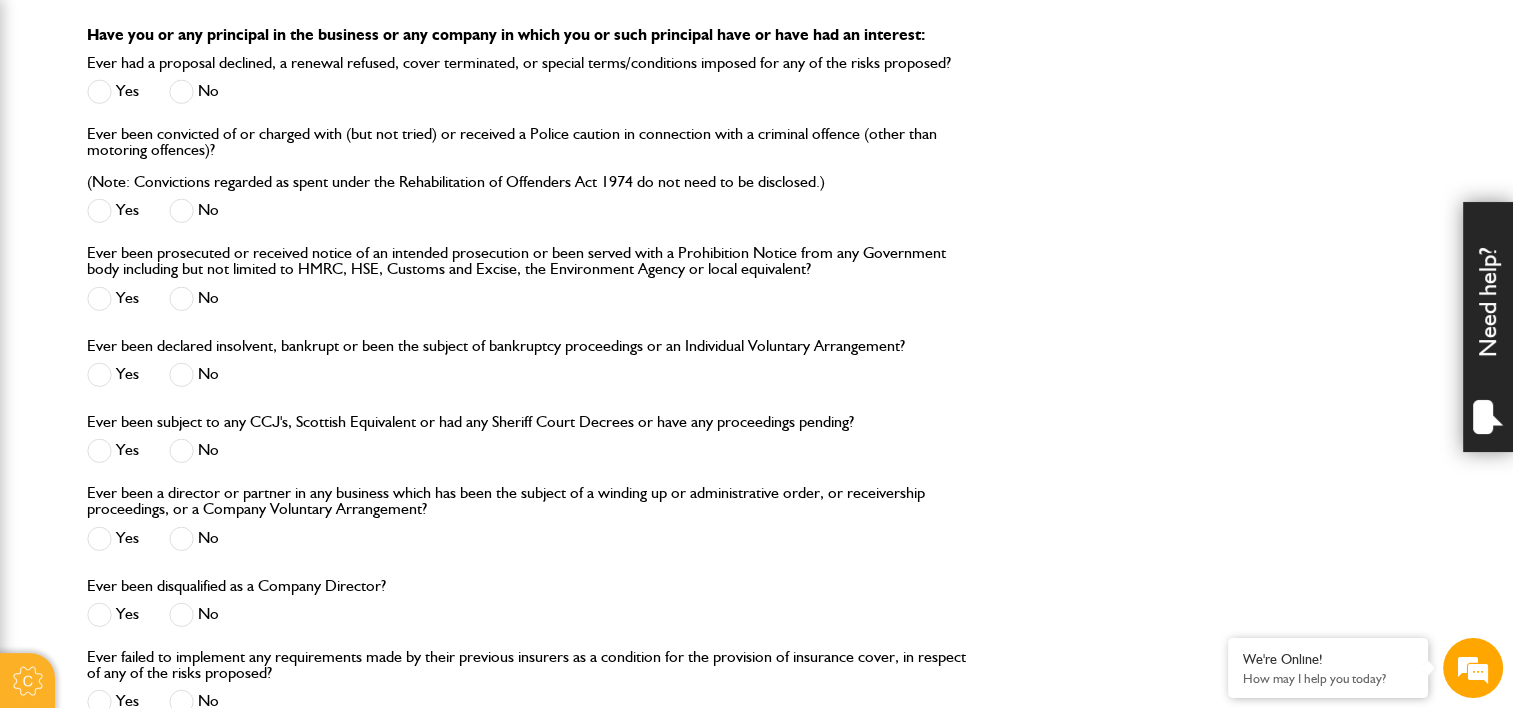 click on "No" at bounding box center [194, 374] 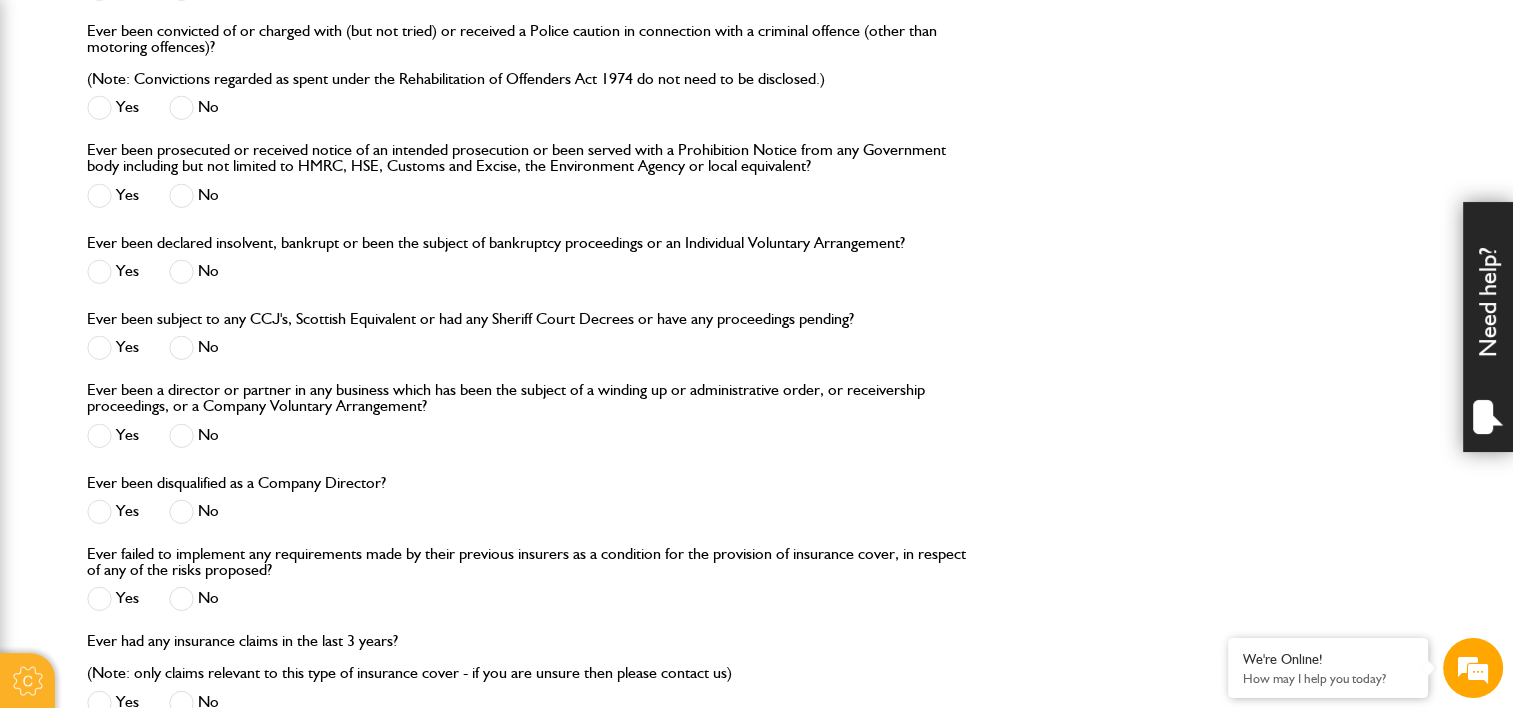 scroll, scrollTop: 2058, scrollLeft: 0, axis: vertical 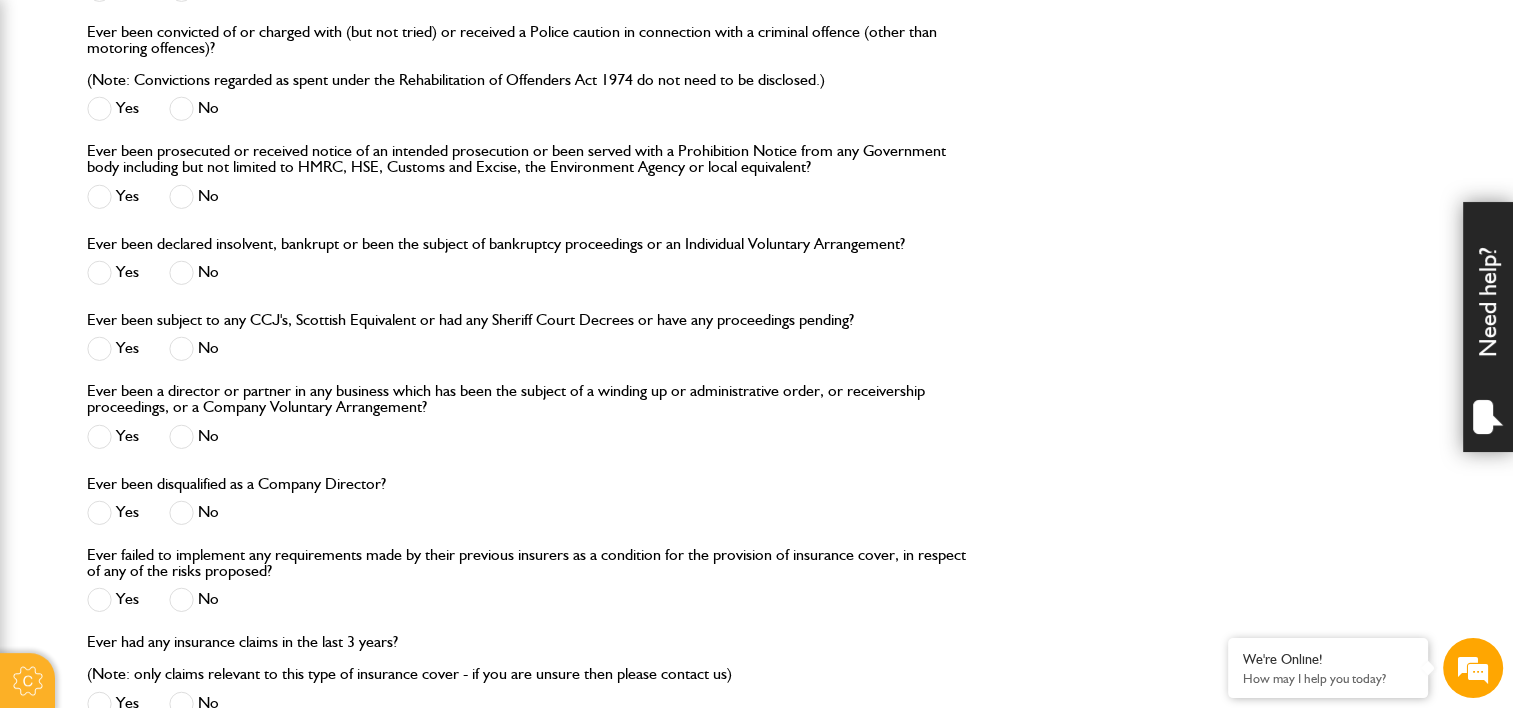 click on "No" at bounding box center [194, 436] 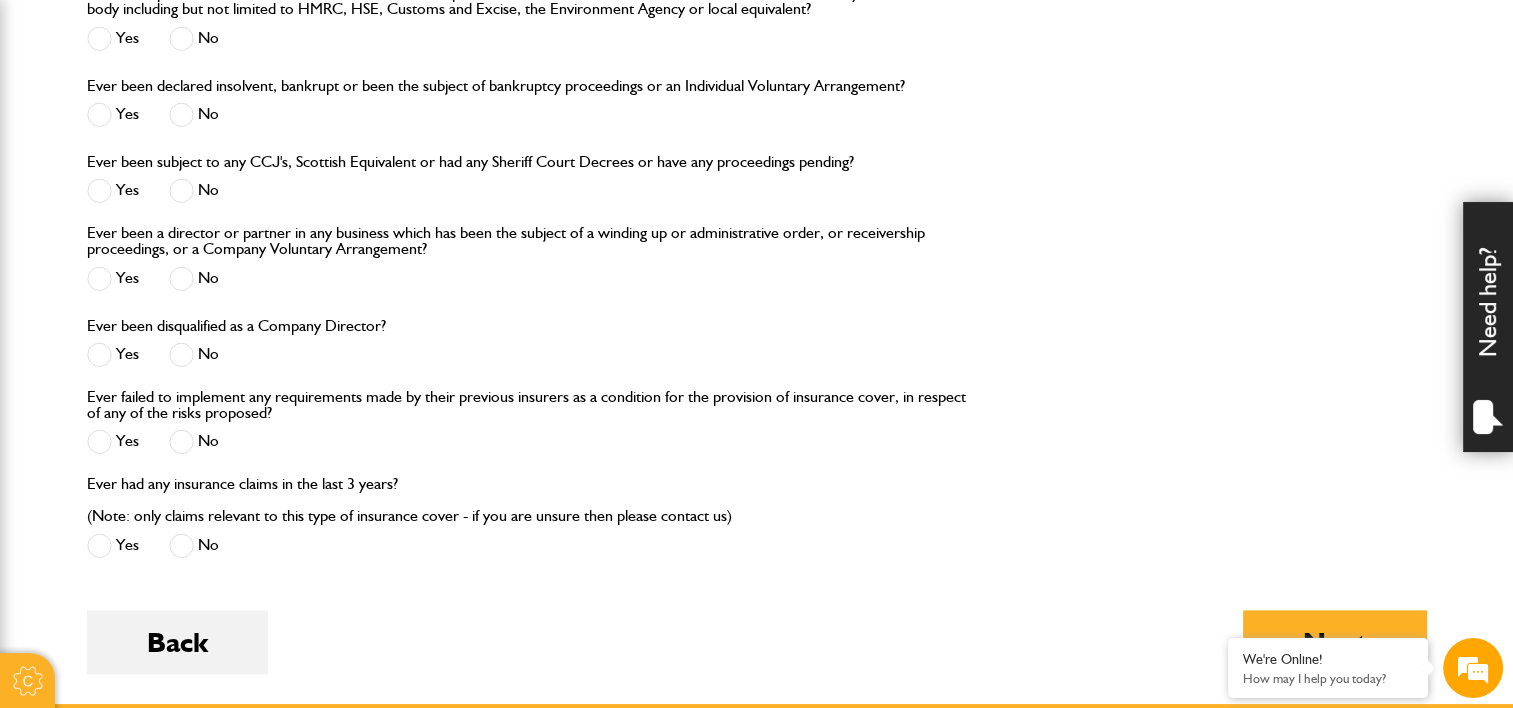 scroll, scrollTop: 2224, scrollLeft: 0, axis: vertical 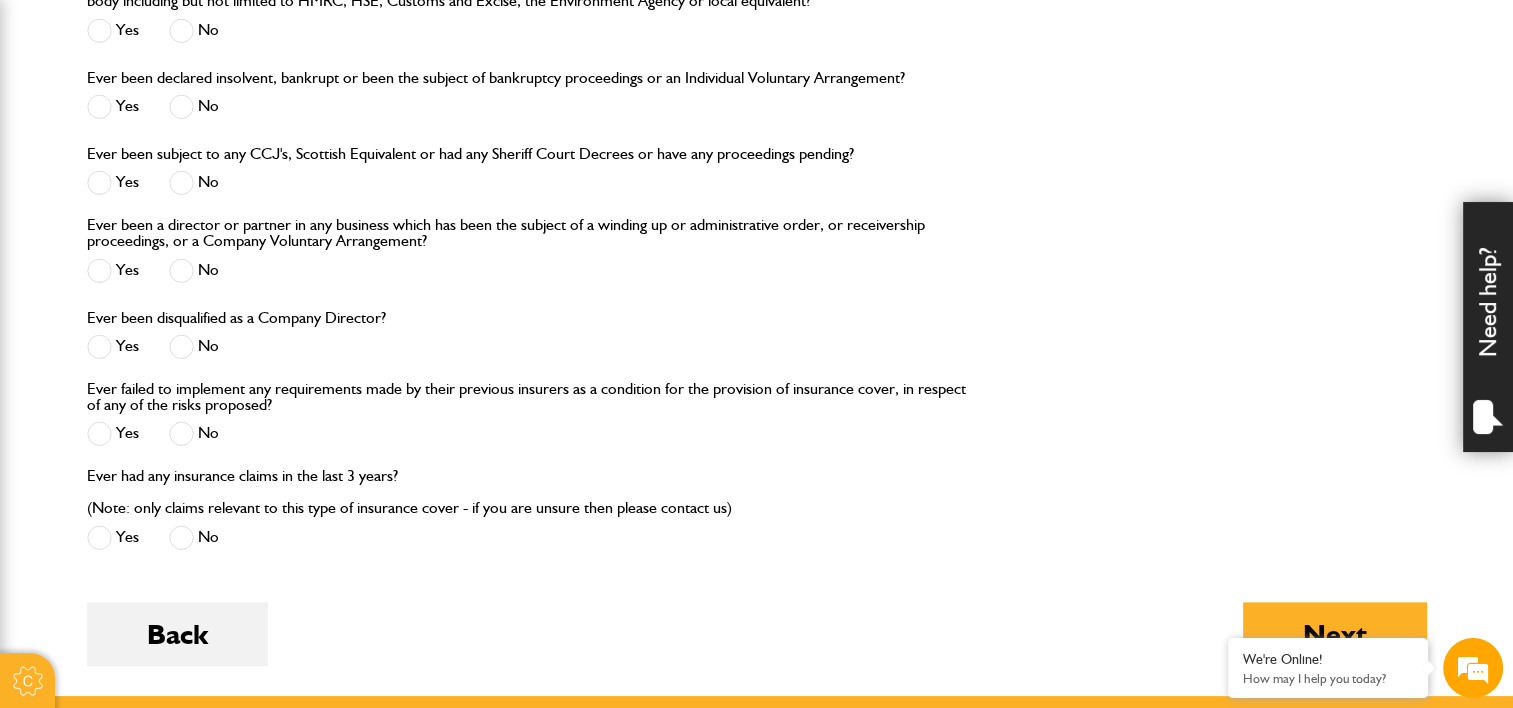 click at bounding box center (181, 346) 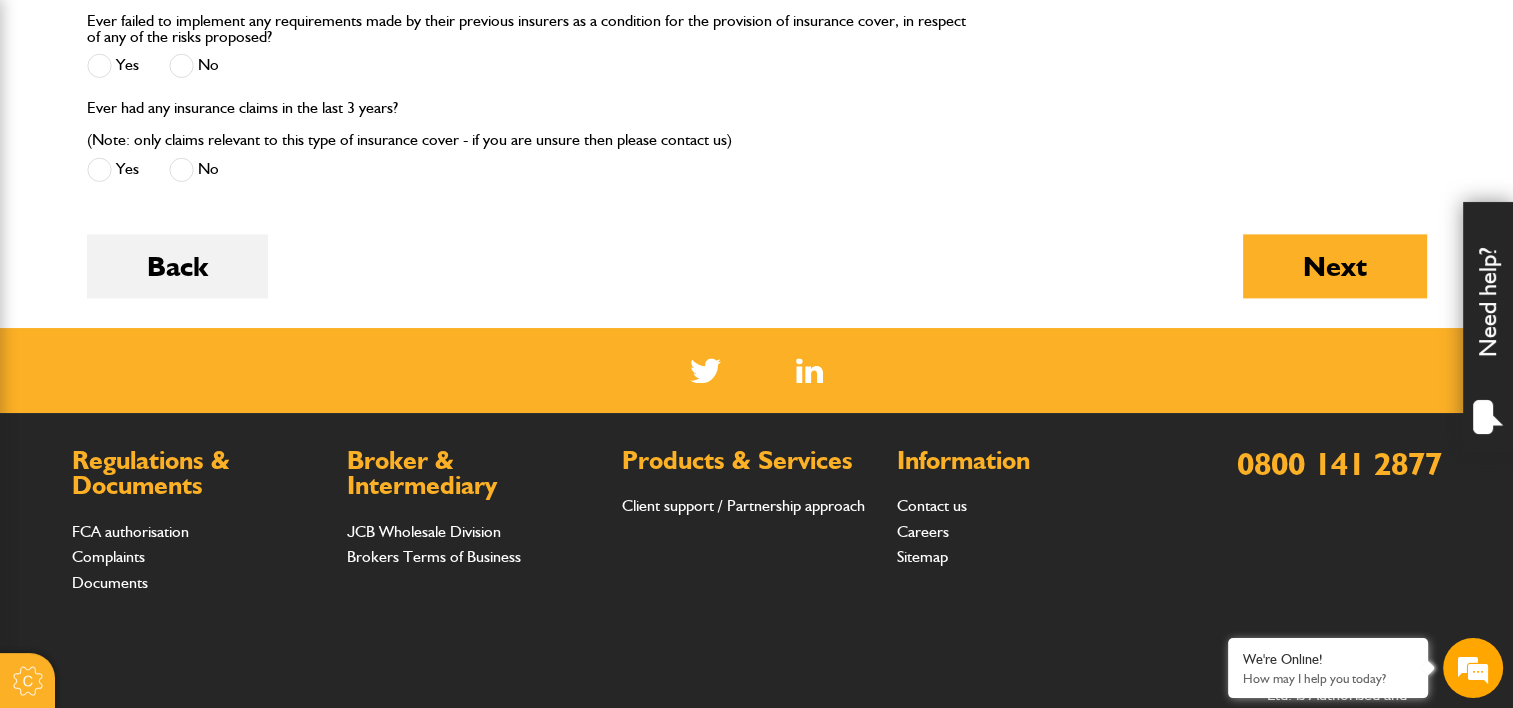 scroll, scrollTop: 2566, scrollLeft: 0, axis: vertical 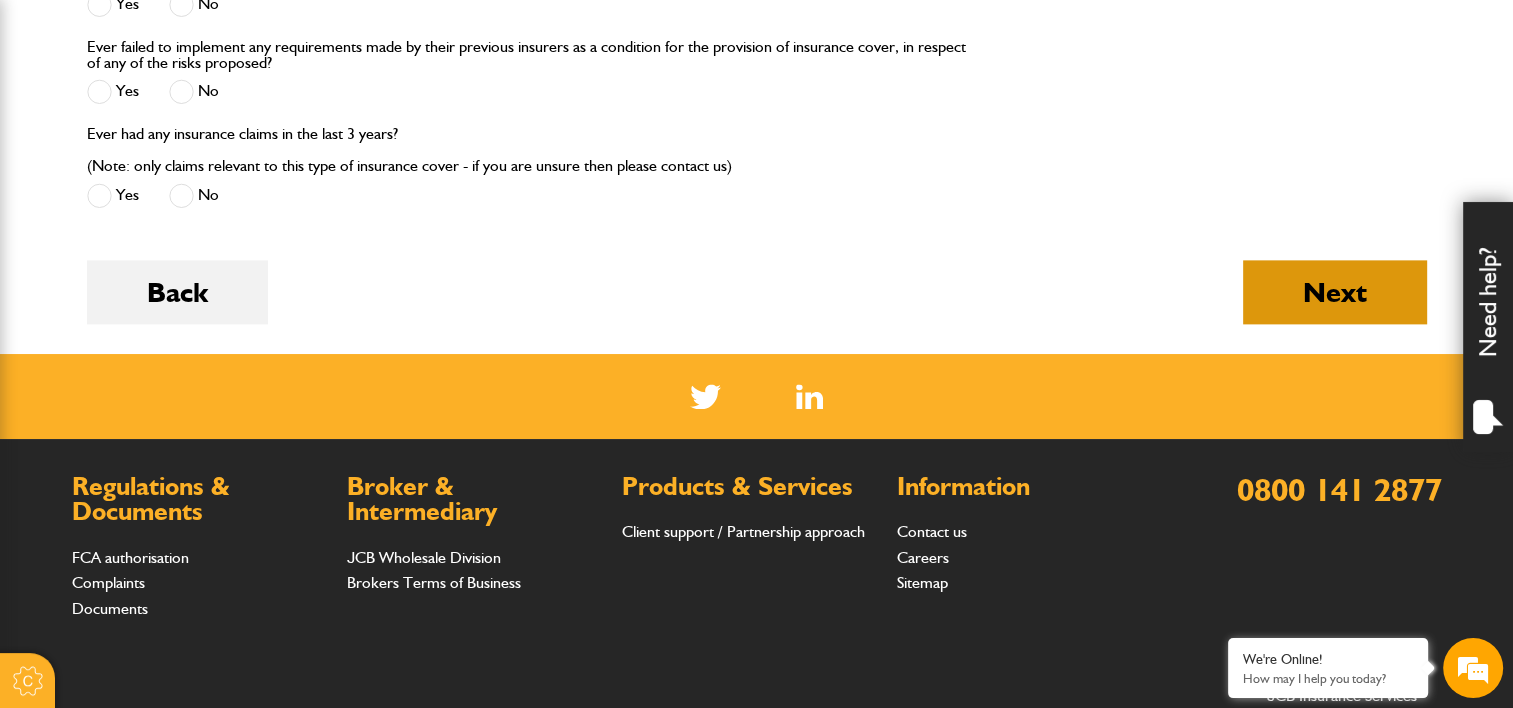 click on "Next" at bounding box center [1335, 292] 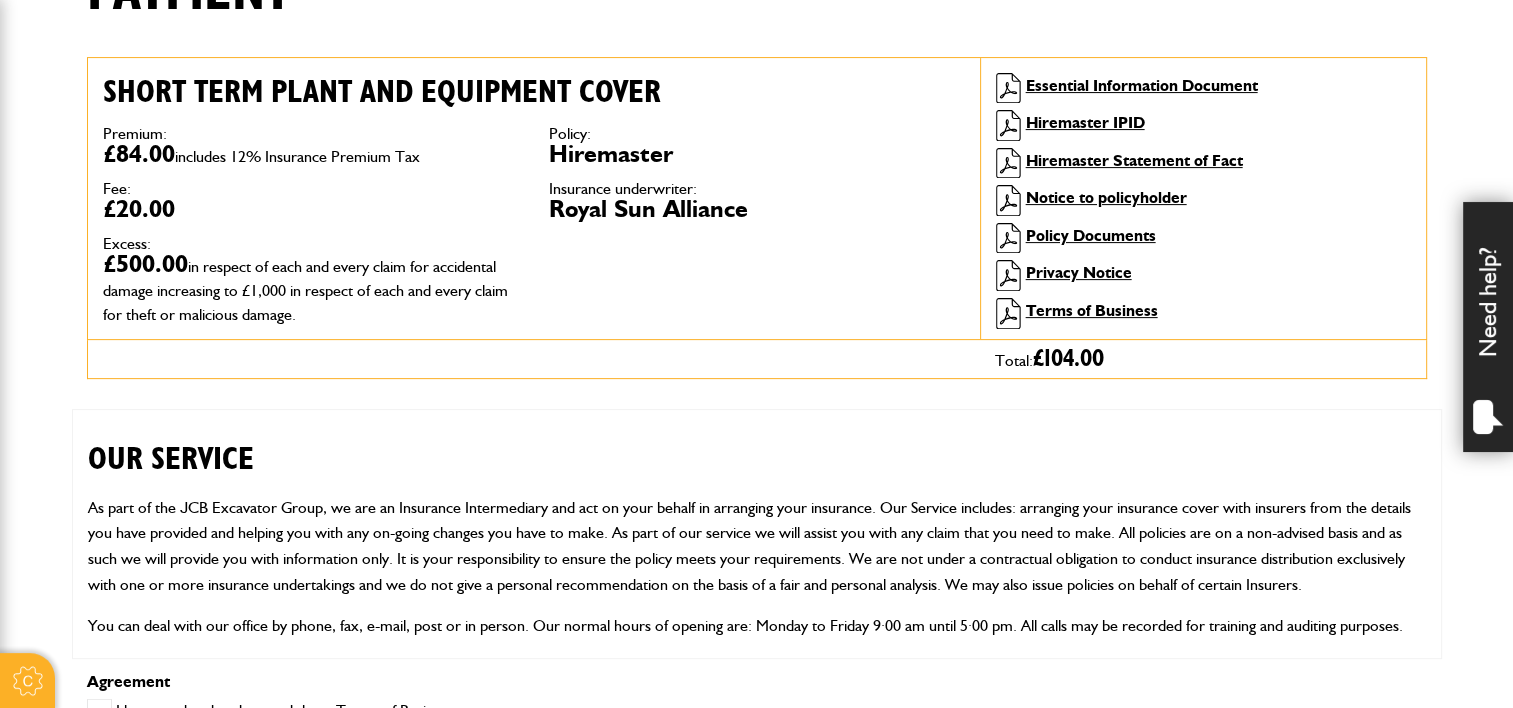 scroll, scrollTop: 563, scrollLeft: 0, axis: vertical 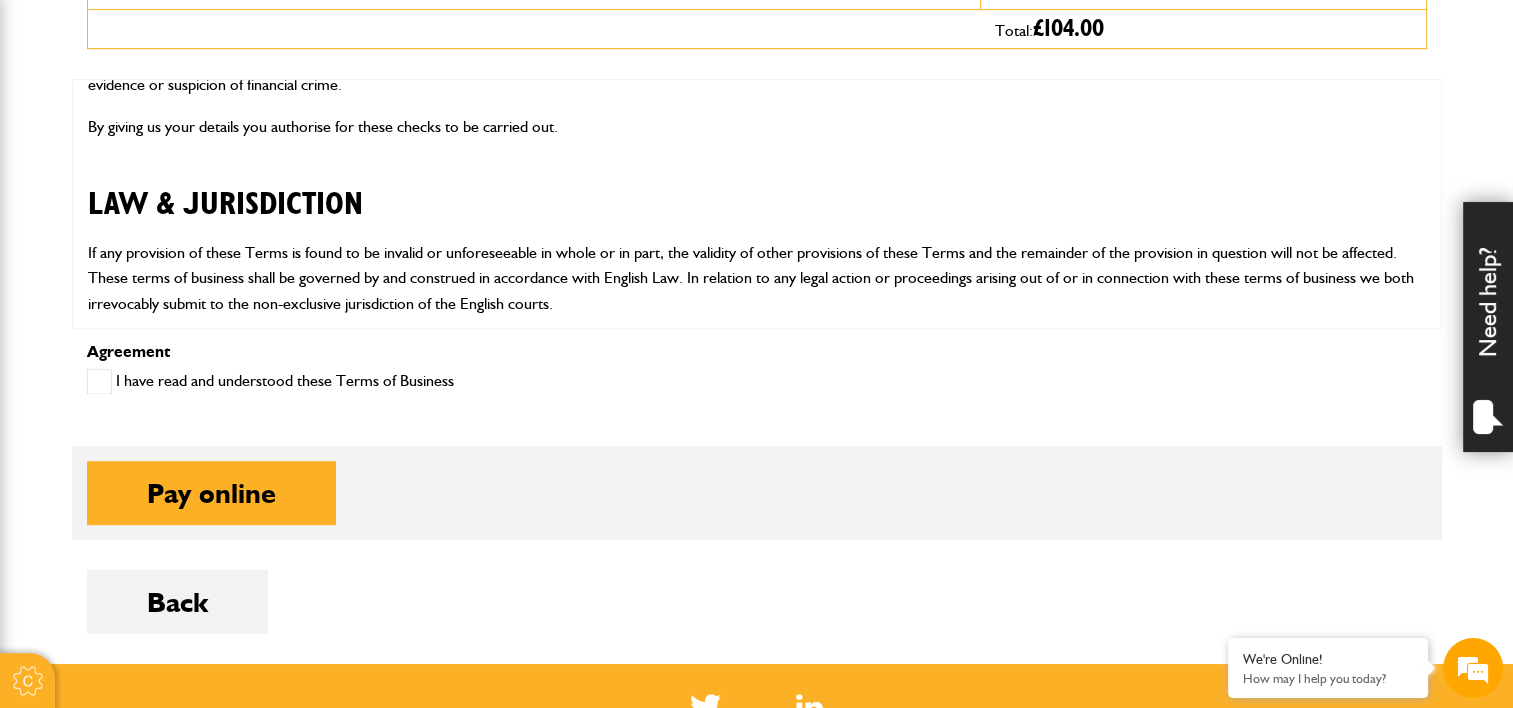 click on "I have read and understood these Terms of Business" at bounding box center [270, 381] 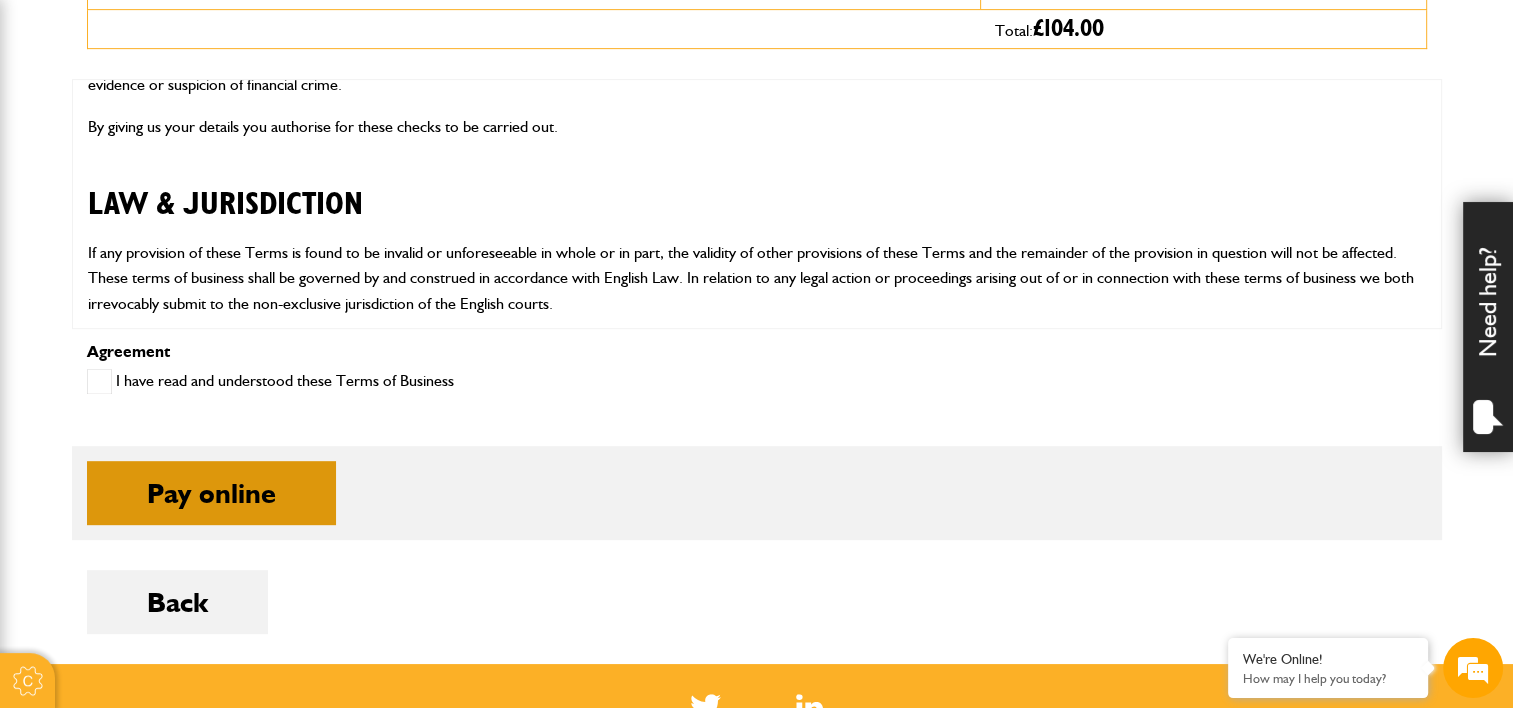 click on "Pay online" at bounding box center [211, 493] 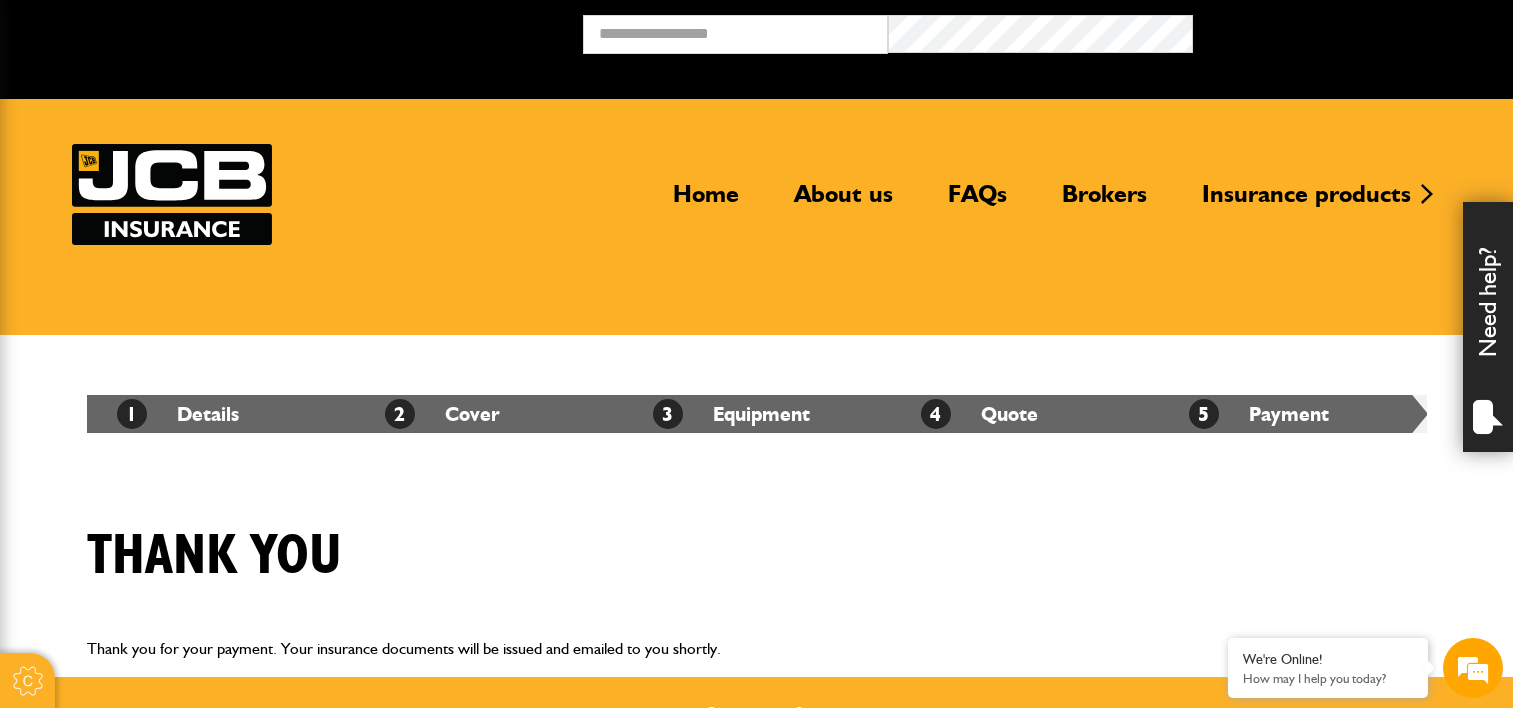 scroll, scrollTop: 244, scrollLeft: 0, axis: vertical 